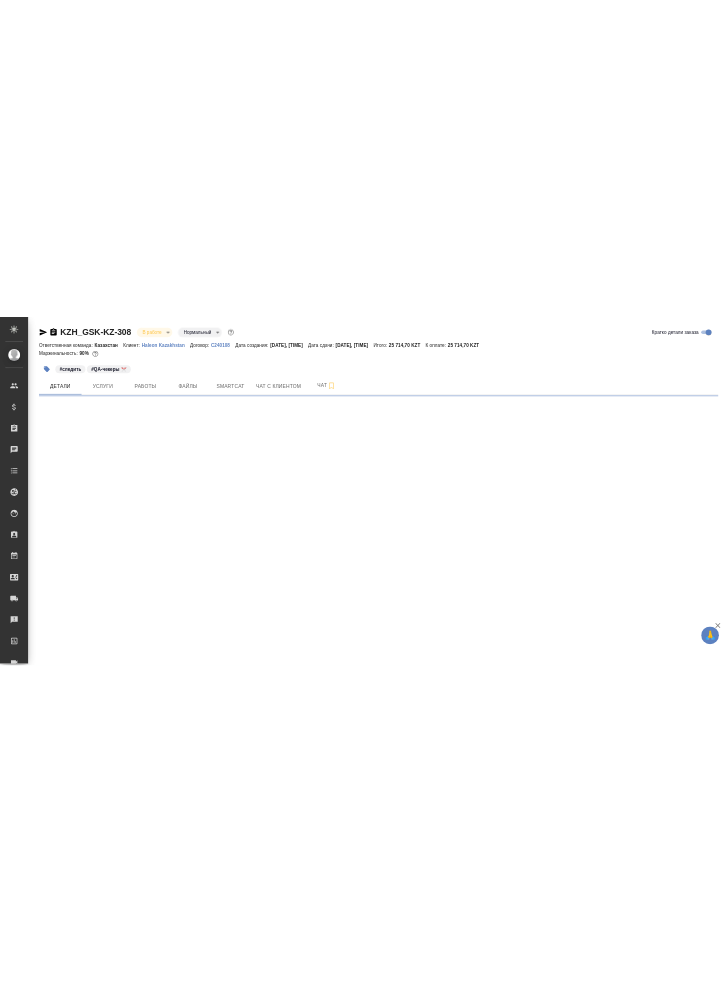 scroll, scrollTop: 0, scrollLeft: 0, axis: both 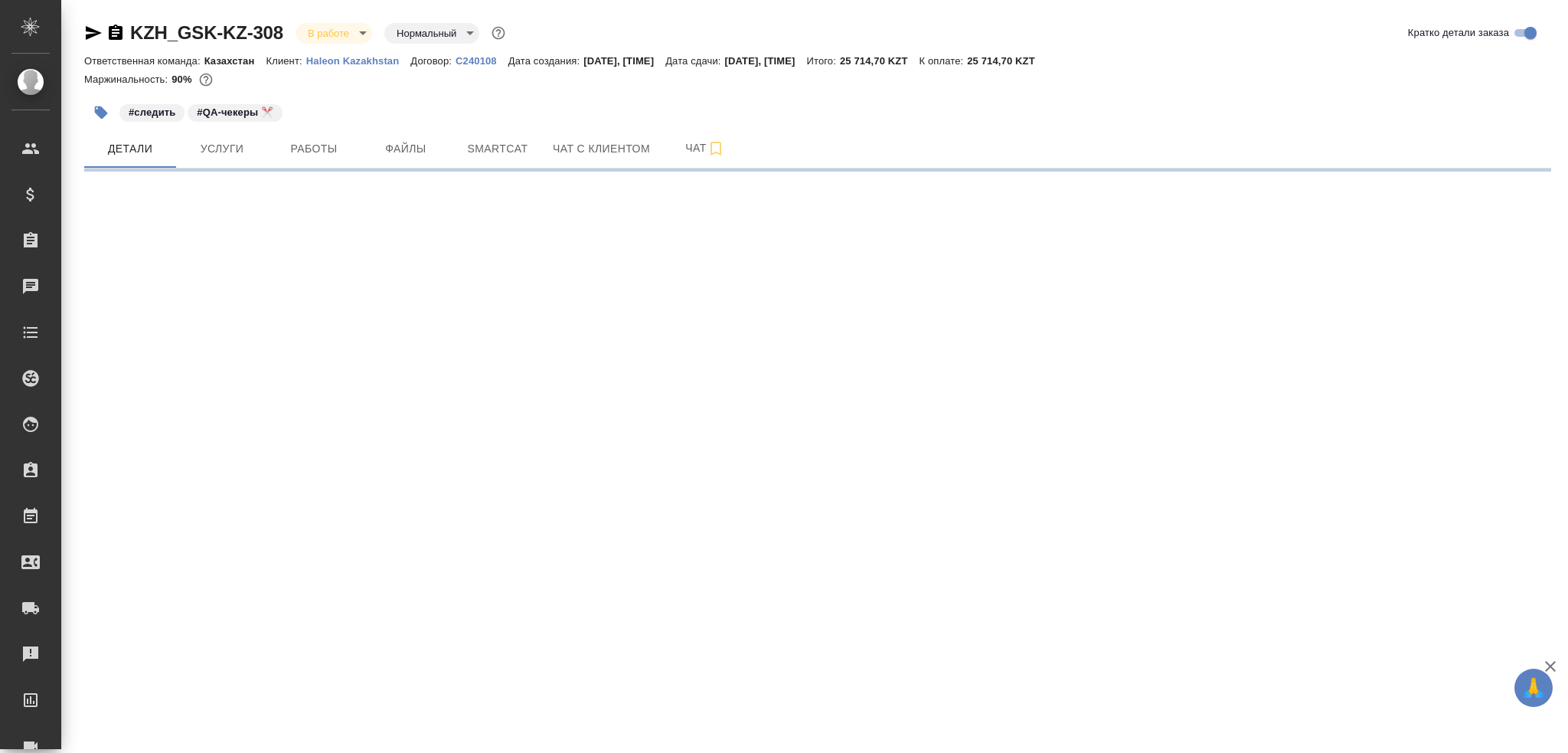 select on "RU" 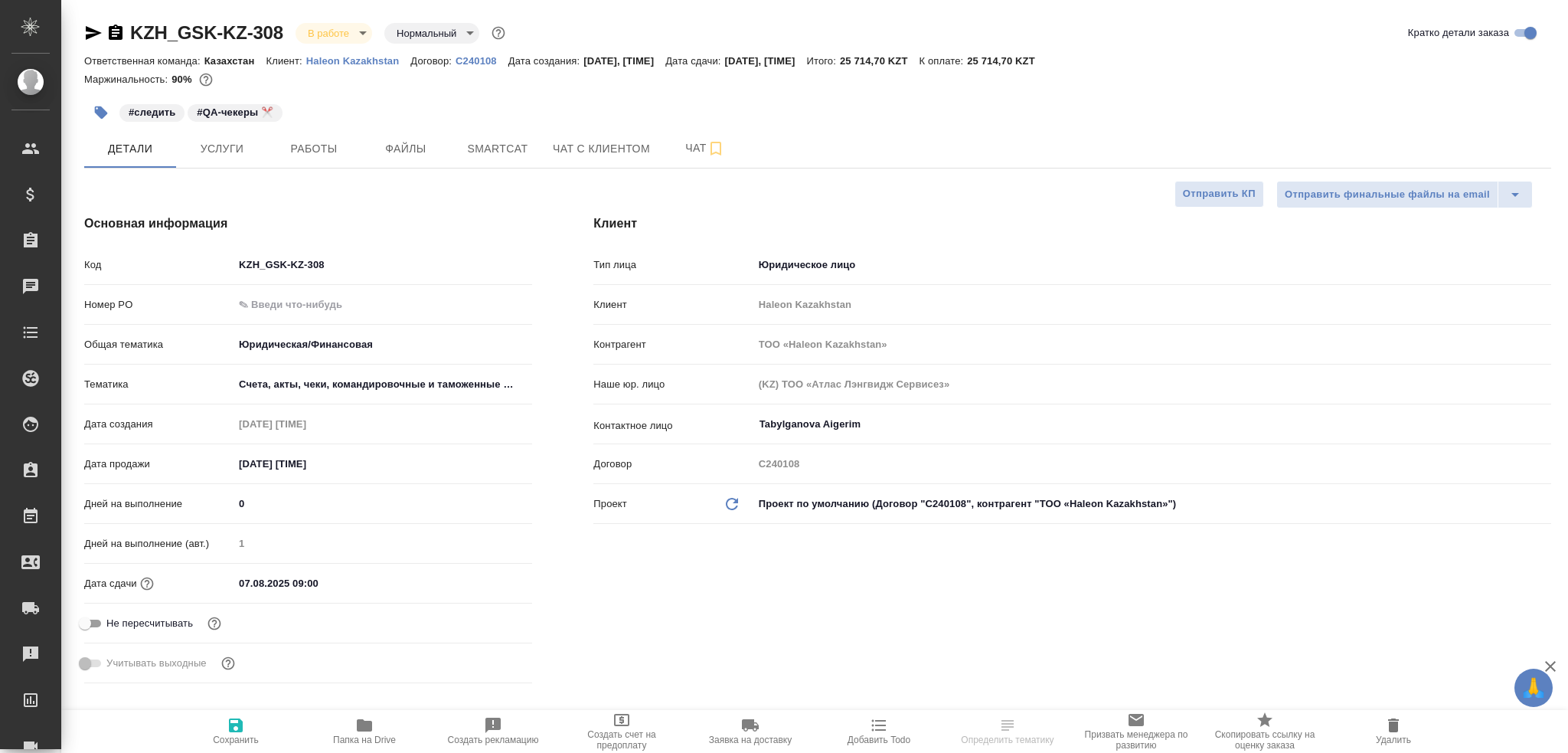 type on "x" 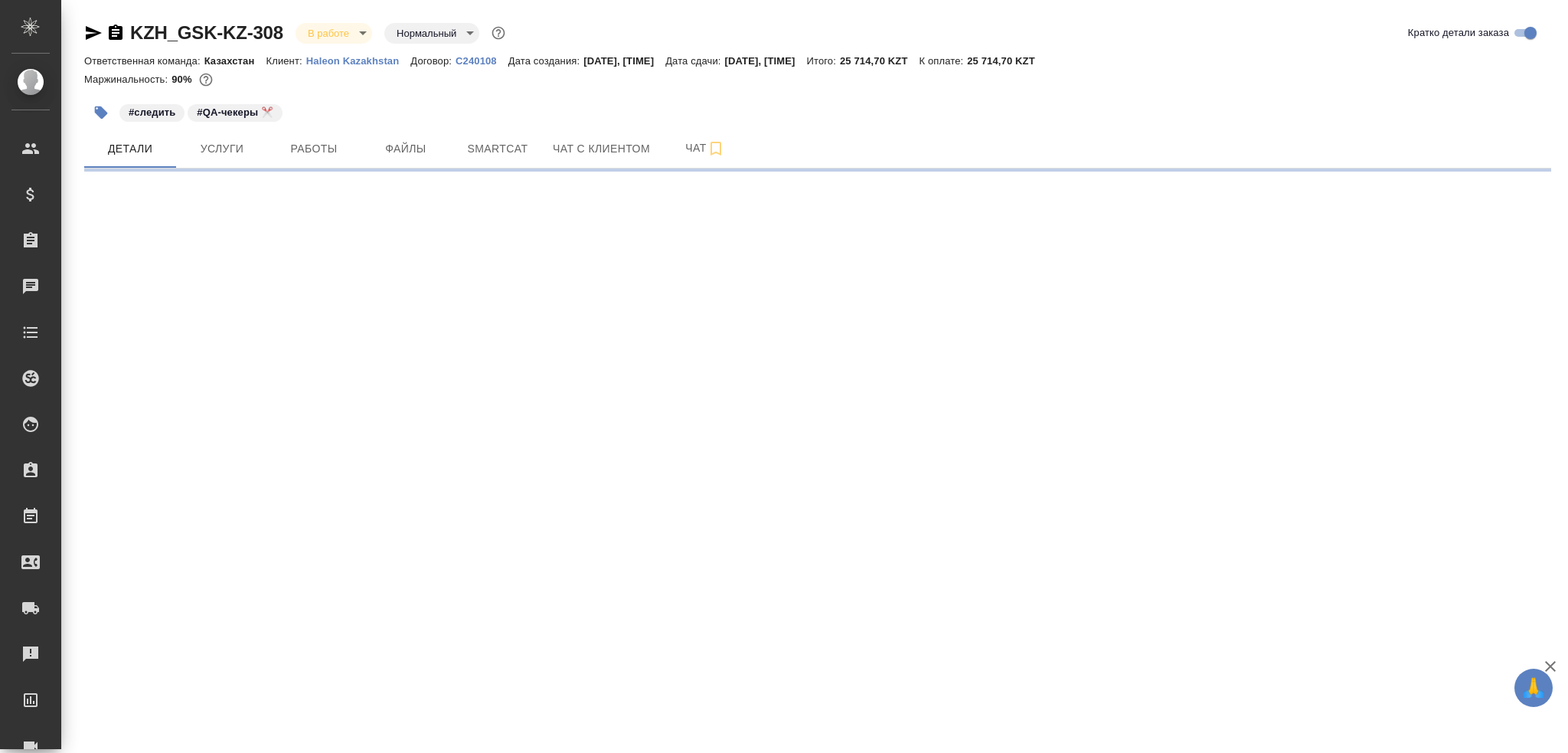 select on "RU" 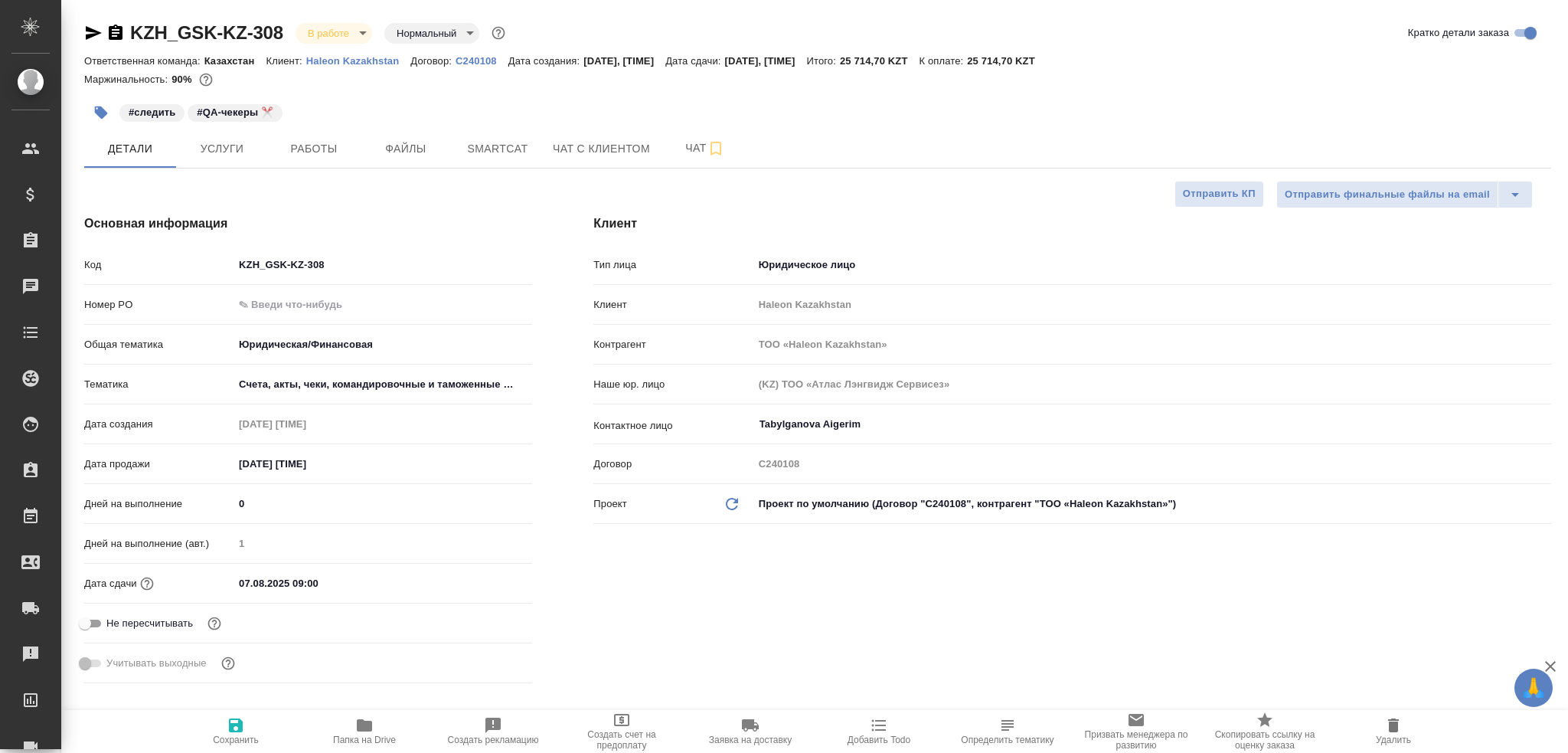 type on "x" 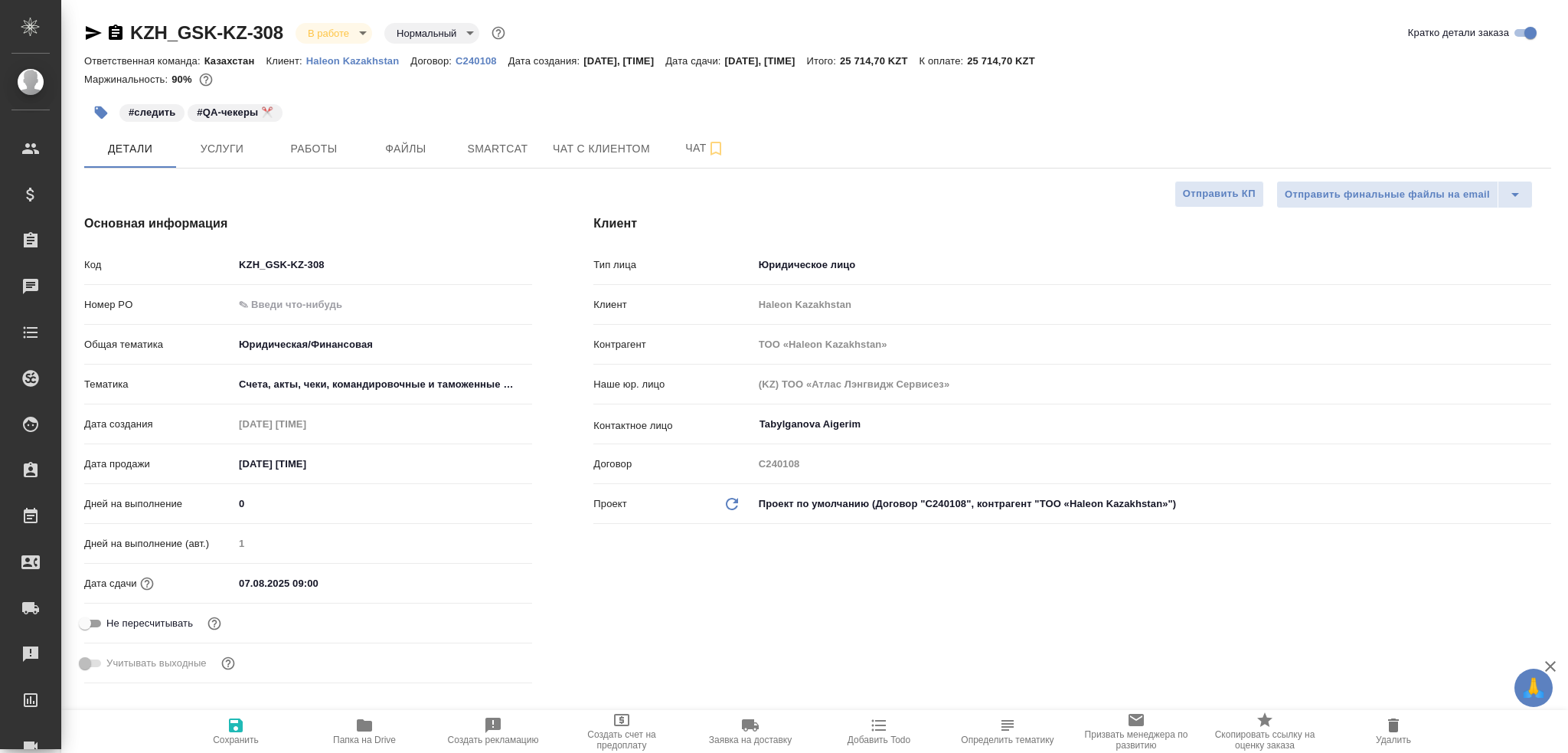 type on "x" 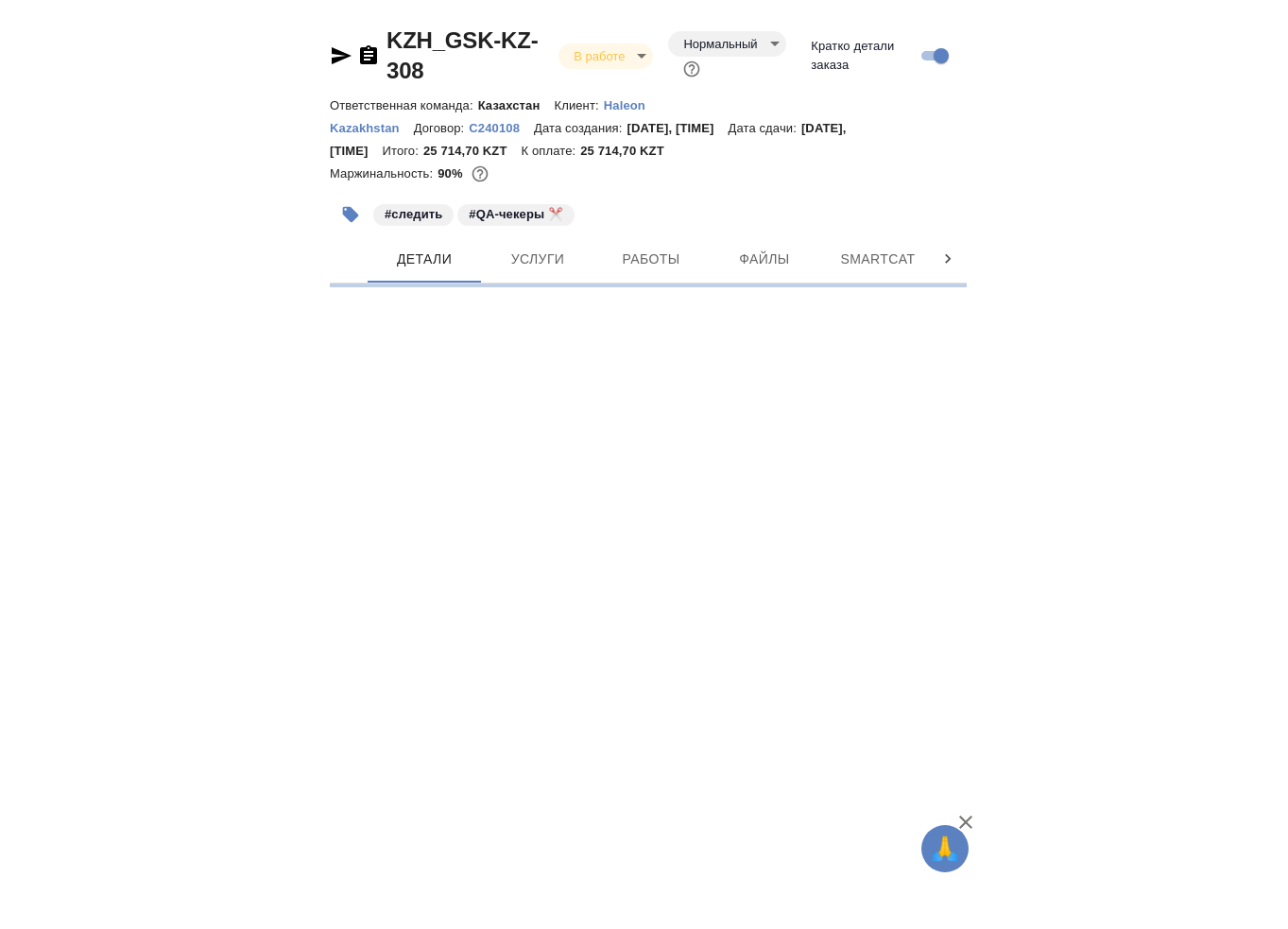scroll, scrollTop: 0, scrollLeft: 0, axis: both 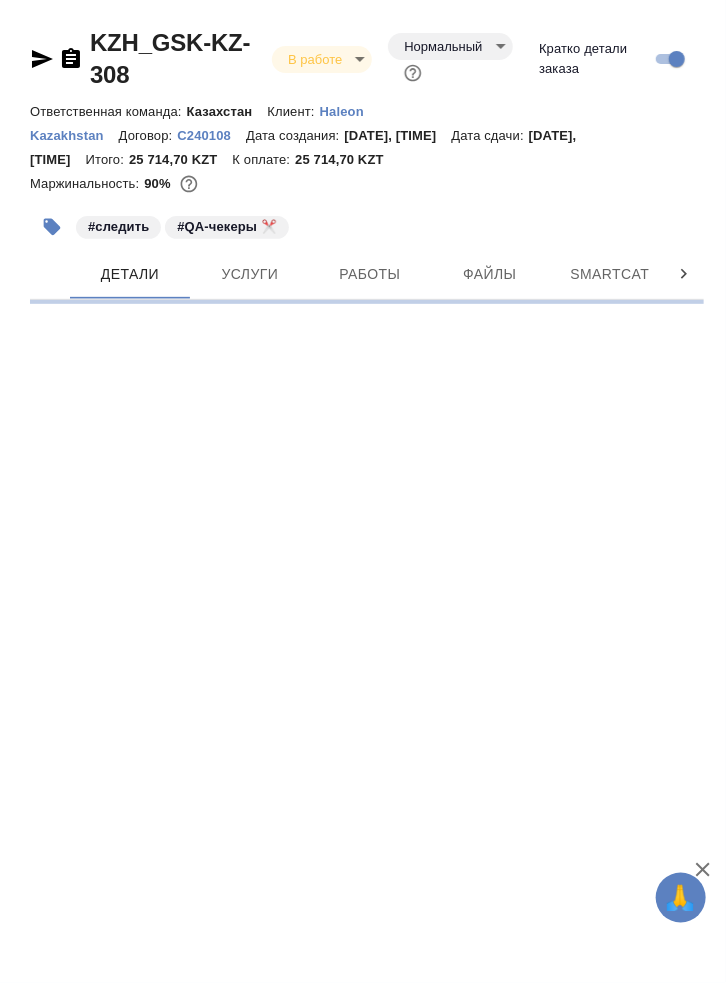 select on "RU" 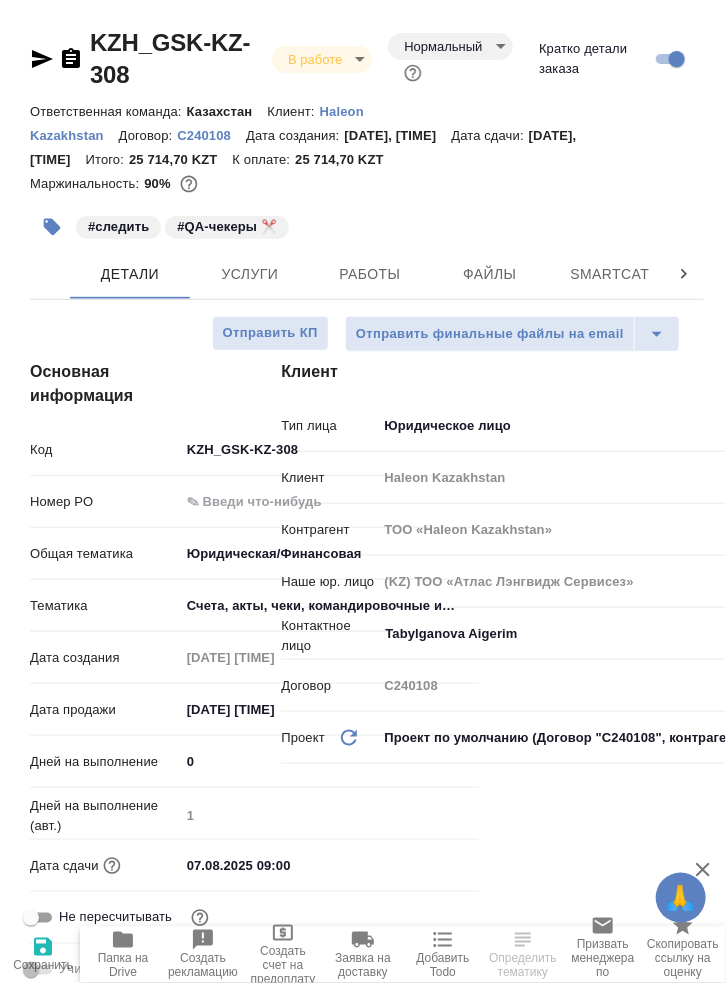 type on "x" 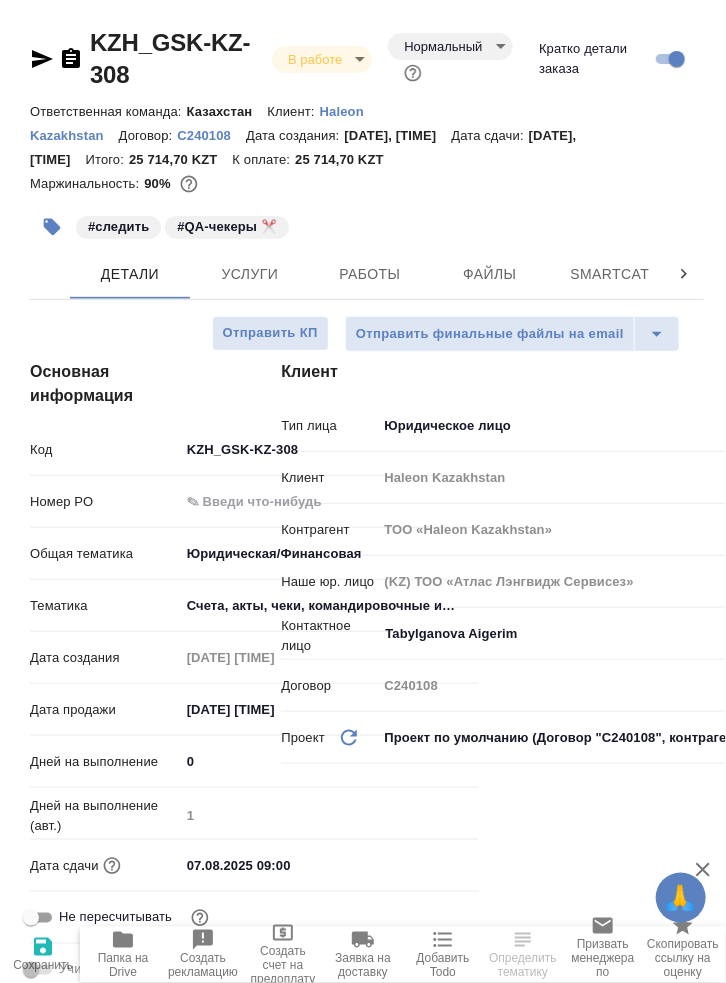type on "x" 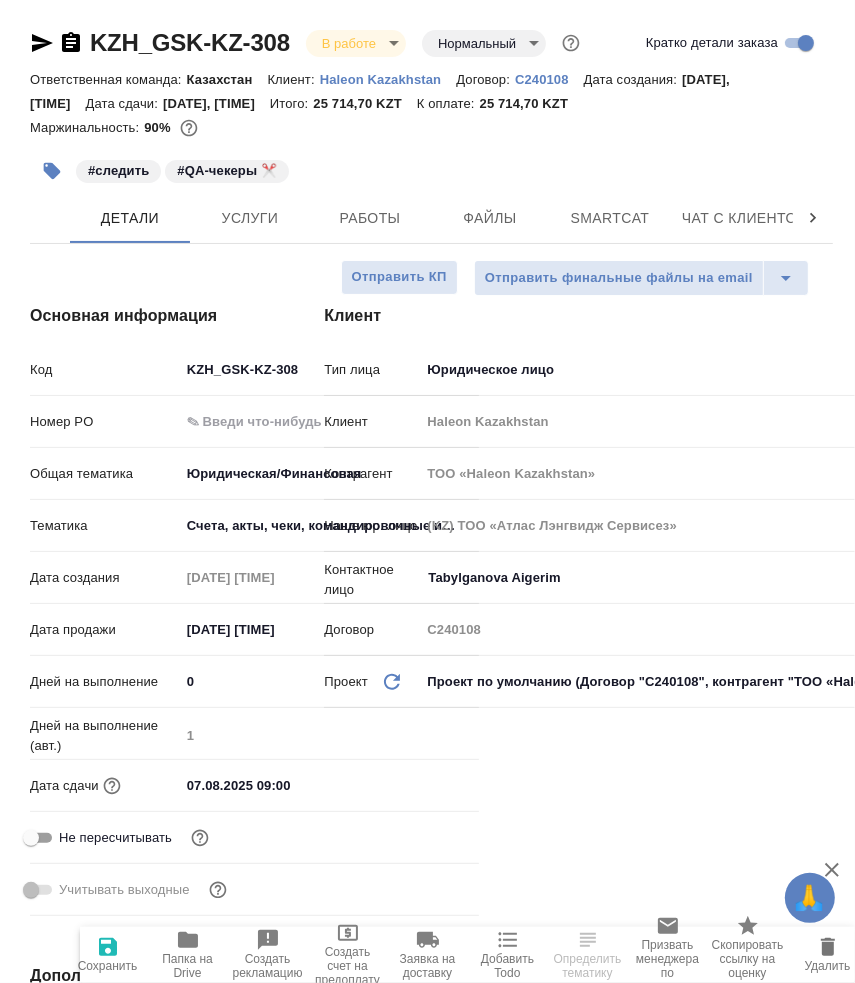 type on "x" 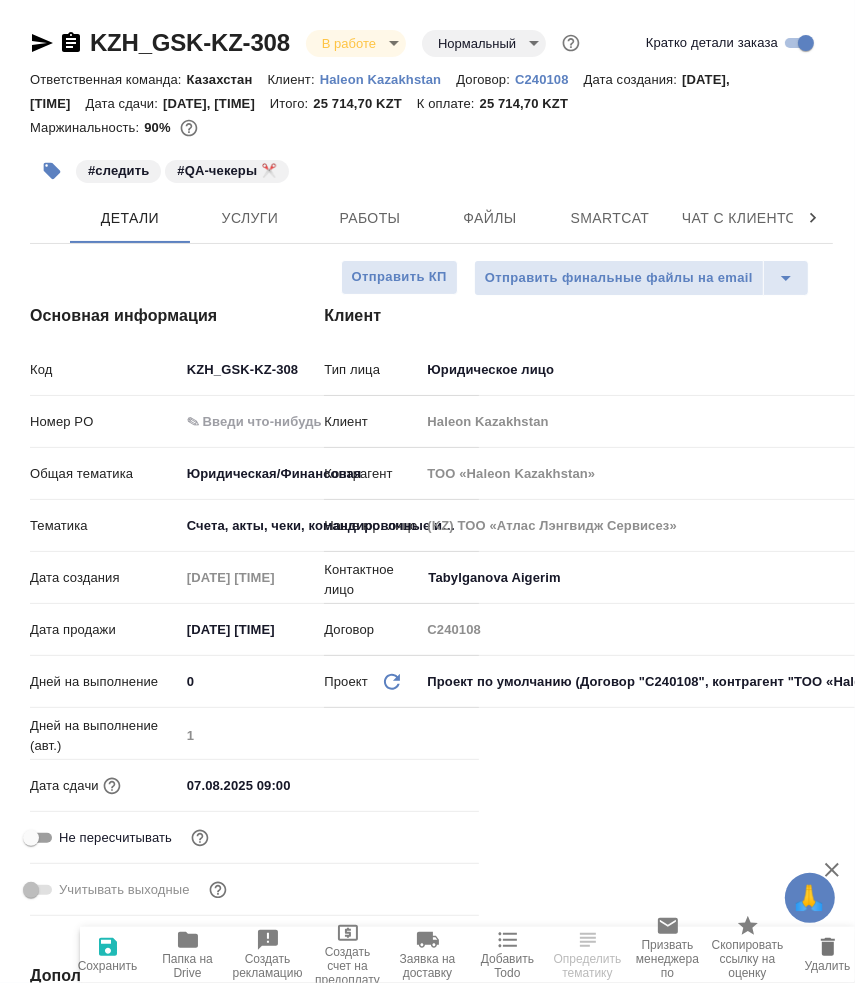 type on "x" 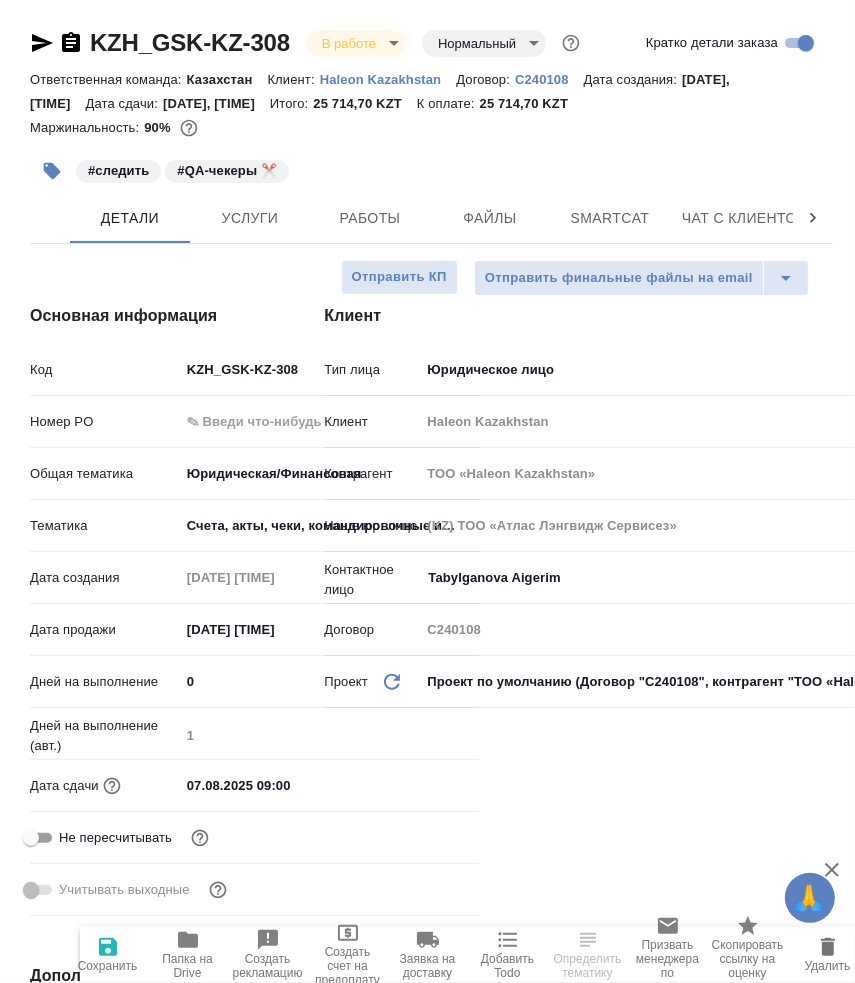 type on "x" 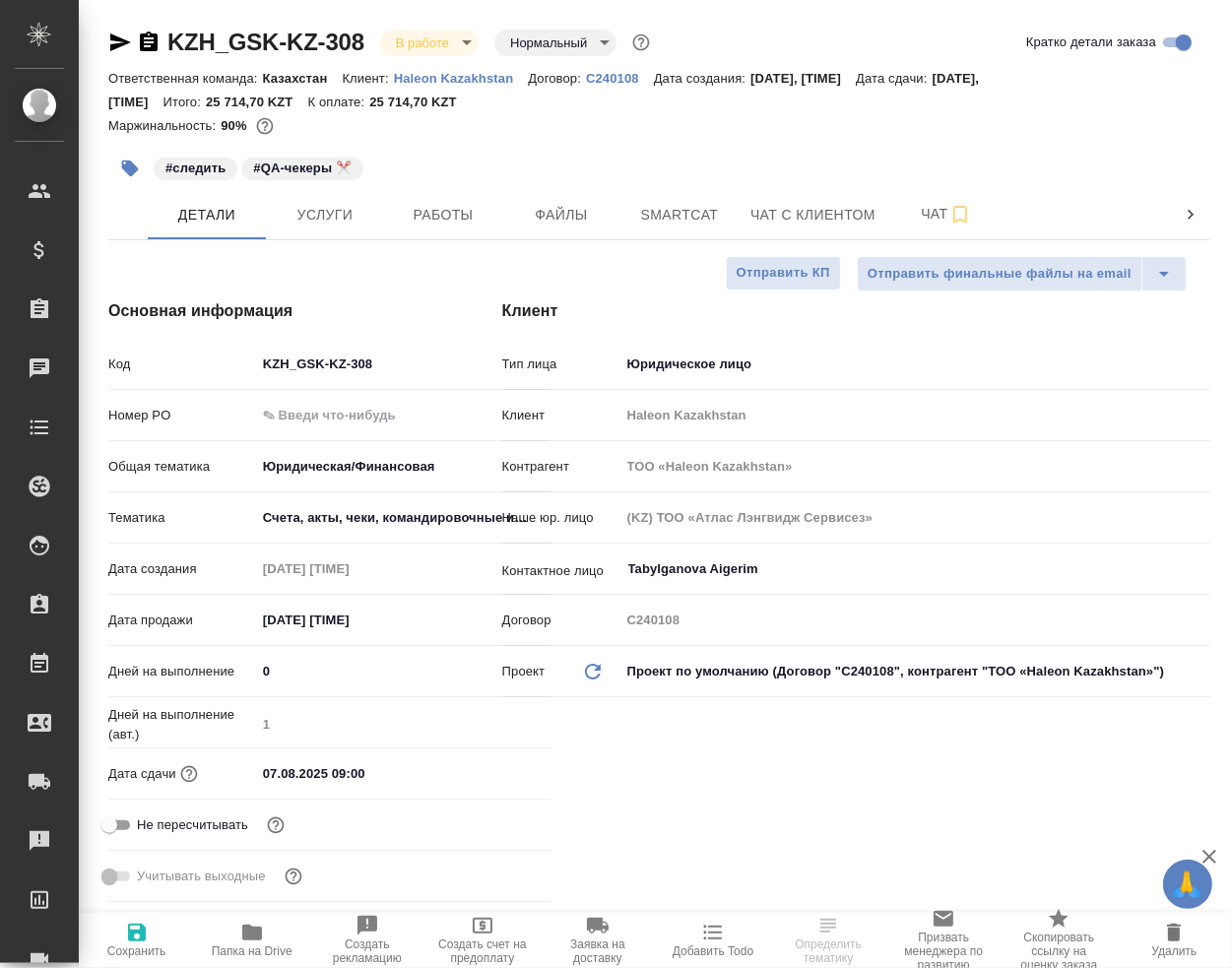 type on "x" 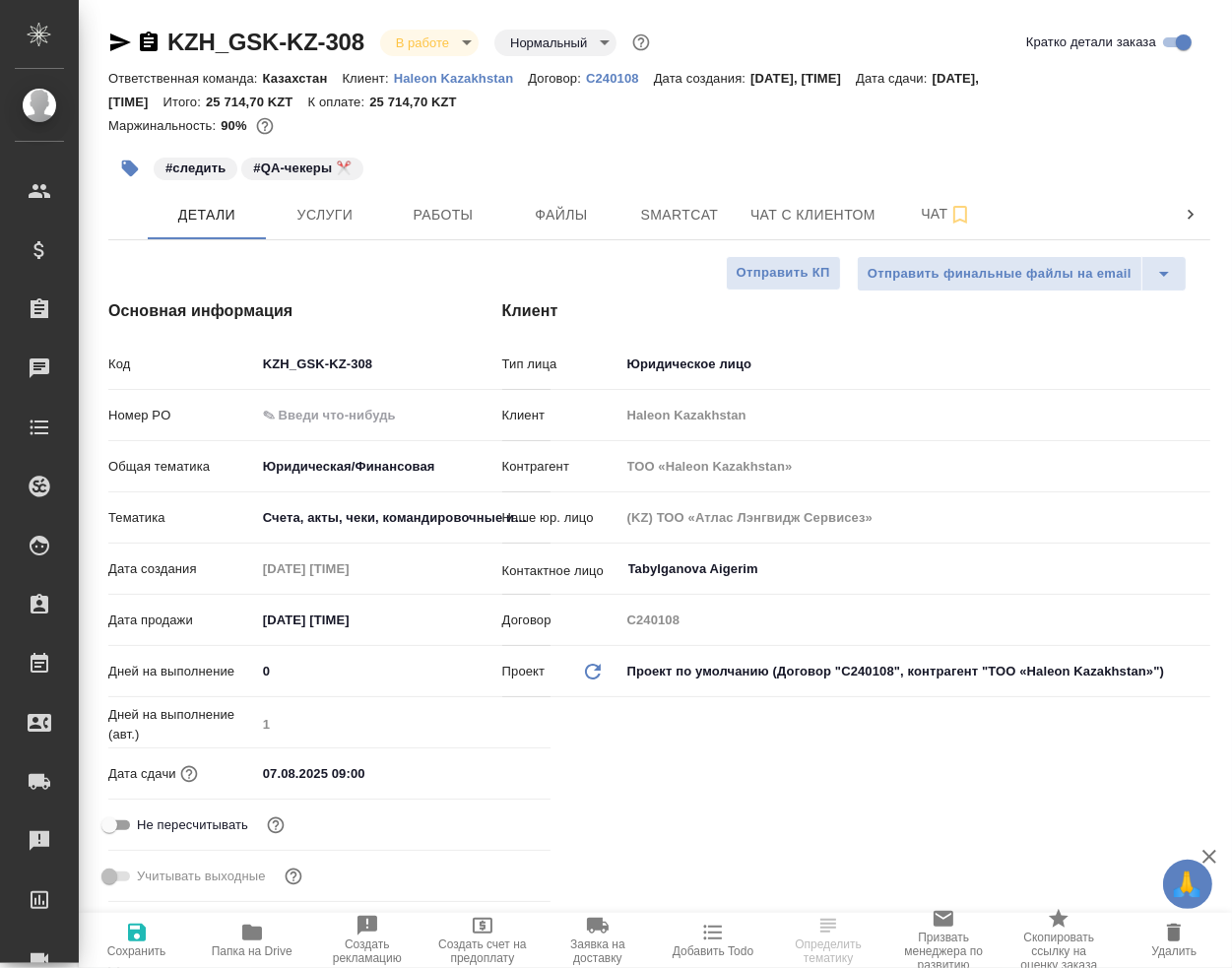 type on "x" 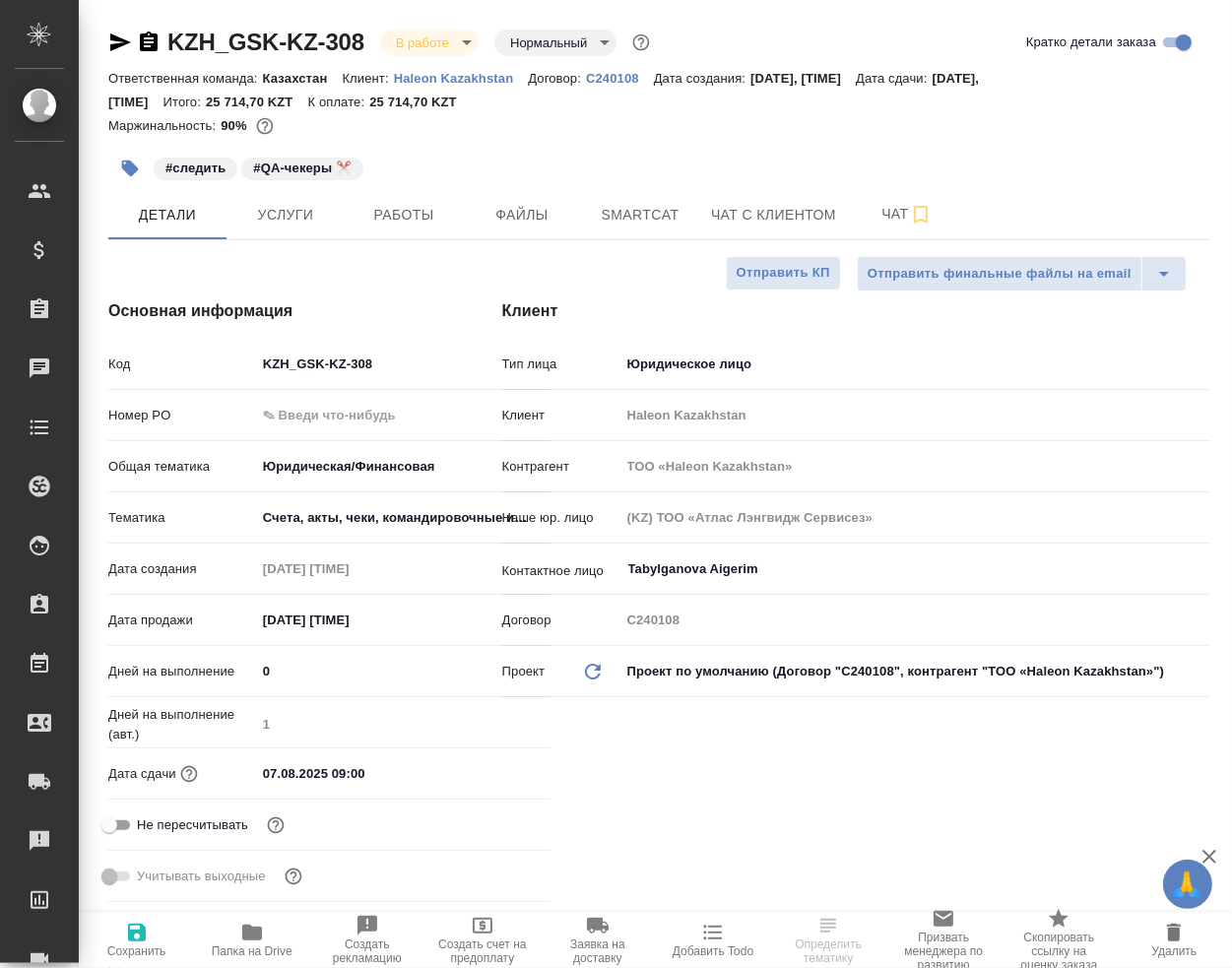 type on "x" 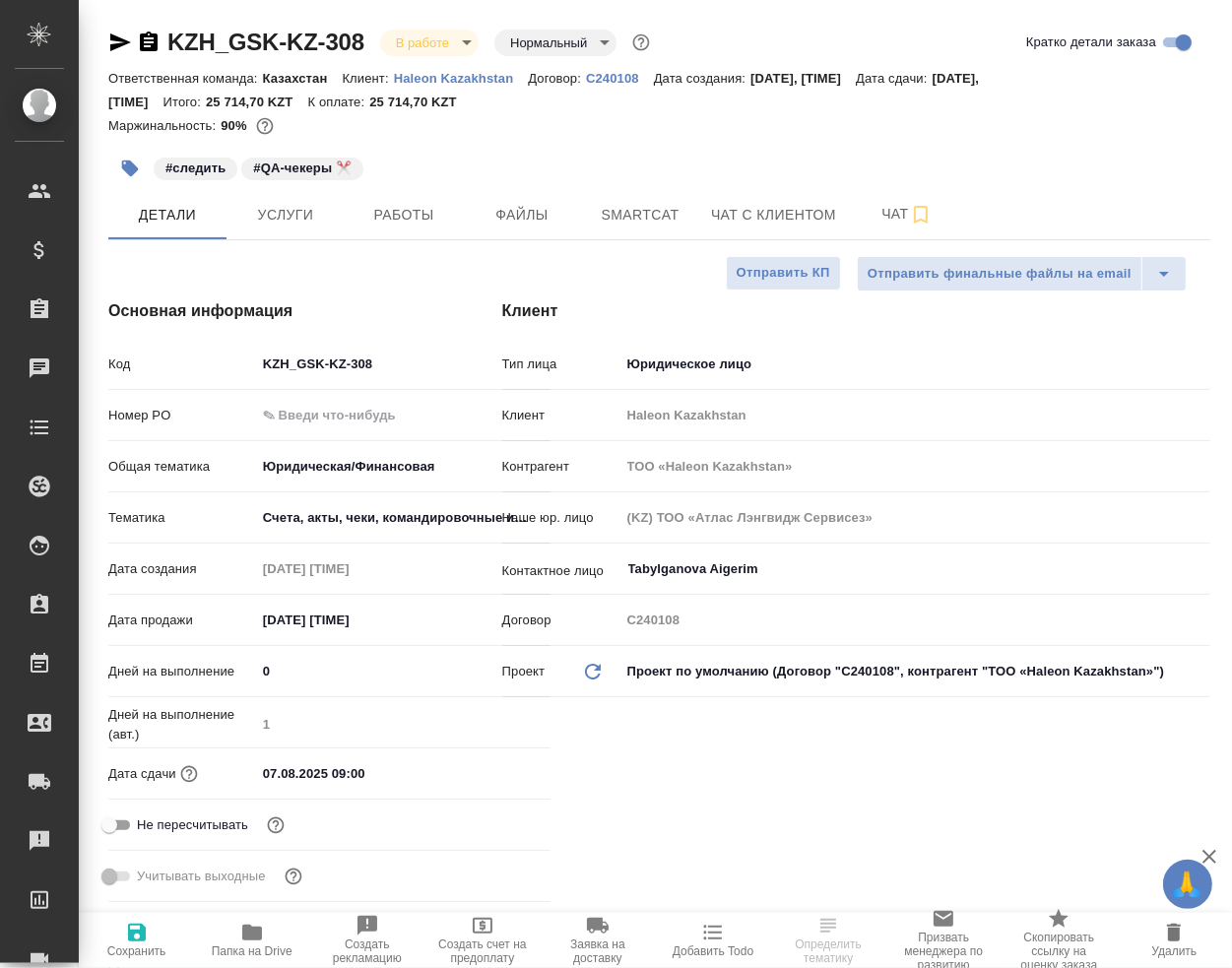 type on "x" 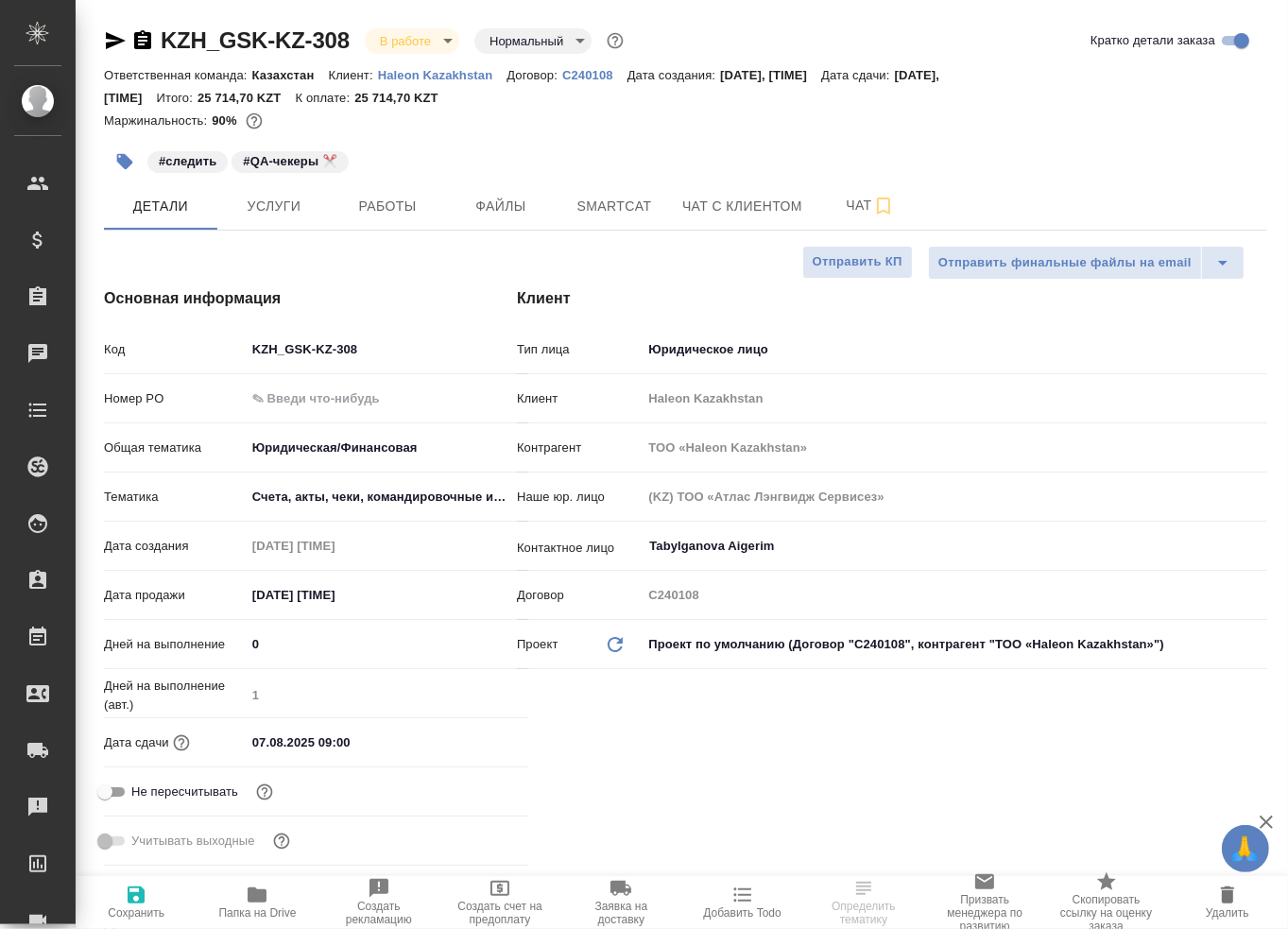 type on "x" 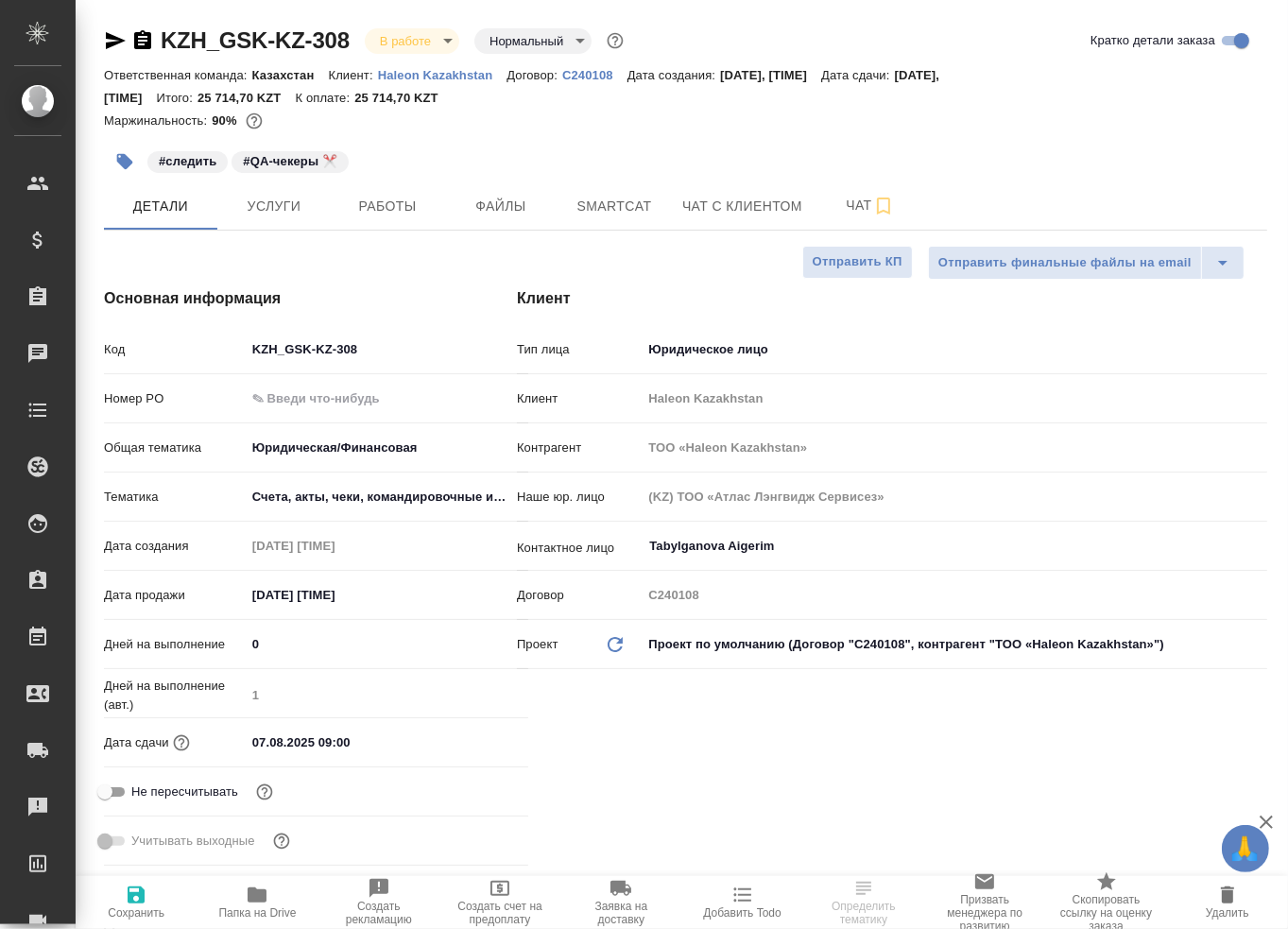 type on "x" 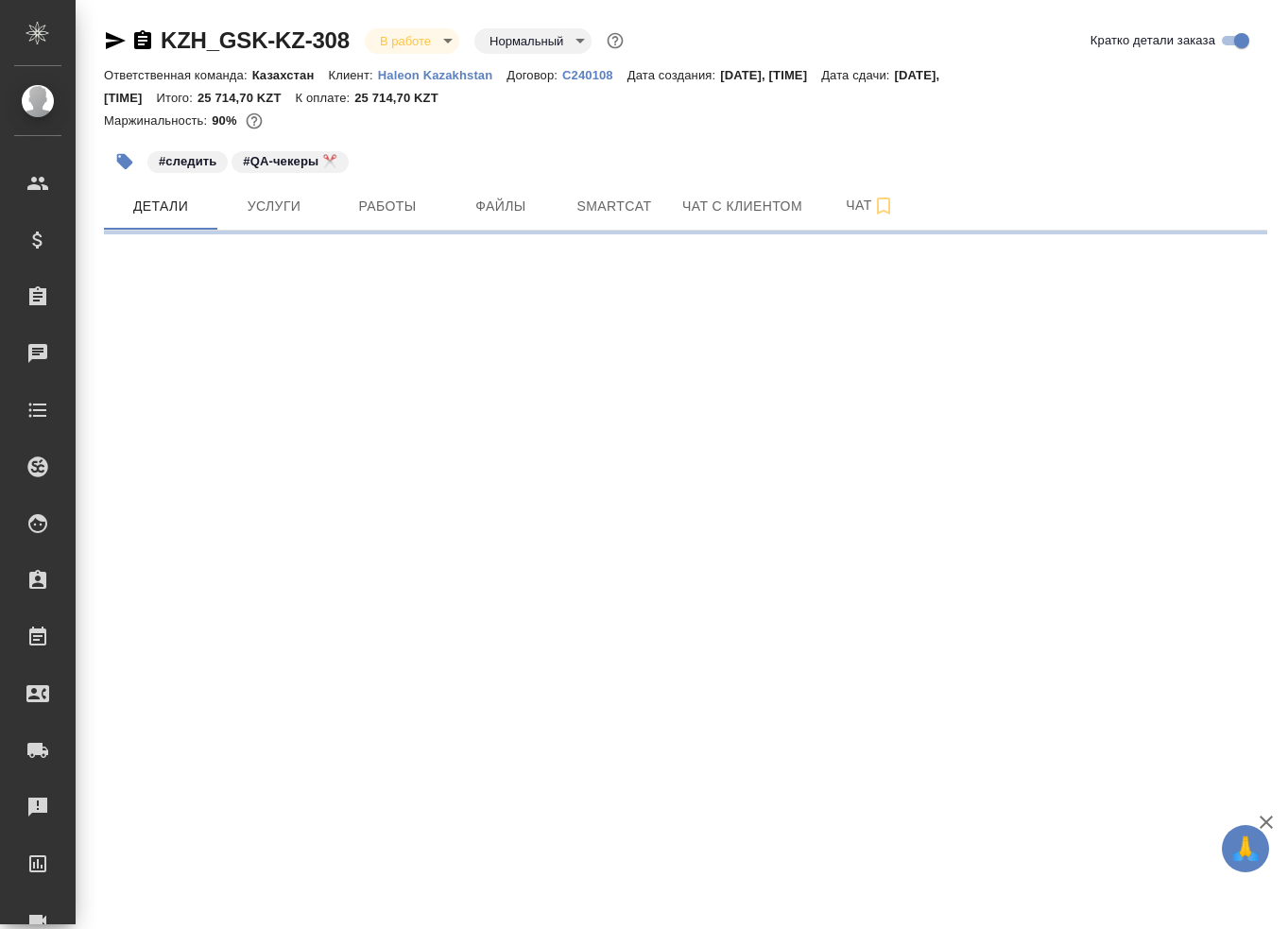 scroll, scrollTop: 0, scrollLeft: 0, axis: both 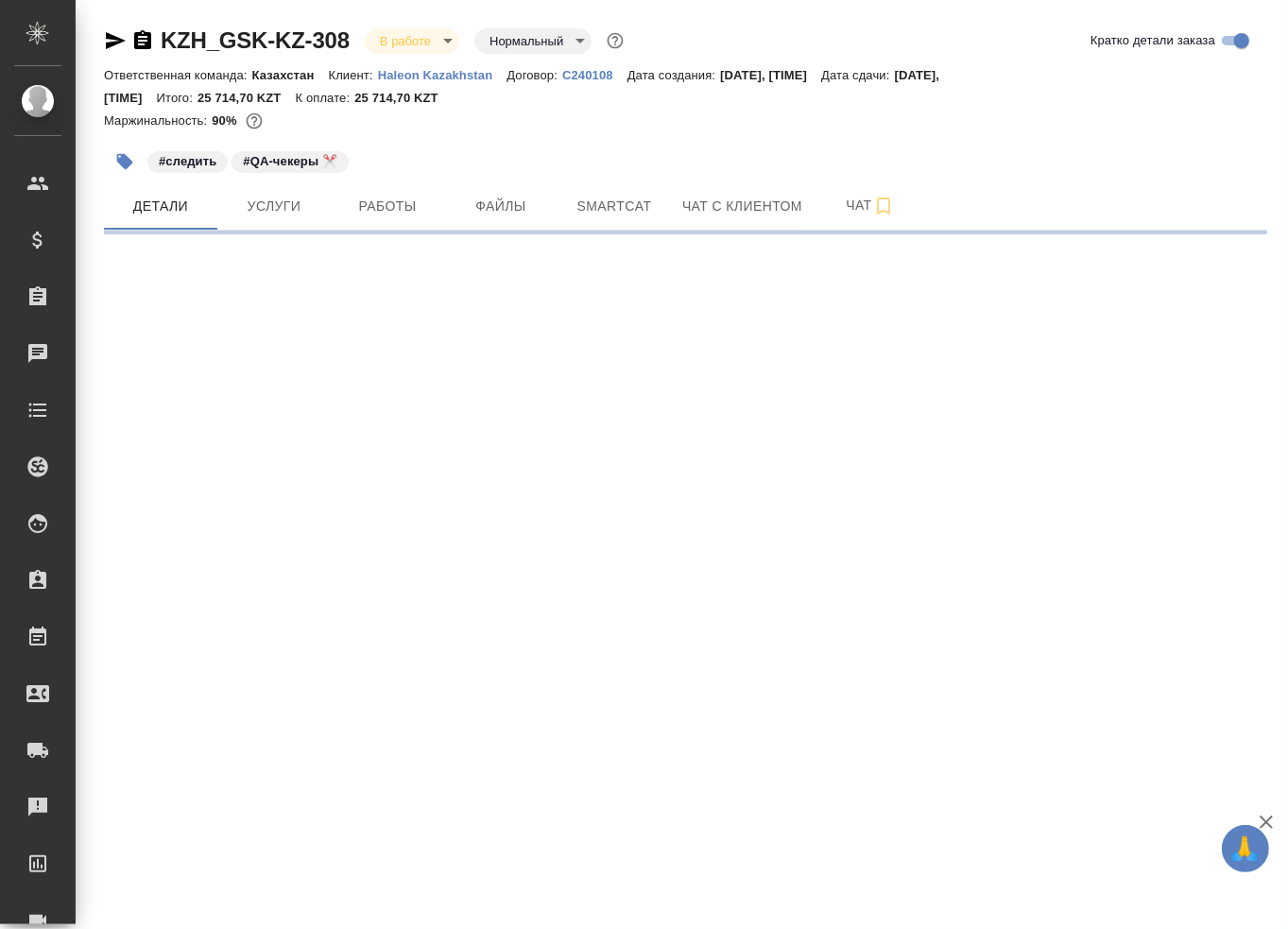 select on "RU" 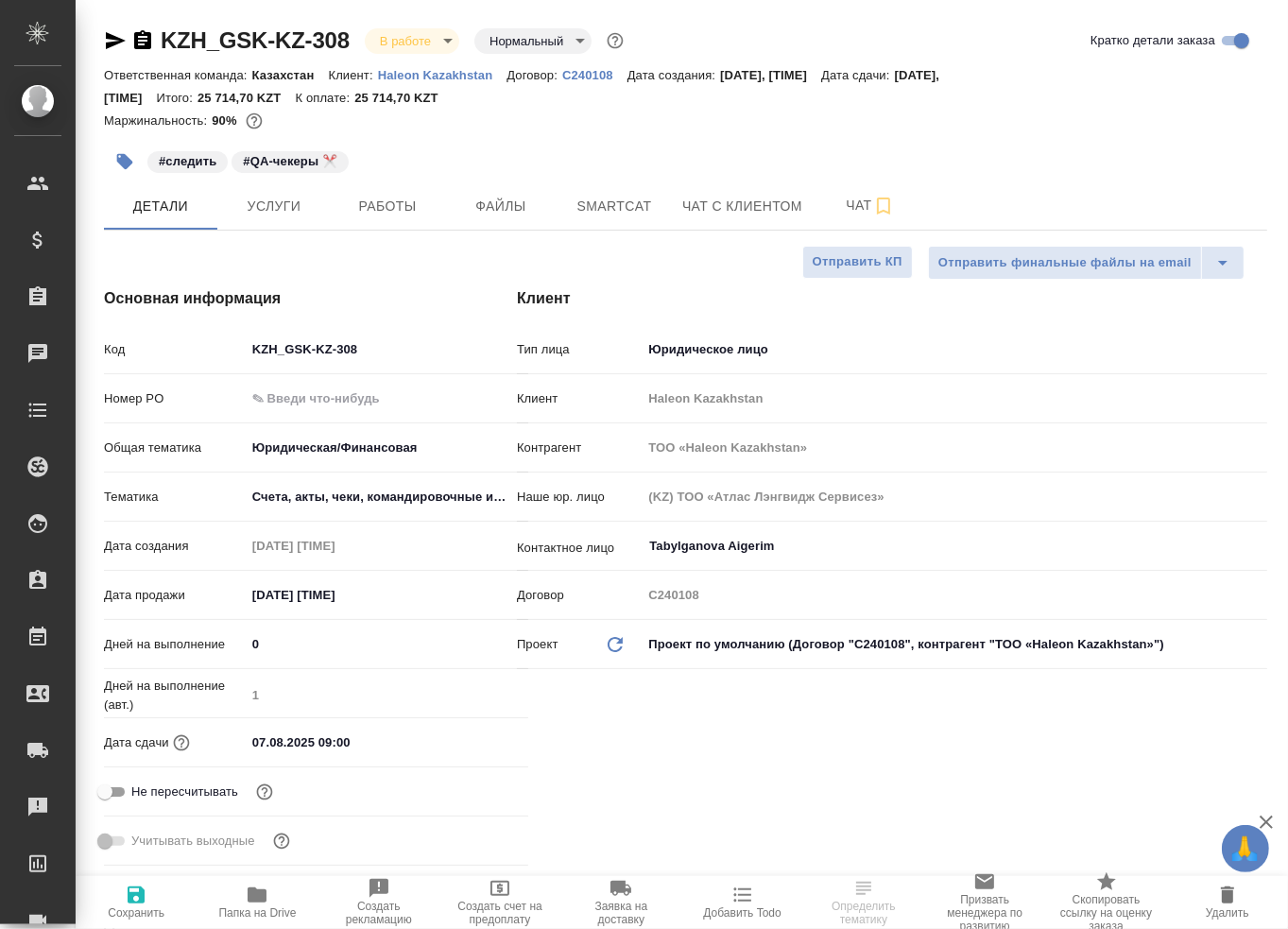 type on "x" 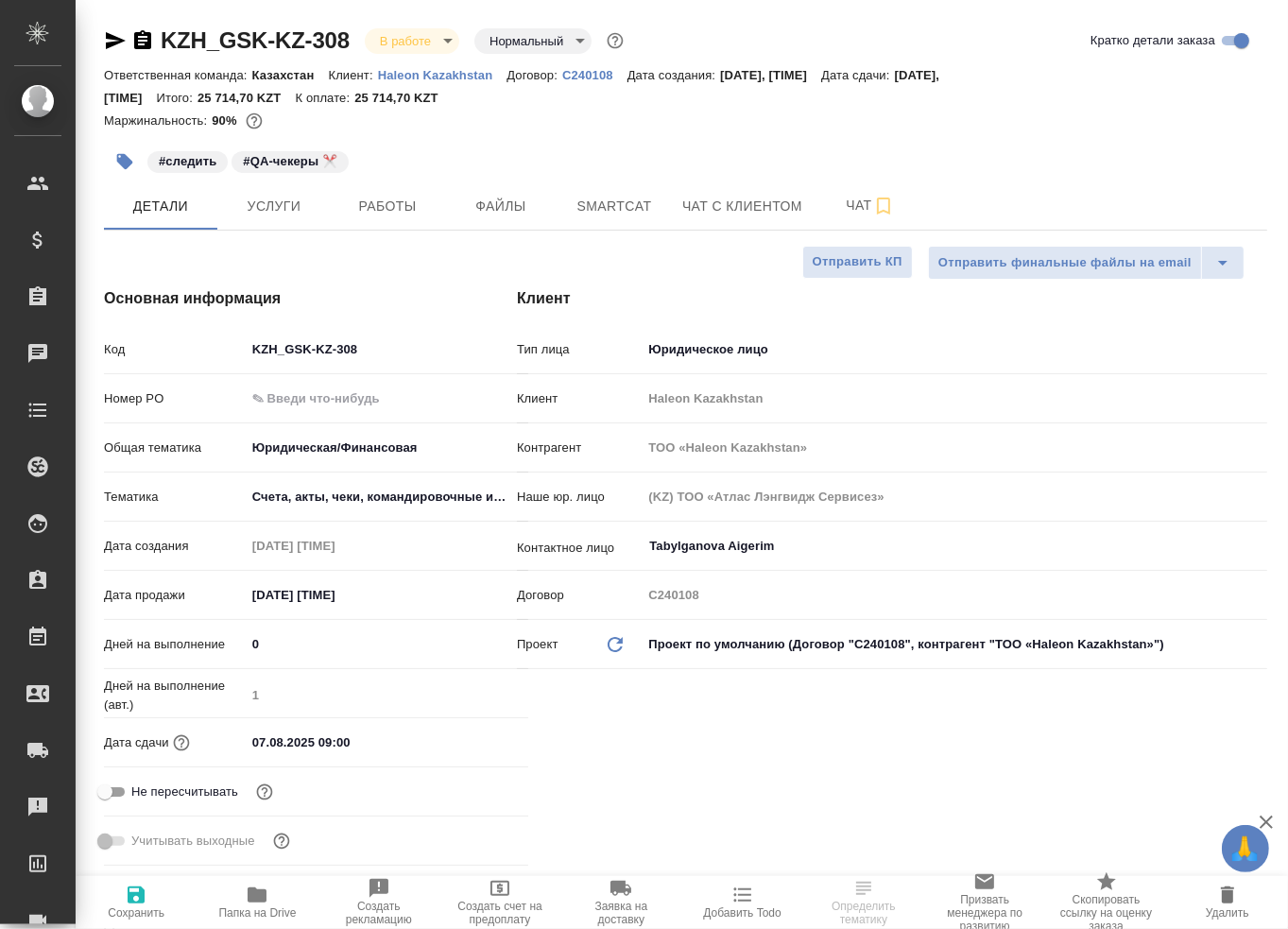 type on "x" 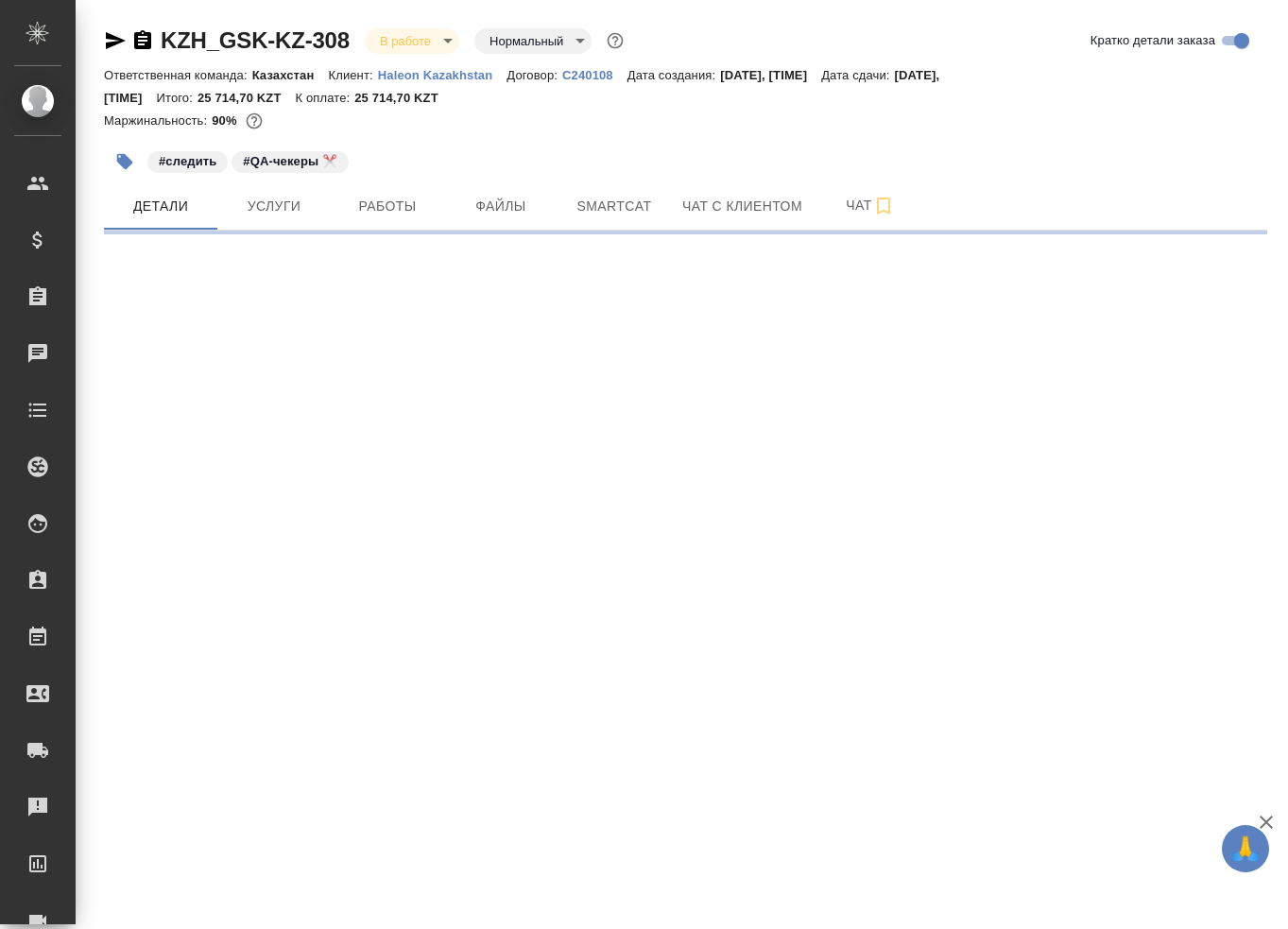 scroll, scrollTop: 0, scrollLeft: 0, axis: both 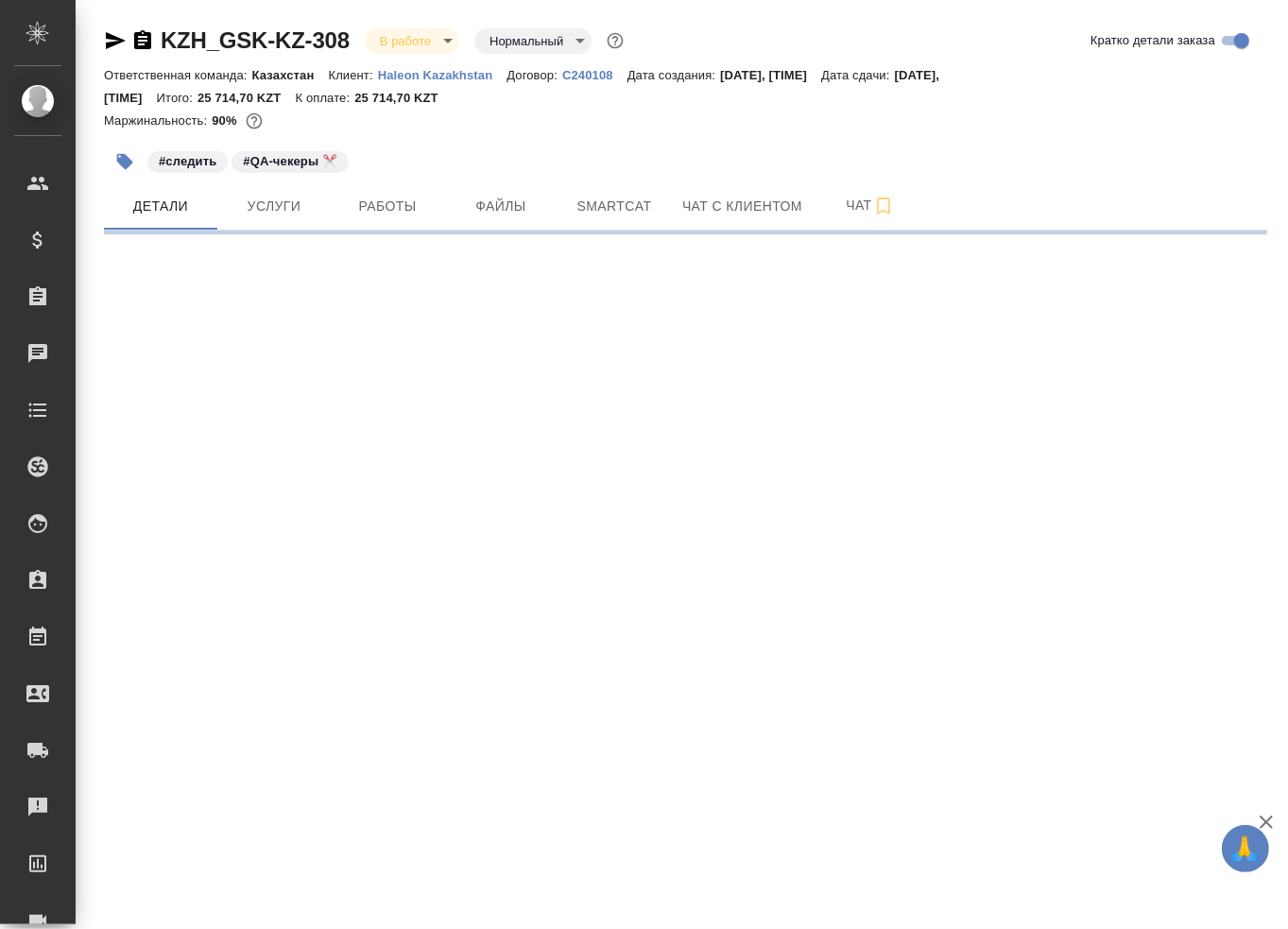 select on "RU" 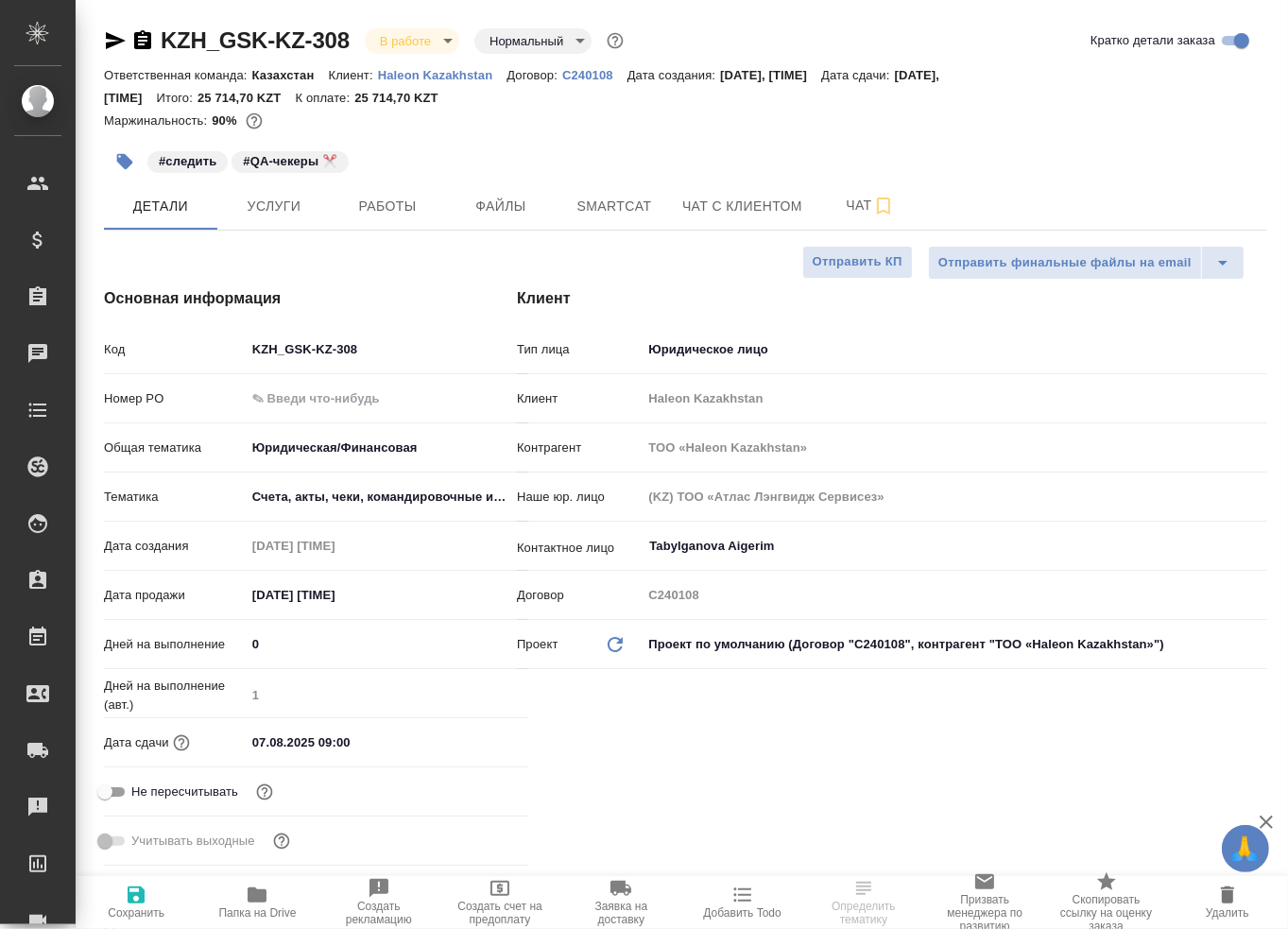 type on "x" 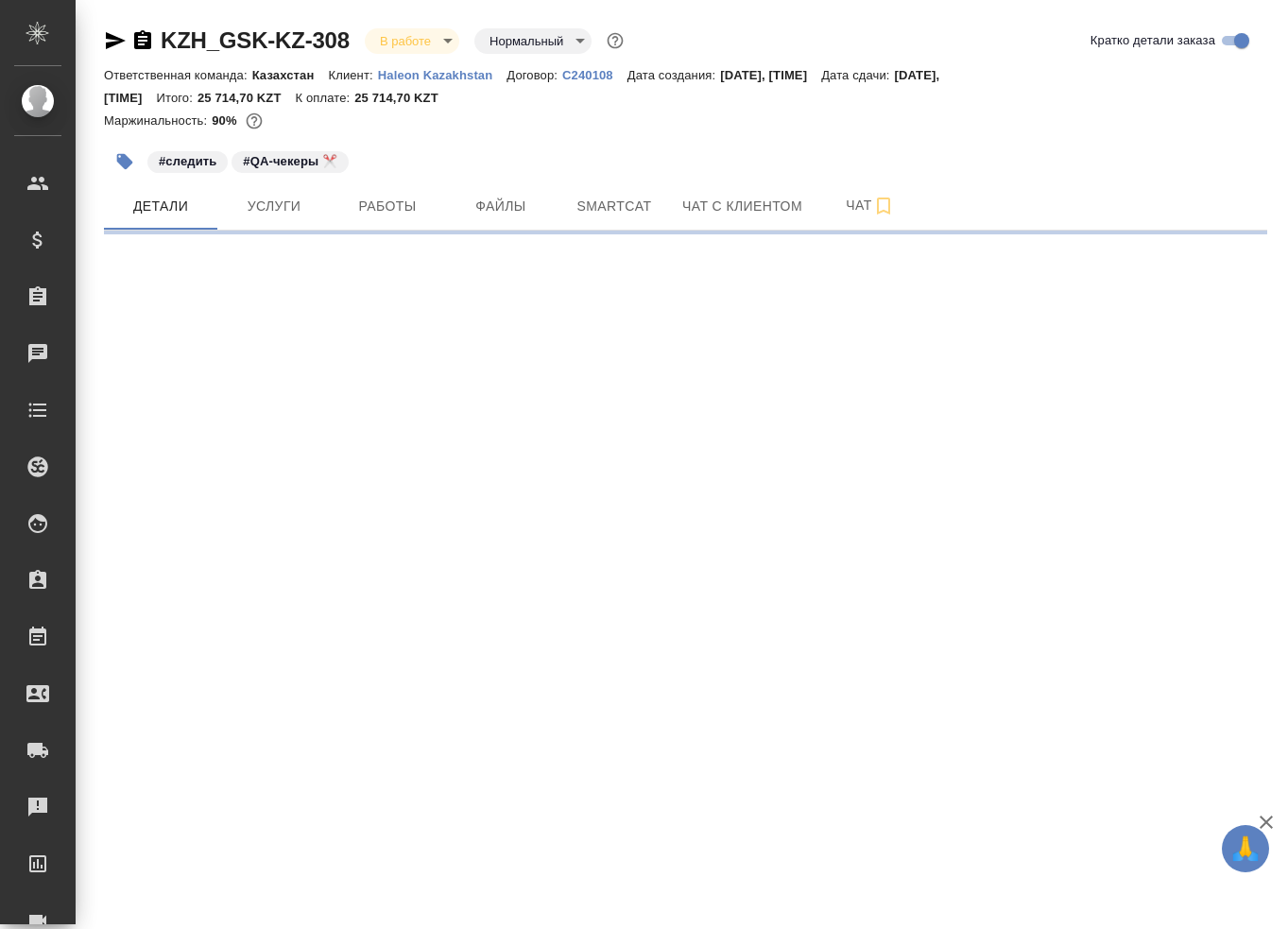 scroll, scrollTop: 0, scrollLeft: 0, axis: both 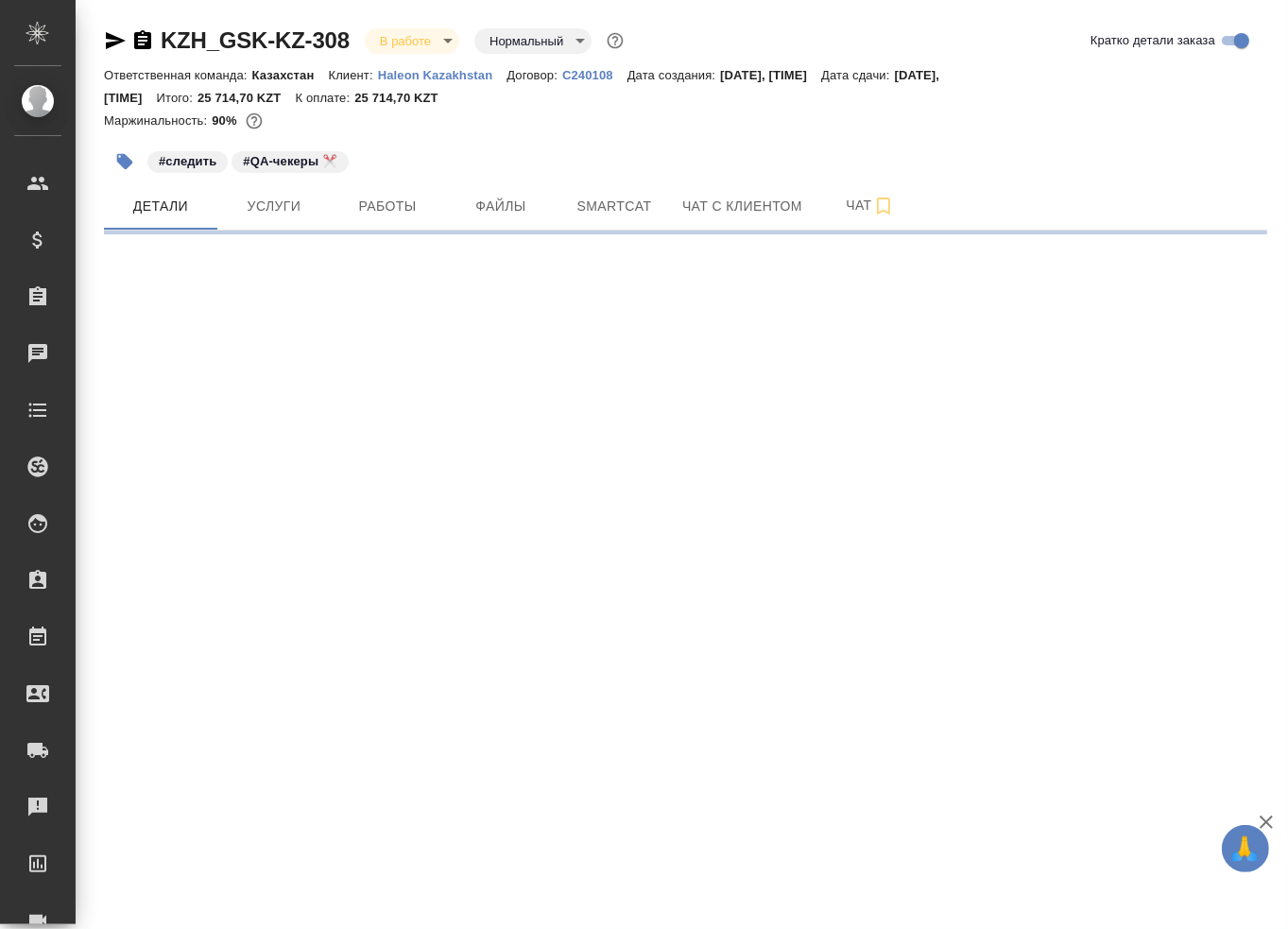select on "RU" 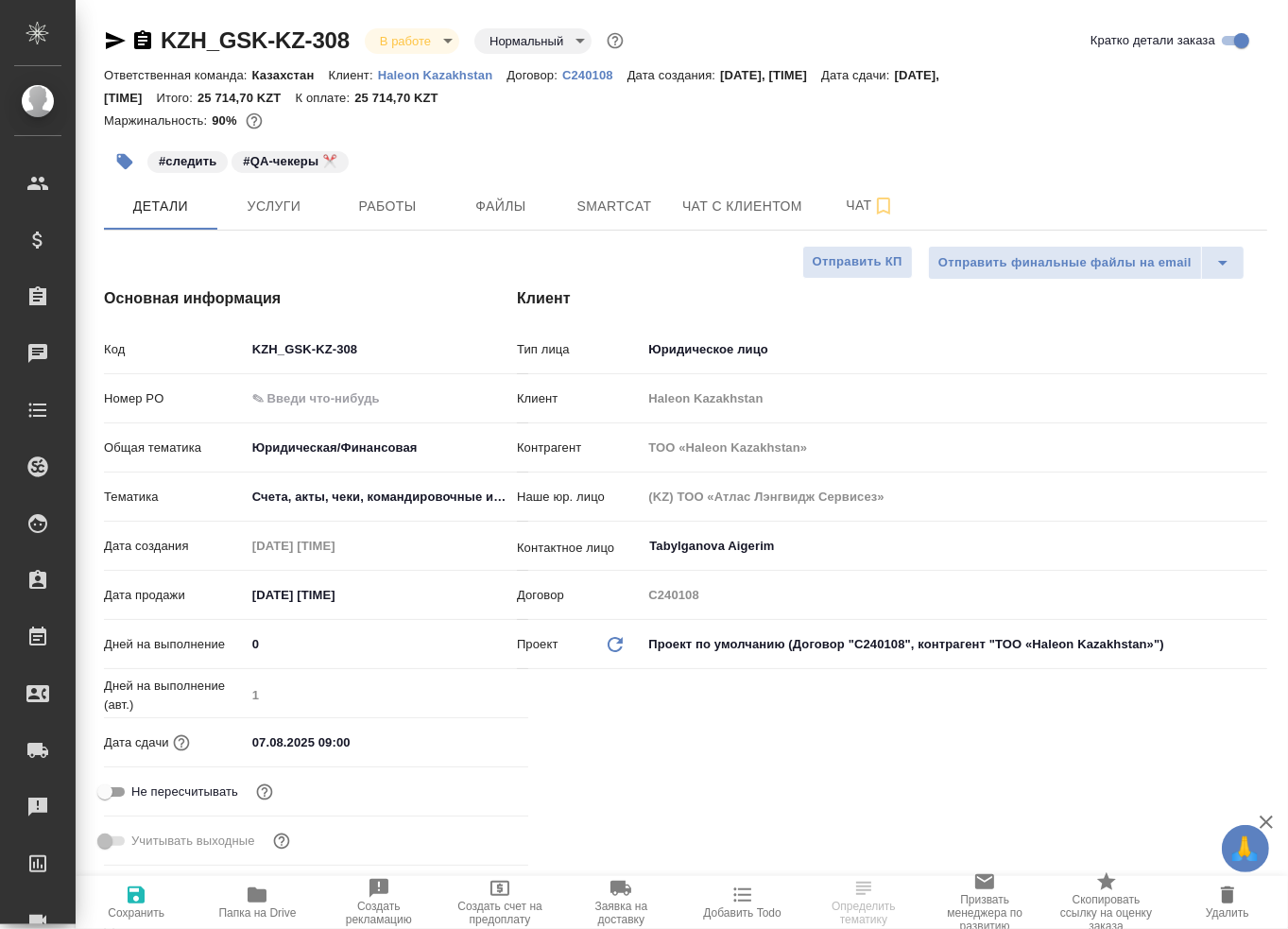 type on "x" 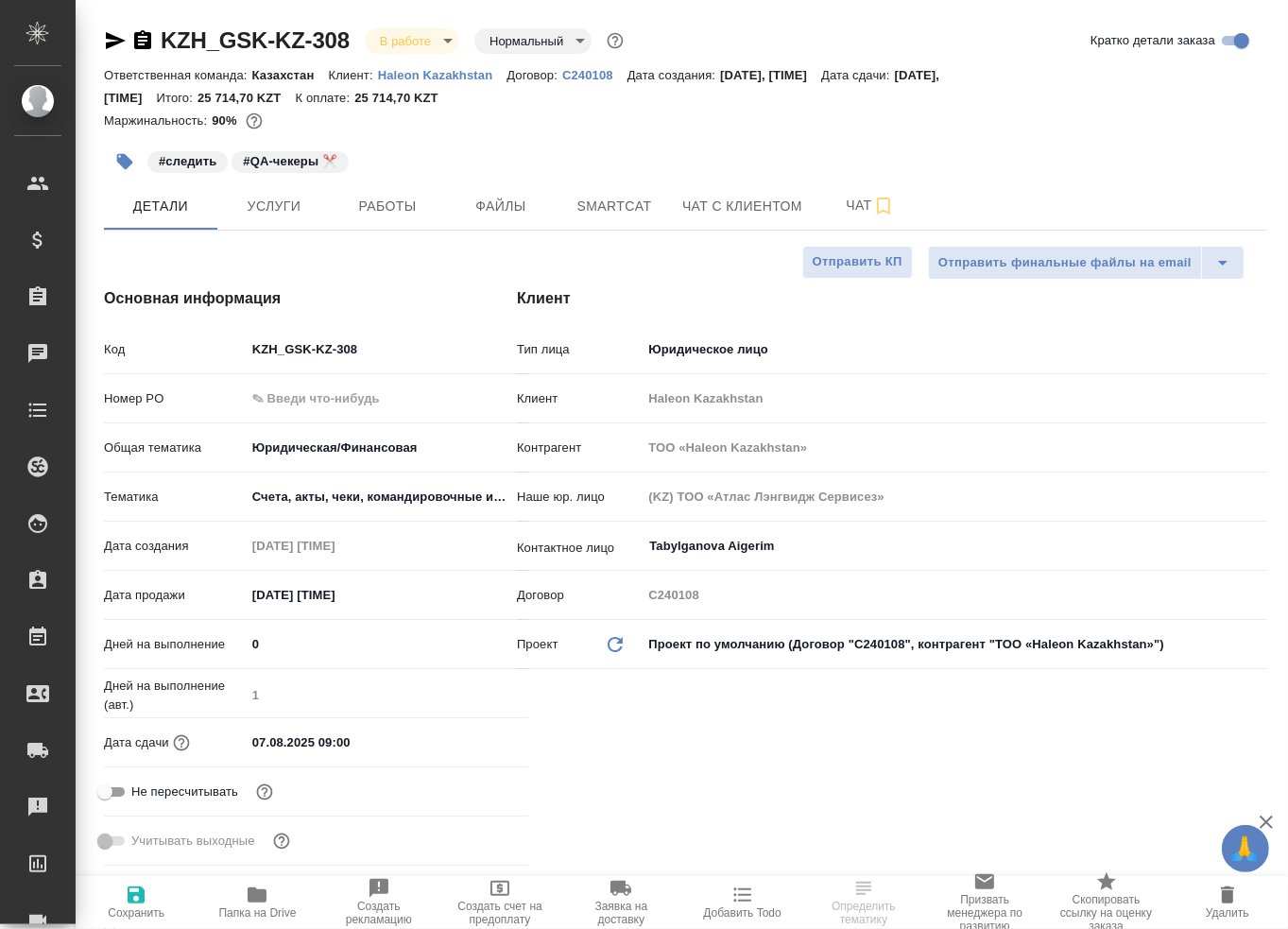 type on "x" 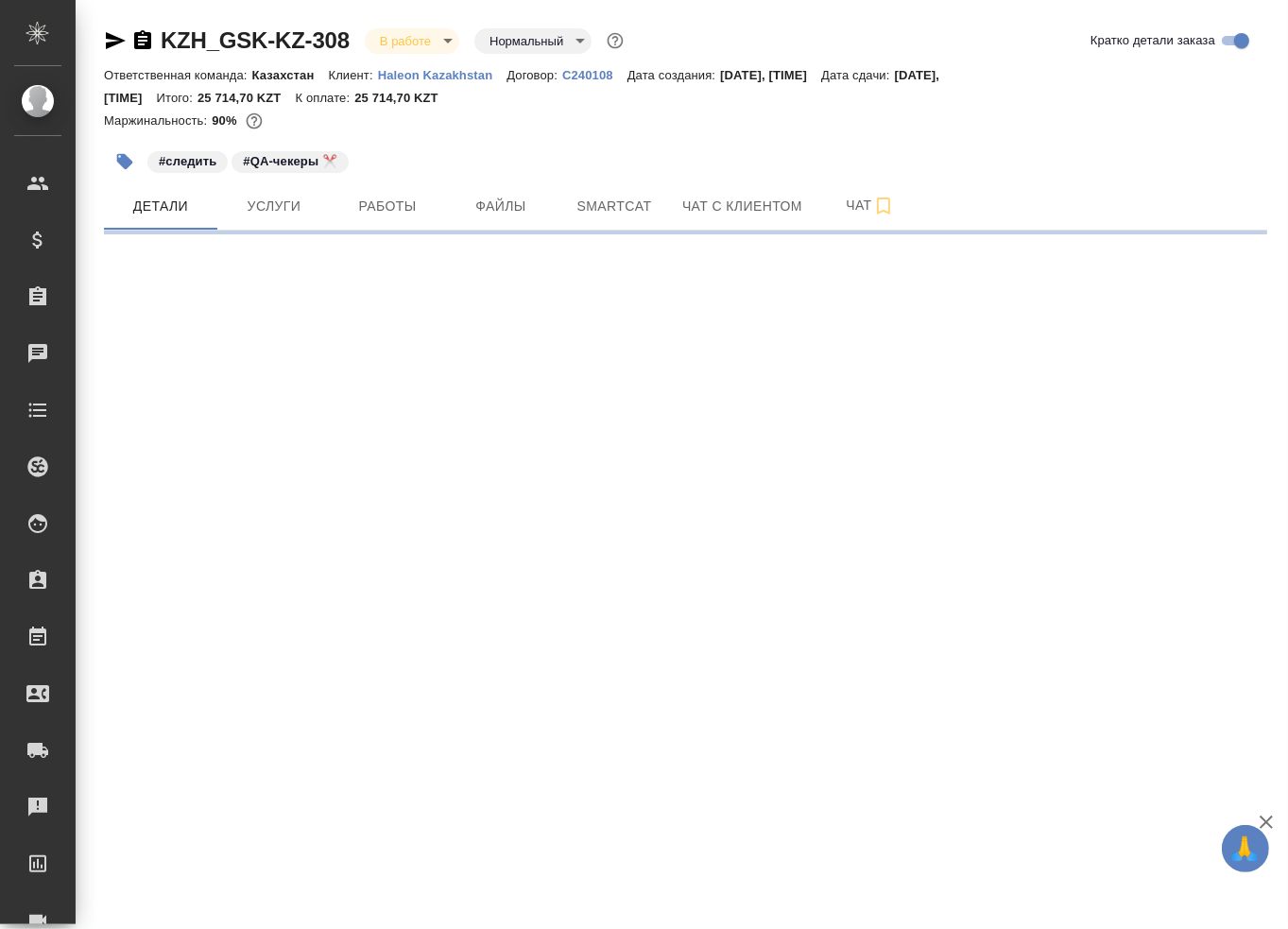 select on "RU" 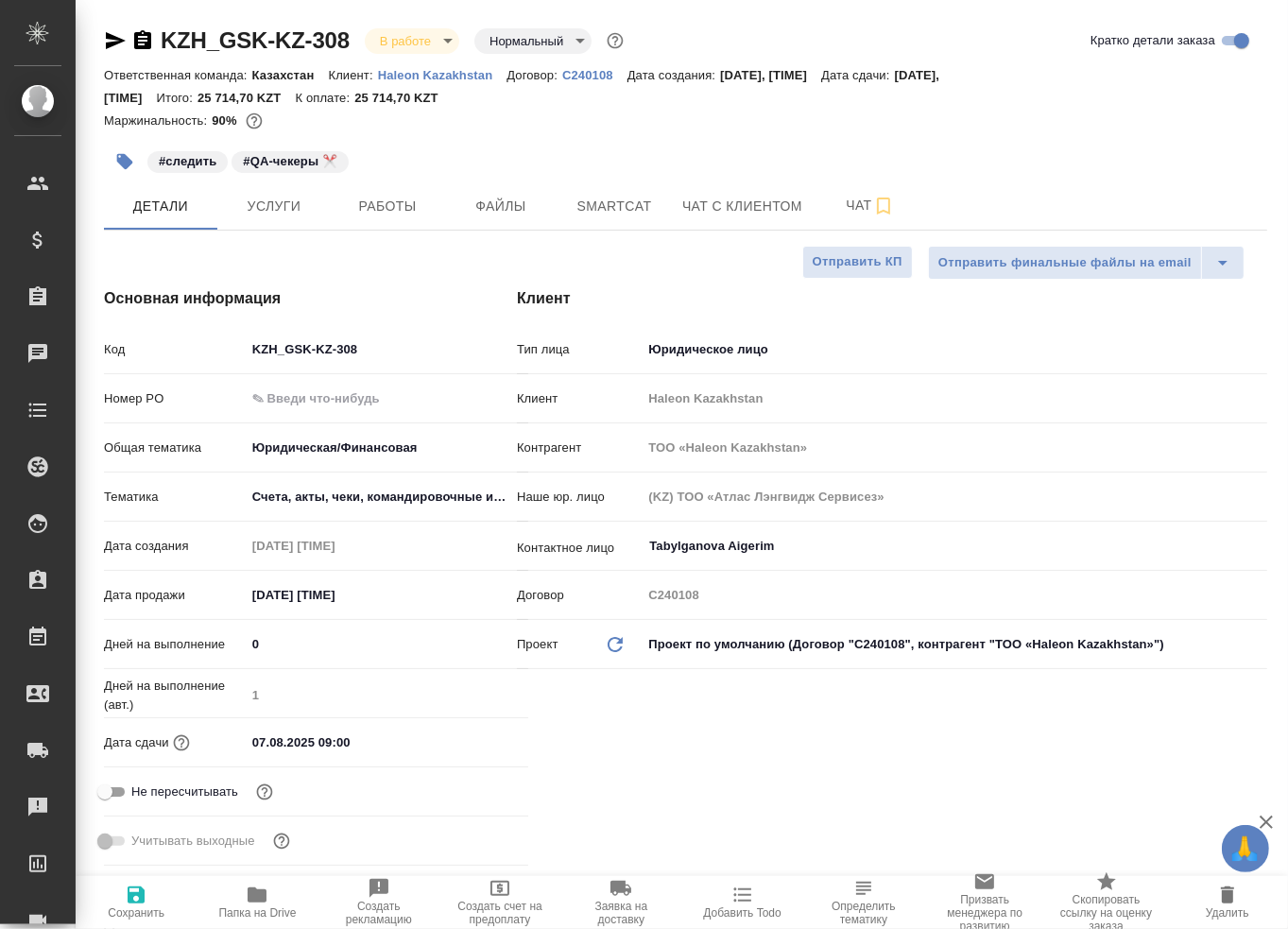 type on "x" 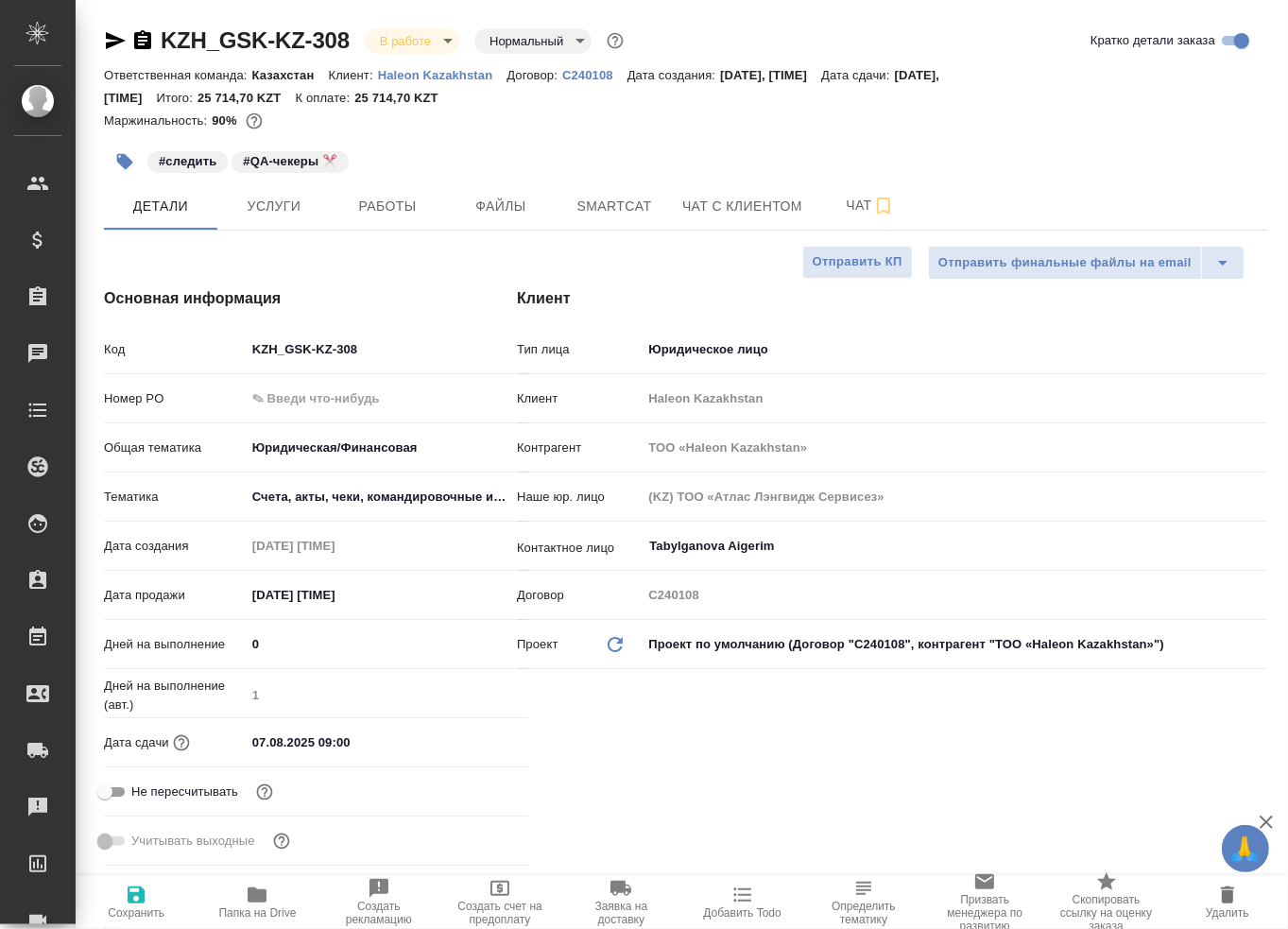 type on "x" 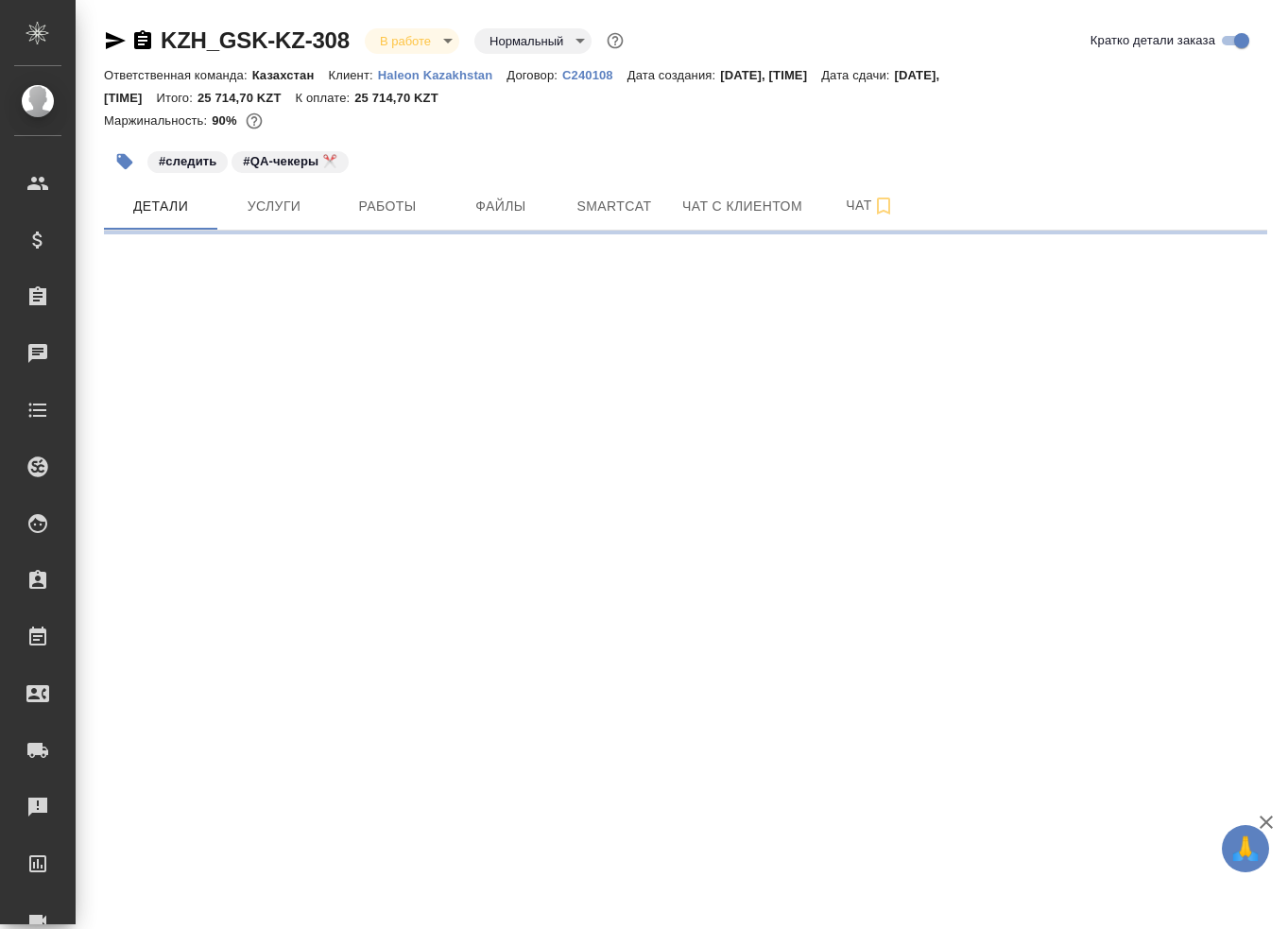 scroll, scrollTop: 0, scrollLeft: 0, axis: both 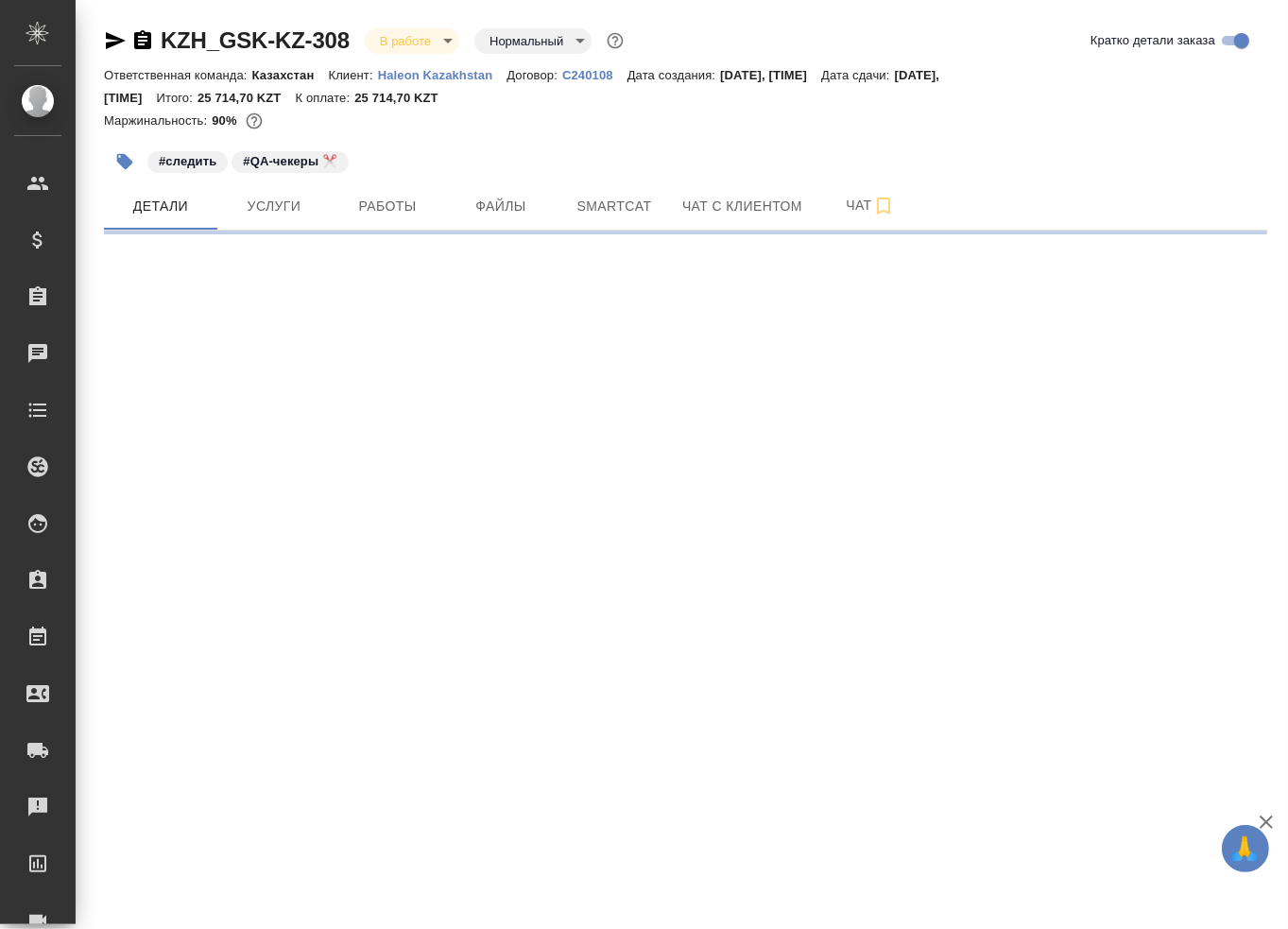select on "RU" 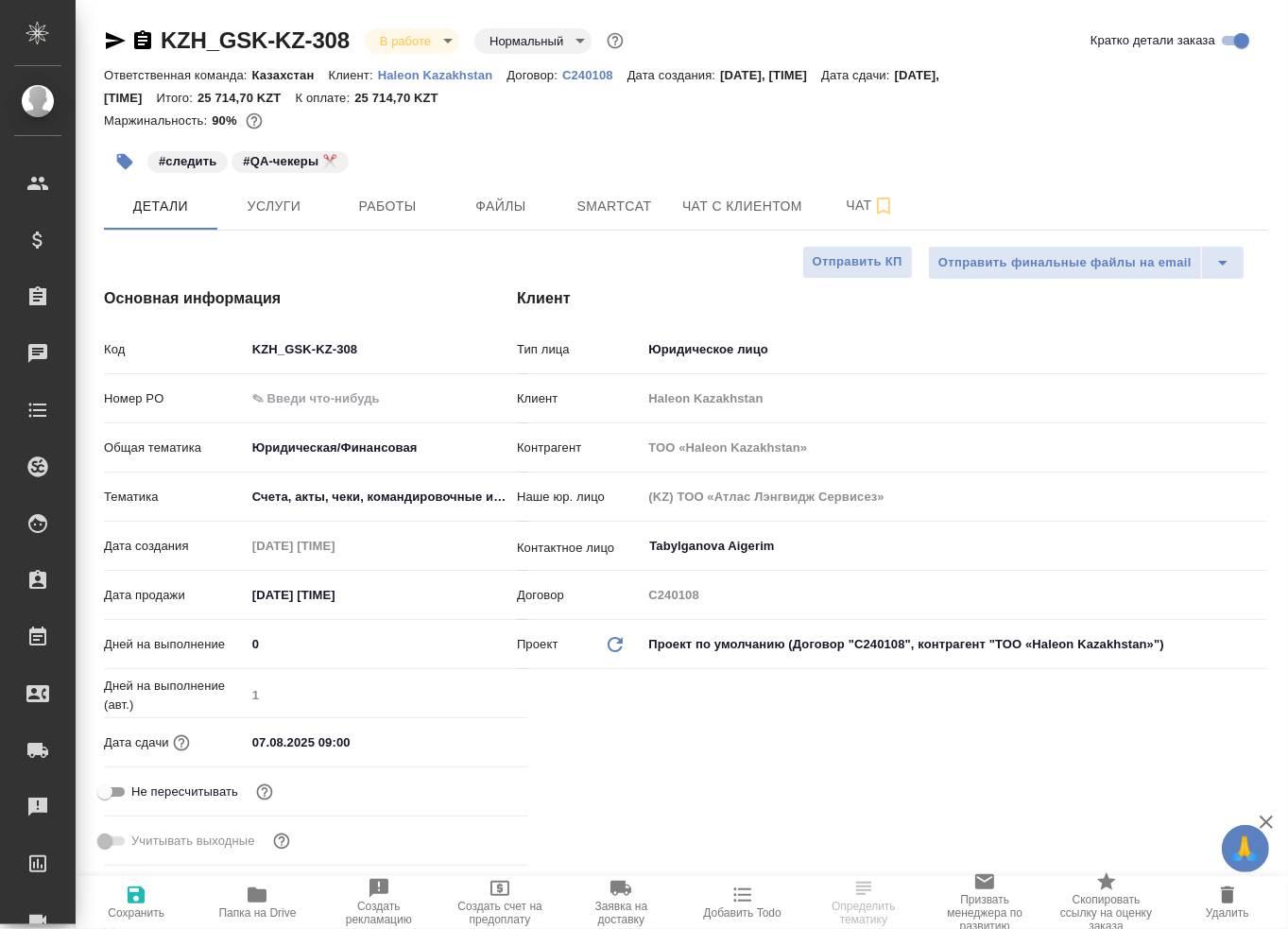 type on "x" 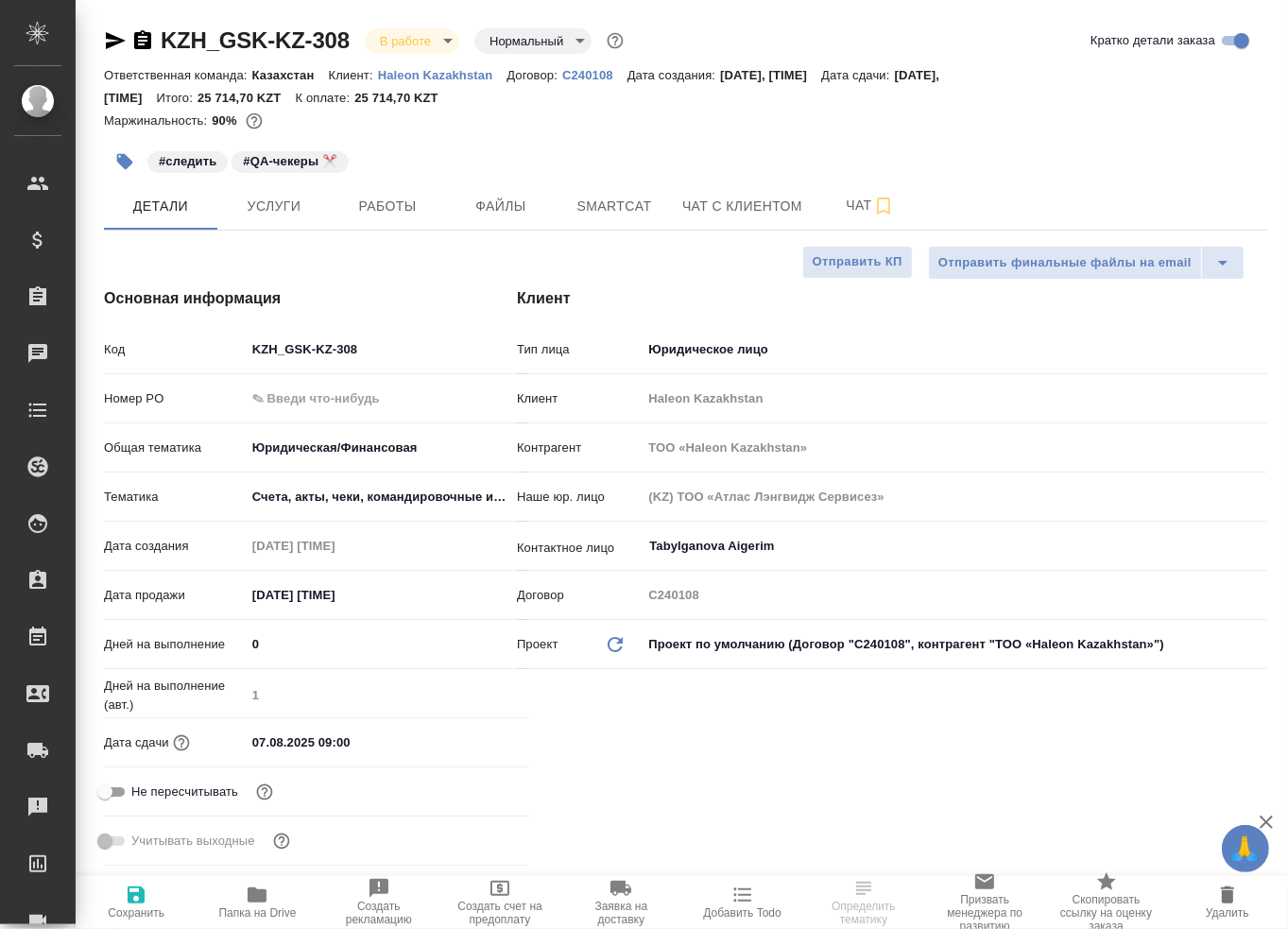 type on "x" 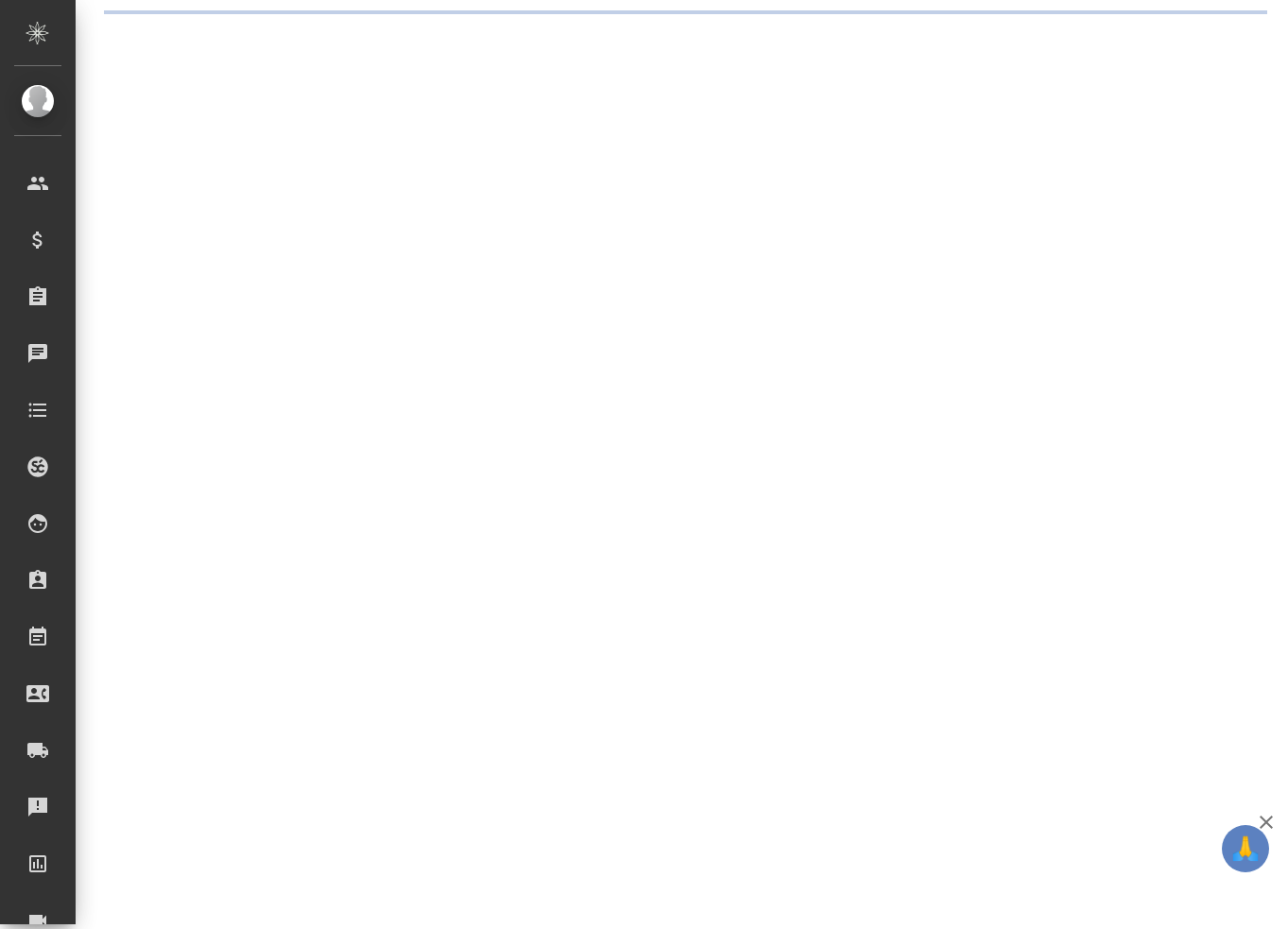 scroll, scrollTop: 0, scrollLeft: 0, axis: both 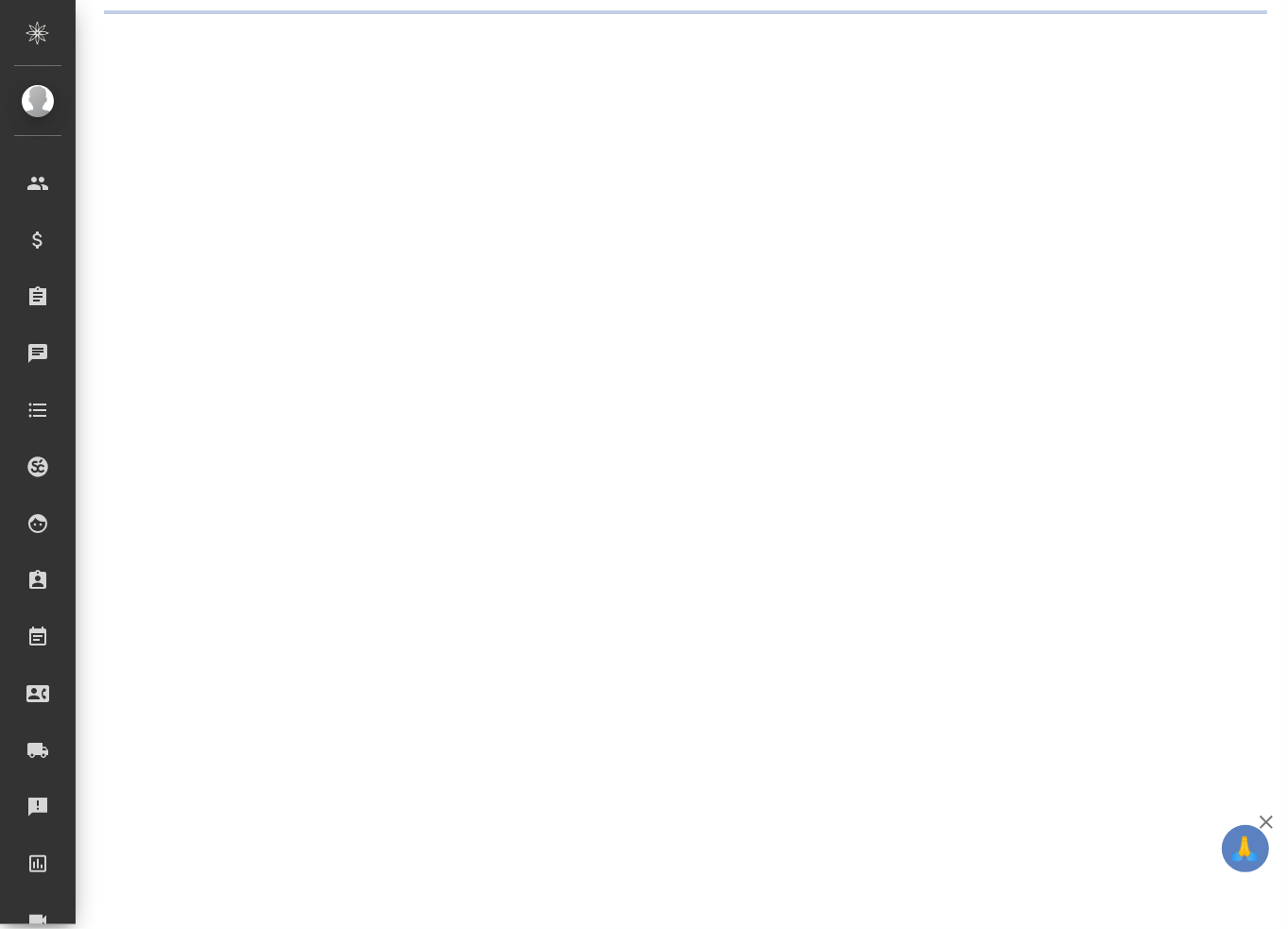 select on "RU" 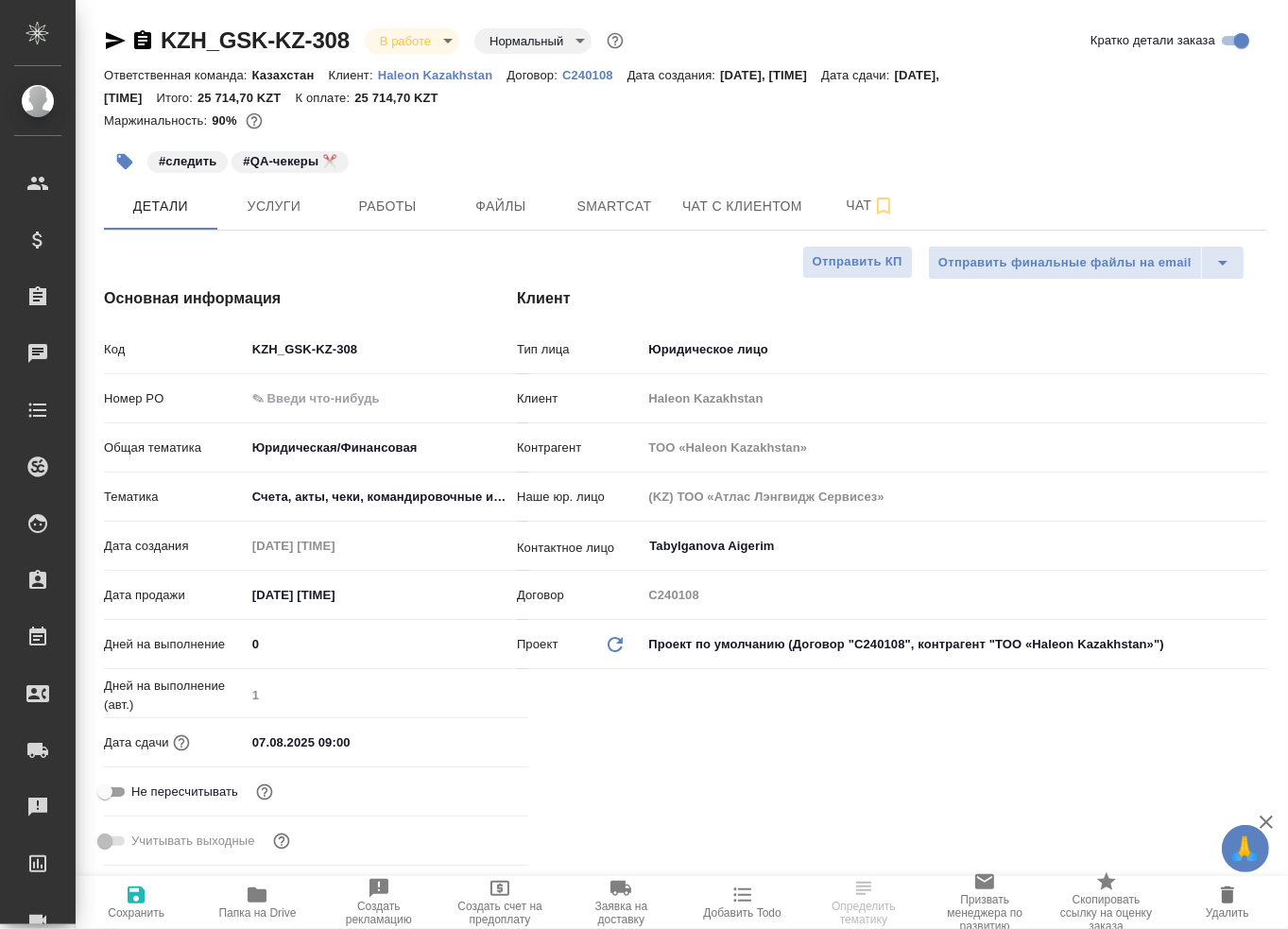 type on "x" 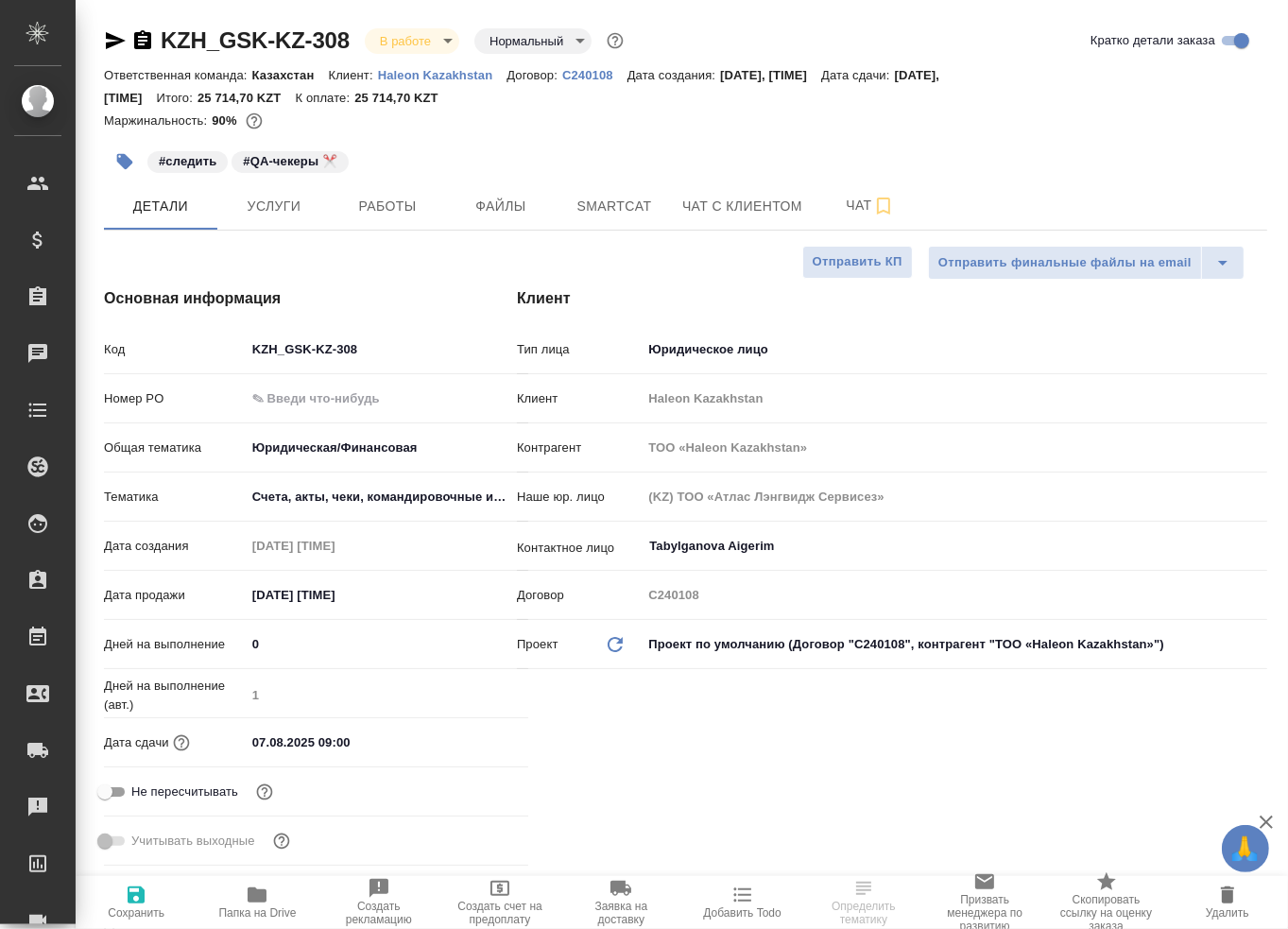 type on "x" 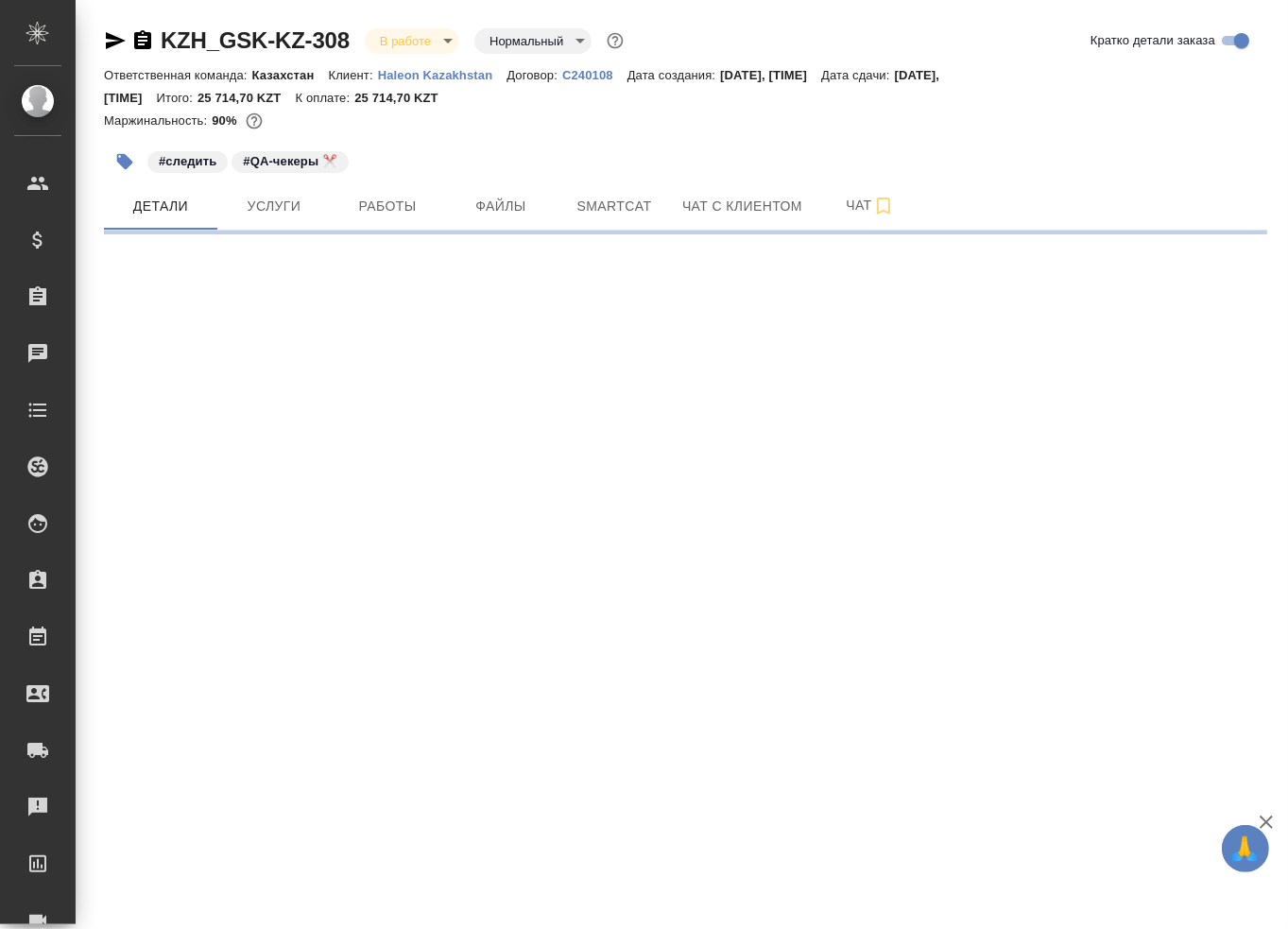 select on "RU" 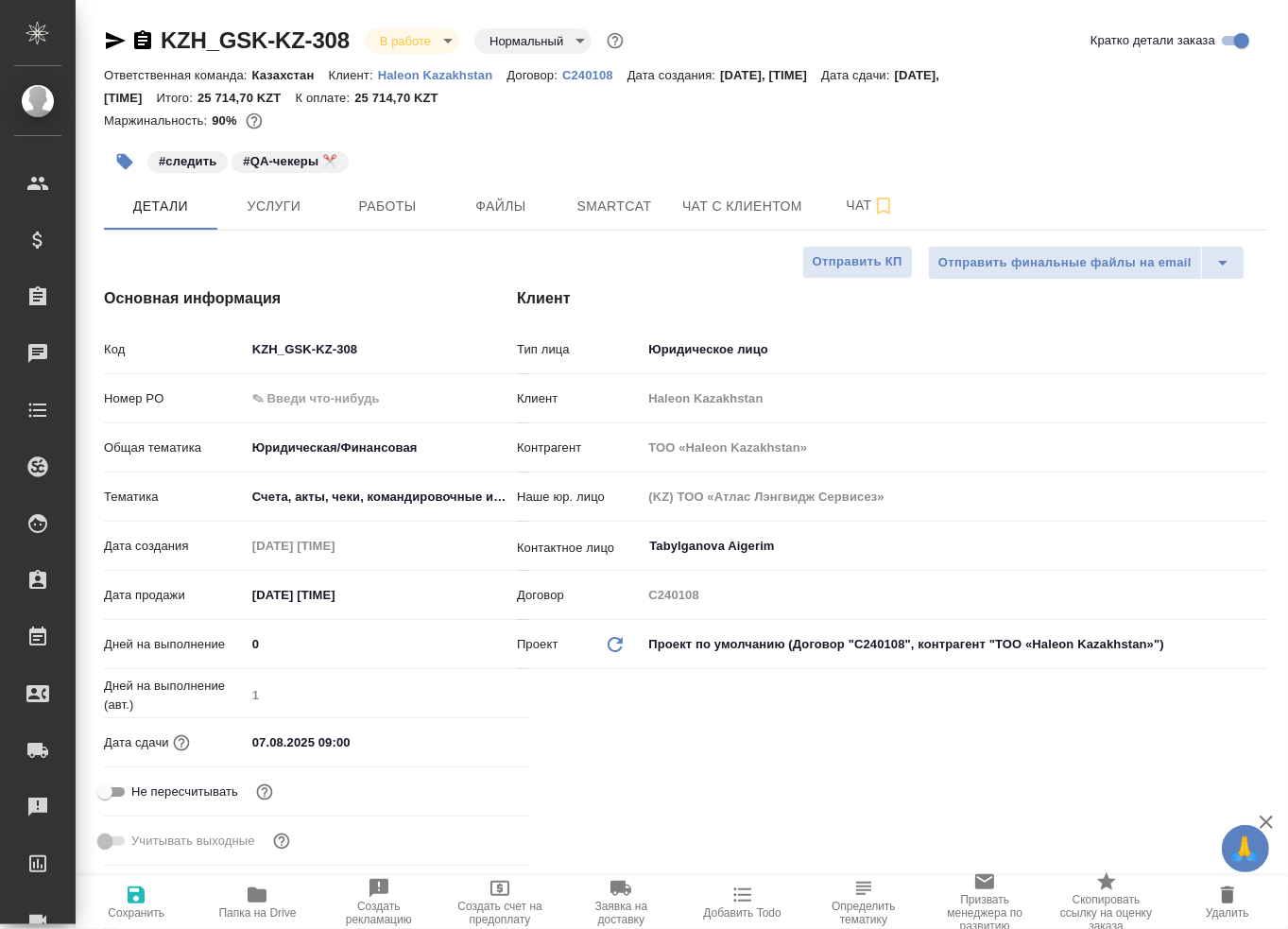 type on "x" 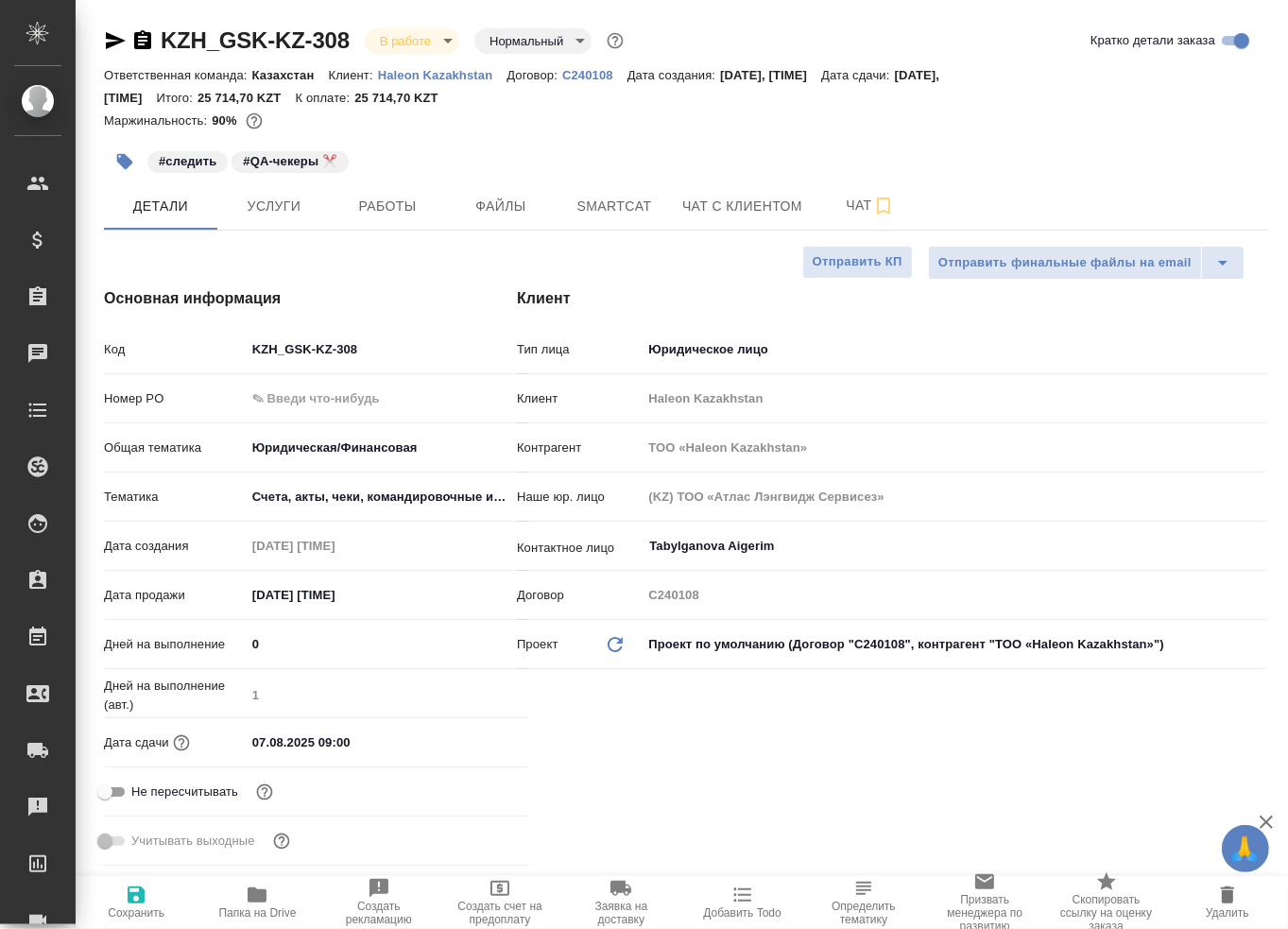 type on "x" 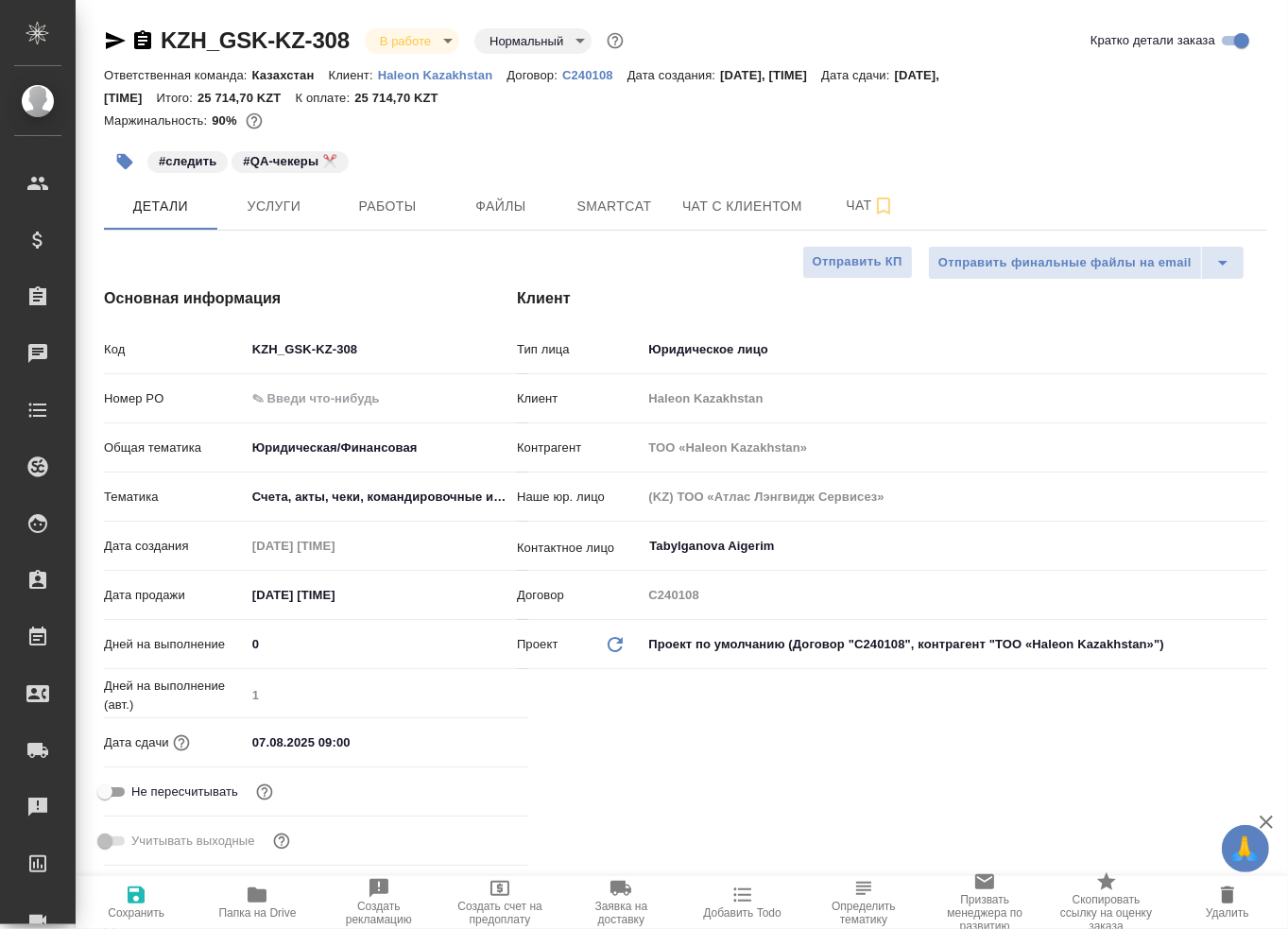 click on "#следить #QA-чекеры ✂️" at bounding box center (685, 162) 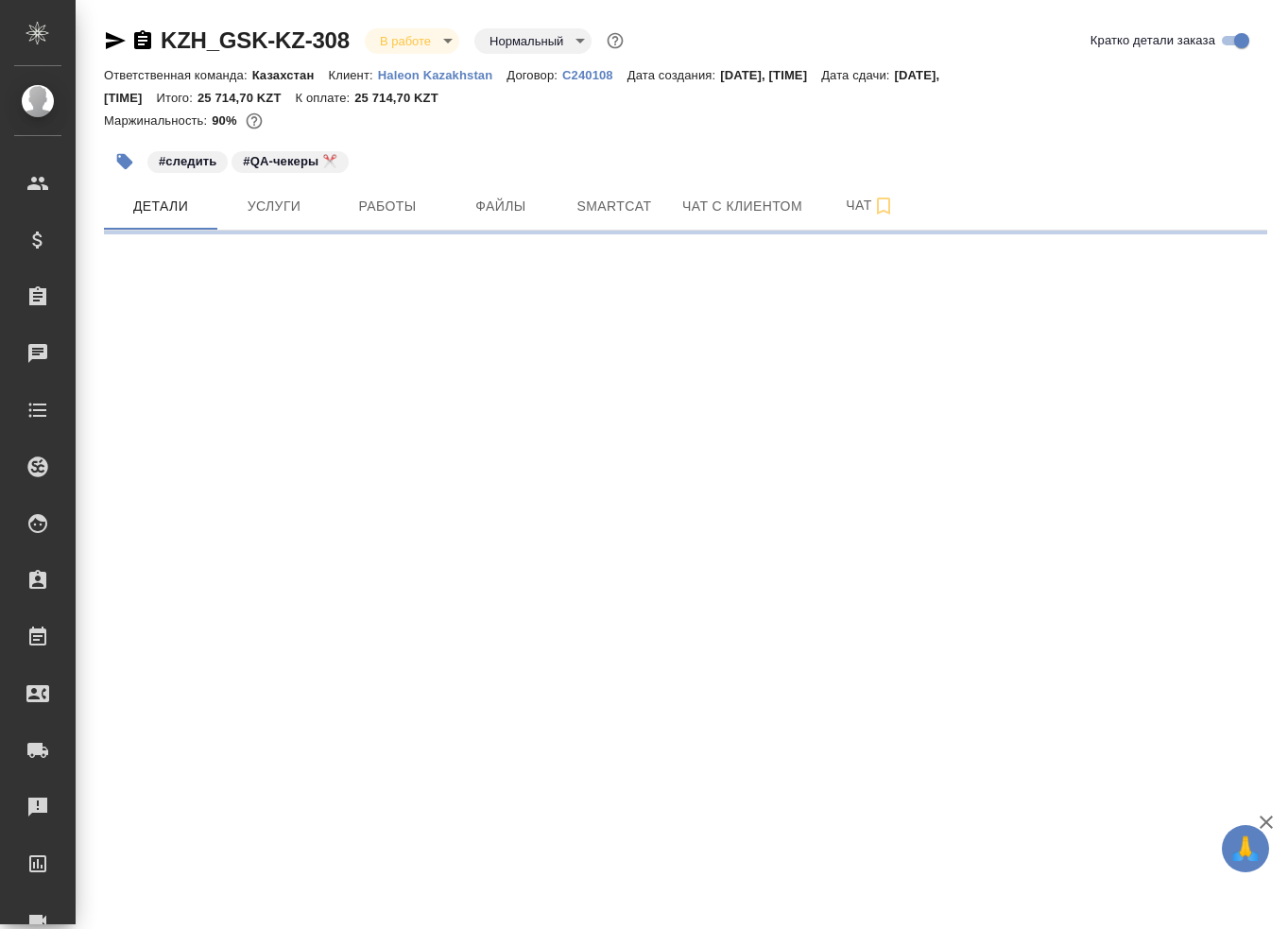 scroll, scrollTop: 0, scrollLeft: 0, axis: both 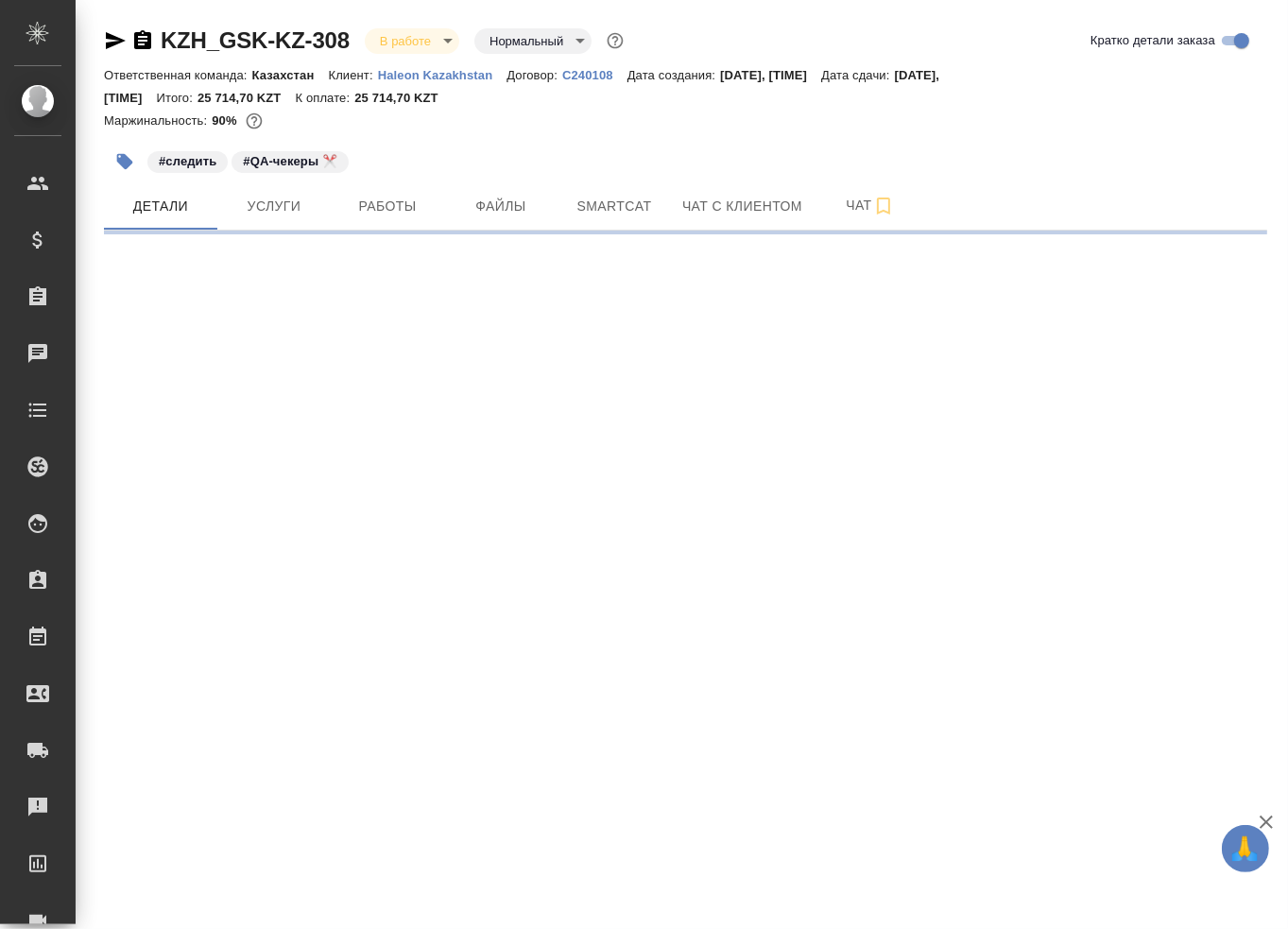 select on "RU" 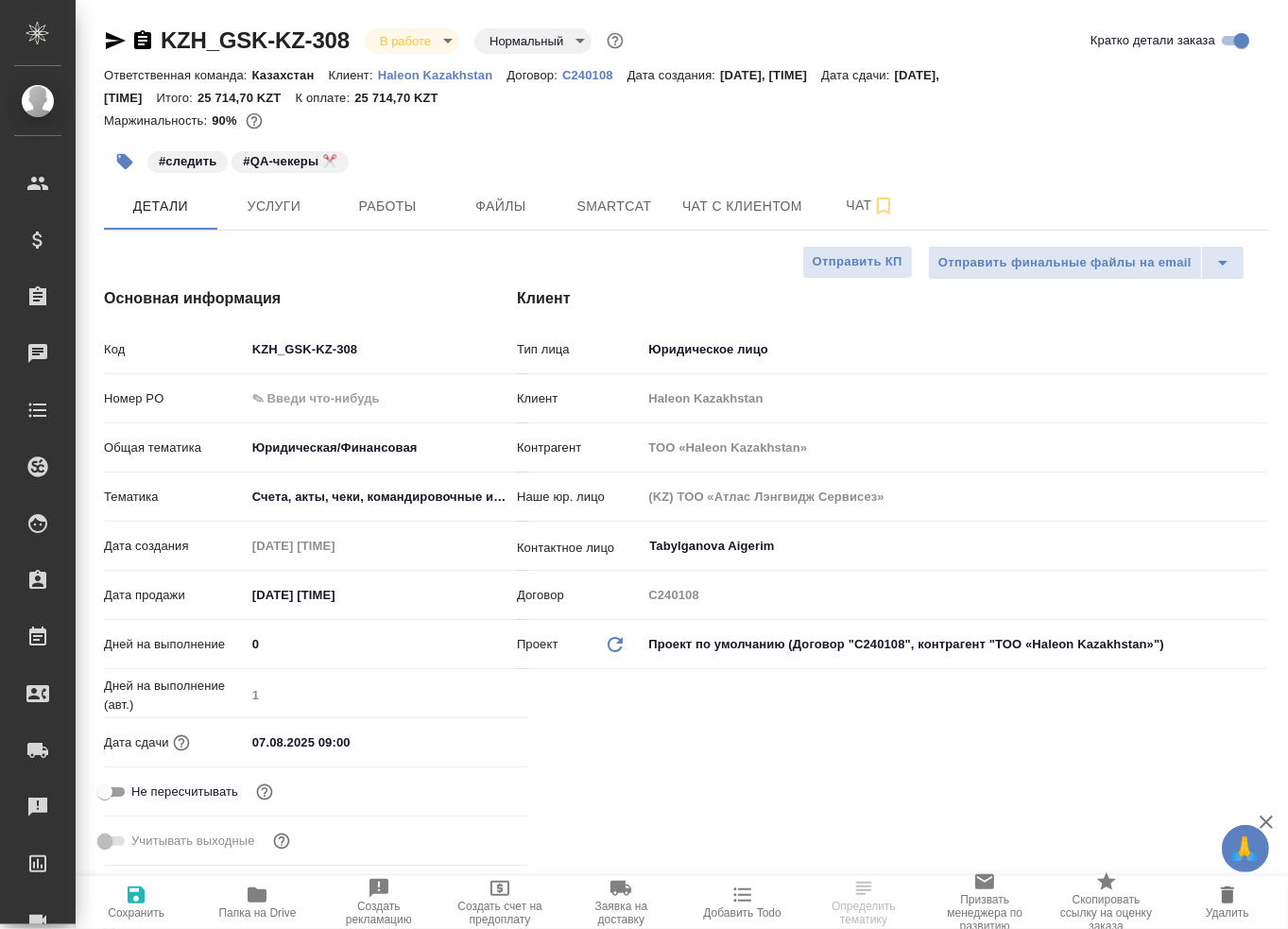 type on "x" 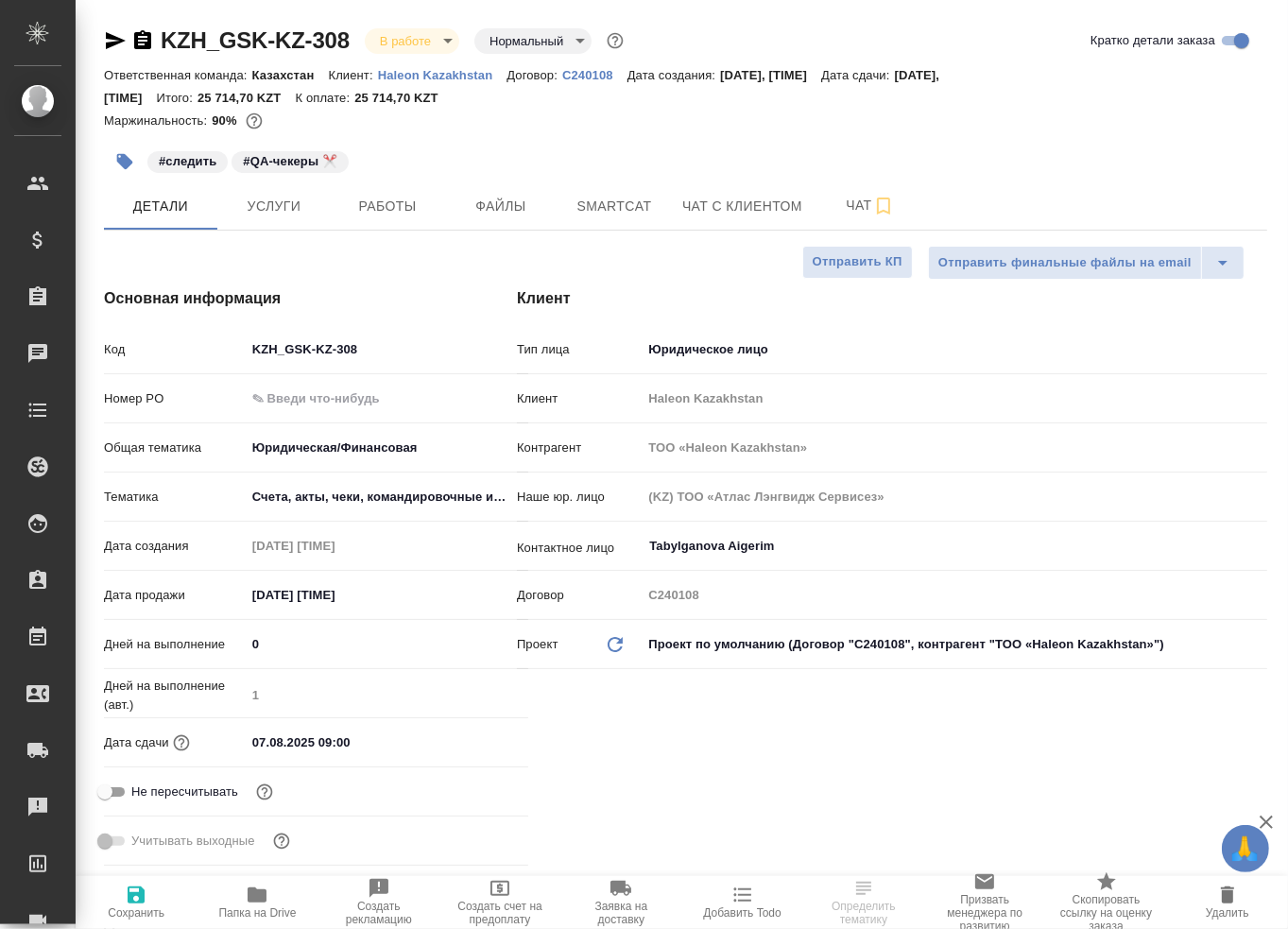 type on "x" 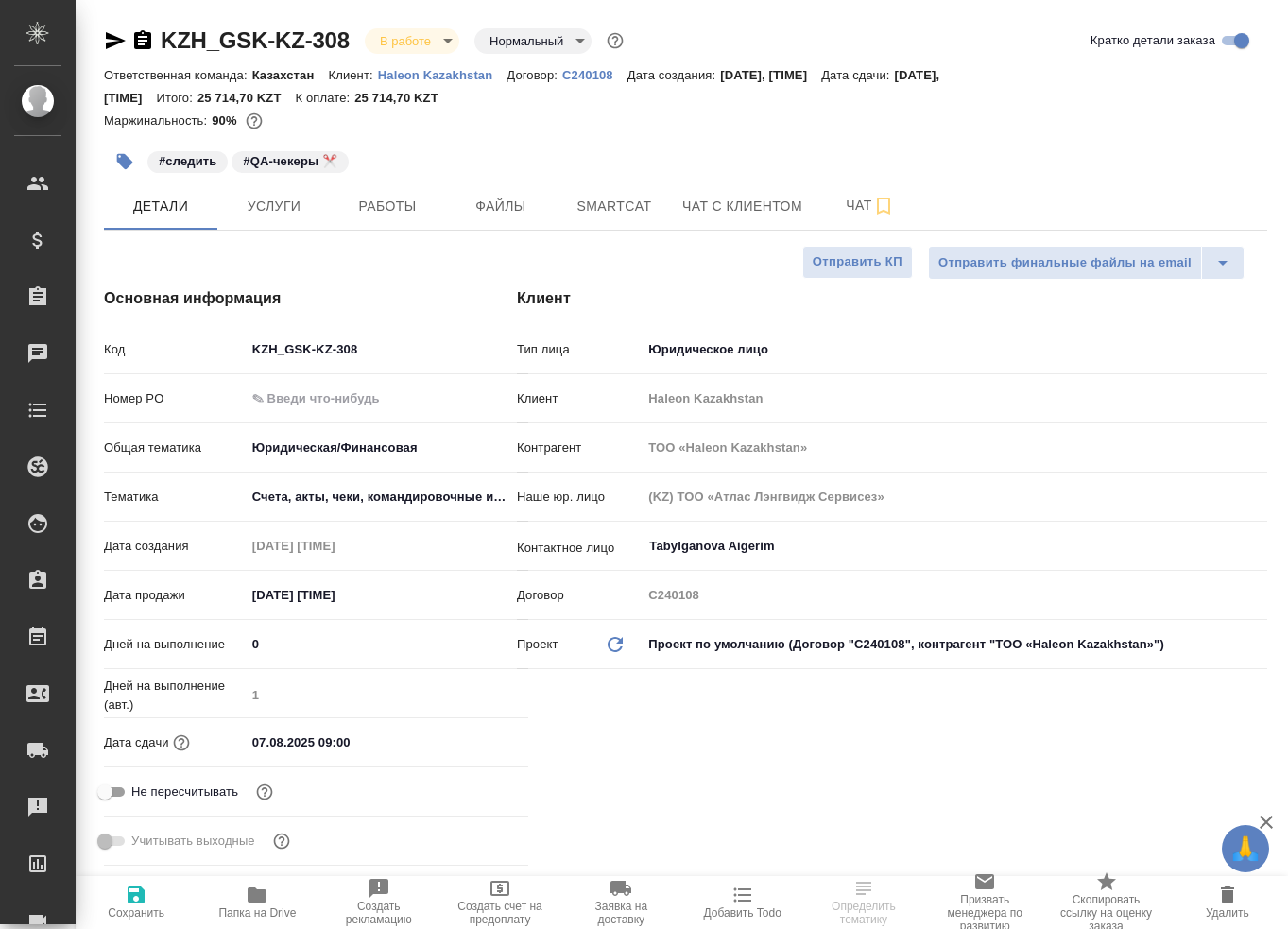 select on "RU" 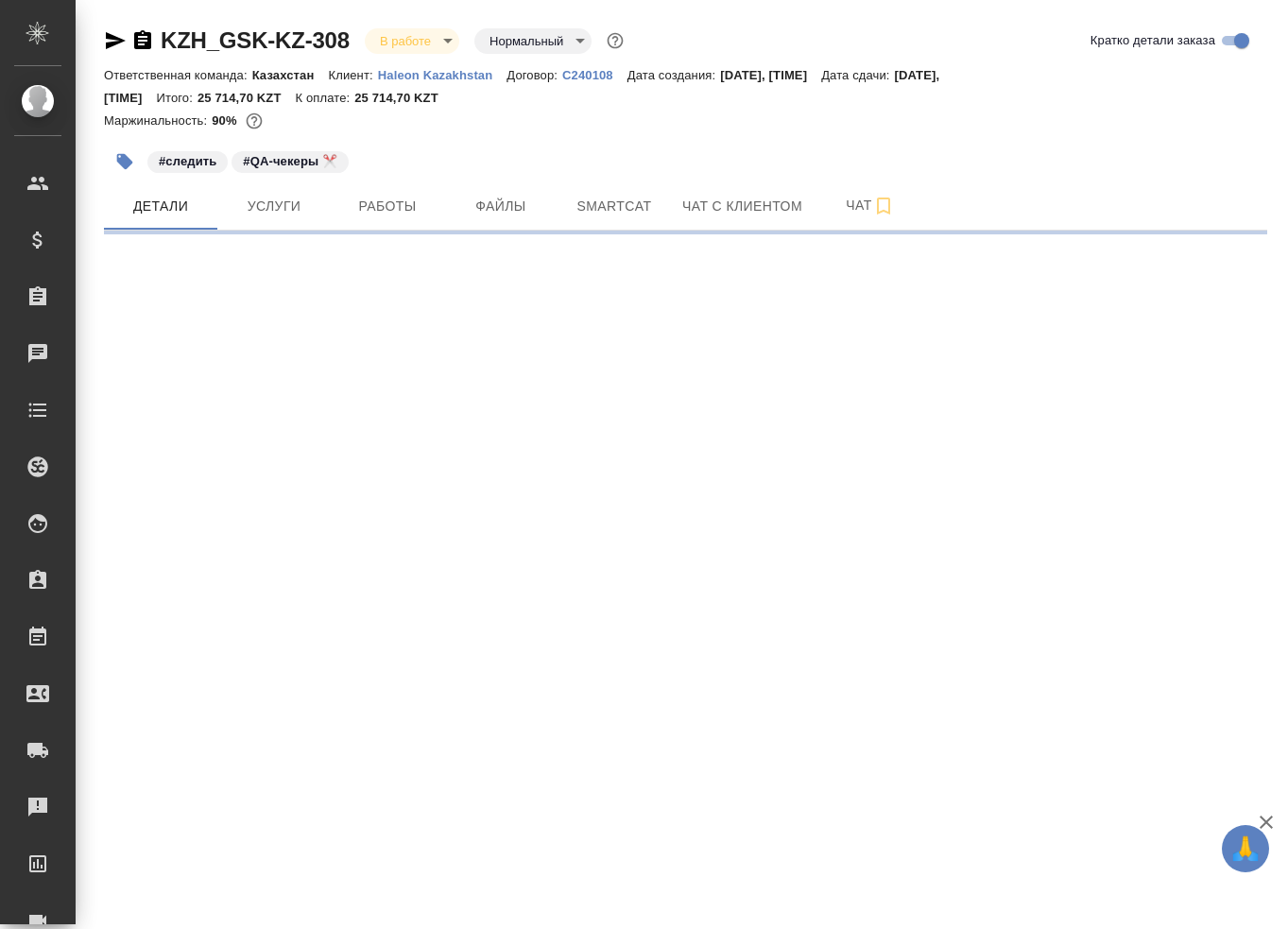 scroll, scrollTop: 0, scrollLeft: 0, axis: both 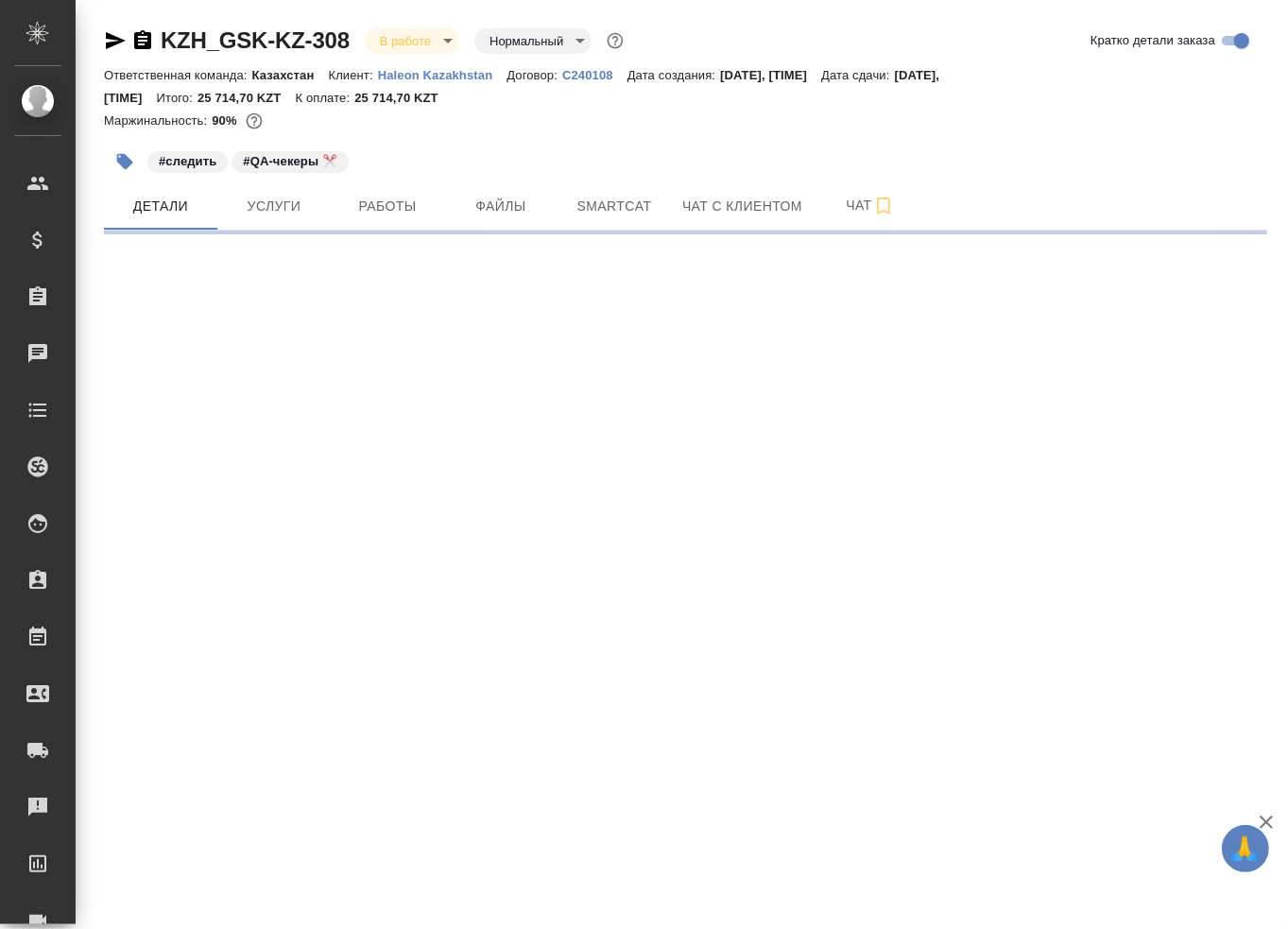 select on "RU" 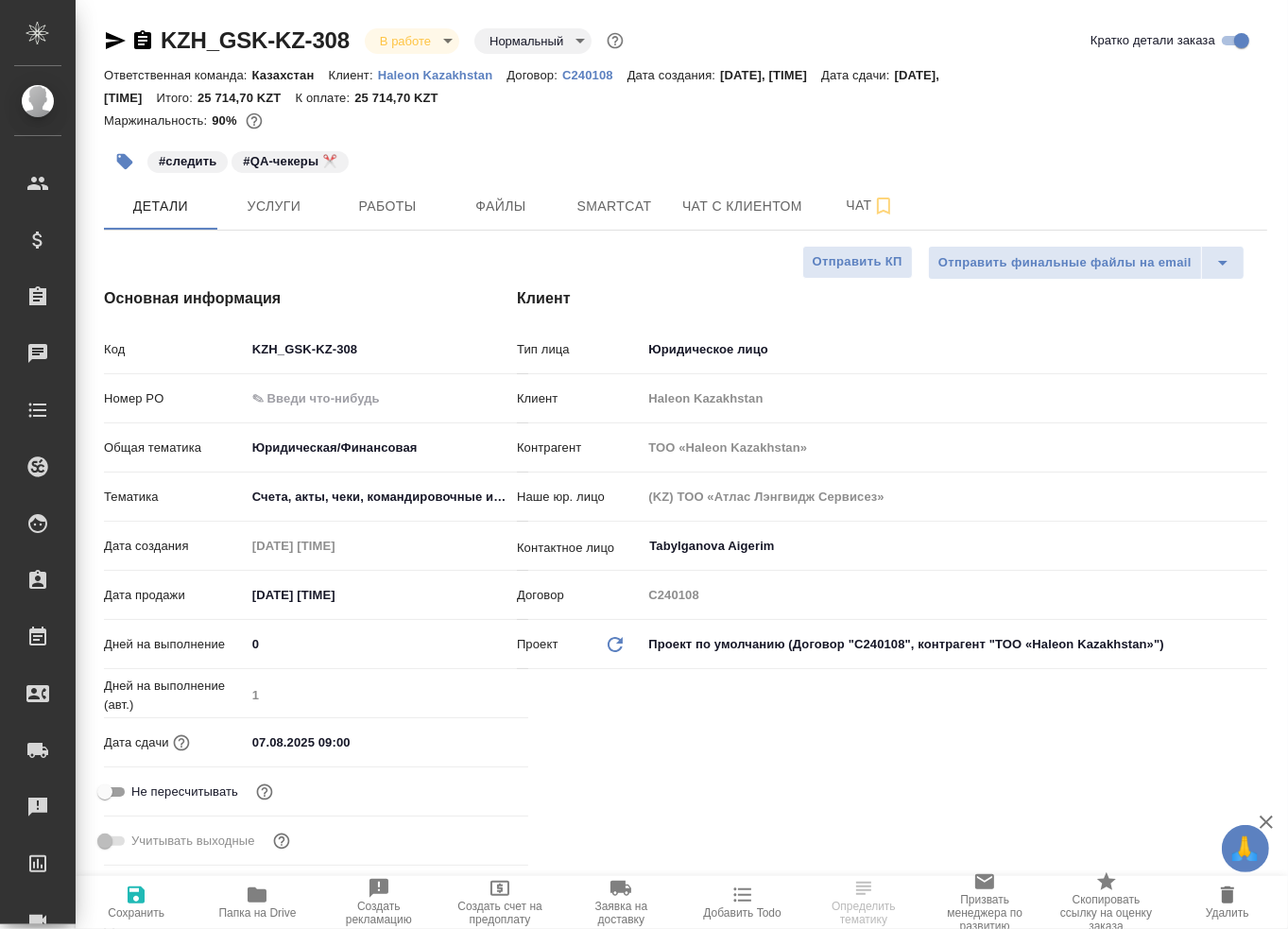 type on "x" 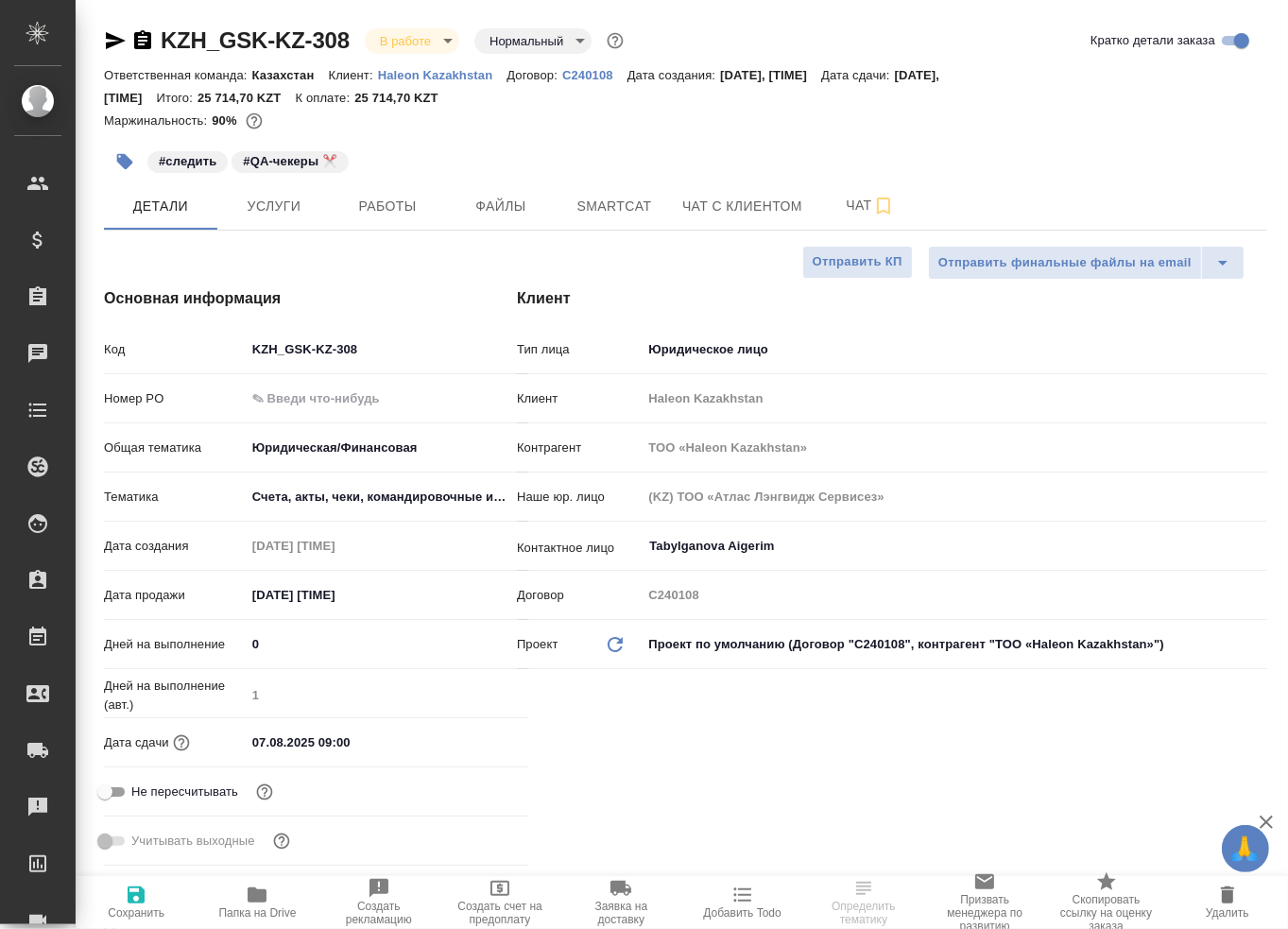 type on "x" 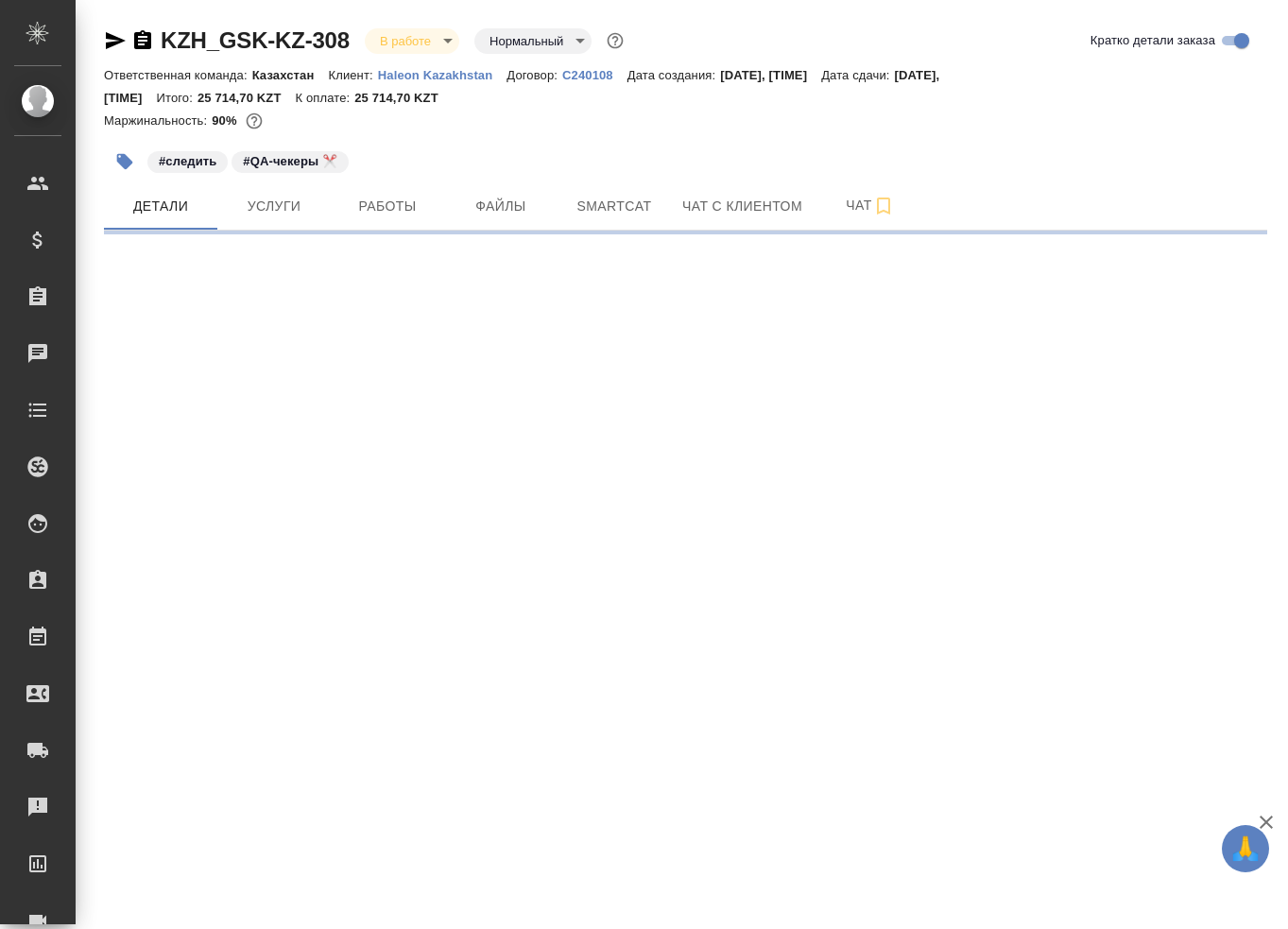 scroll, scrollTop: 0, scrollLeft: 0, axis: both 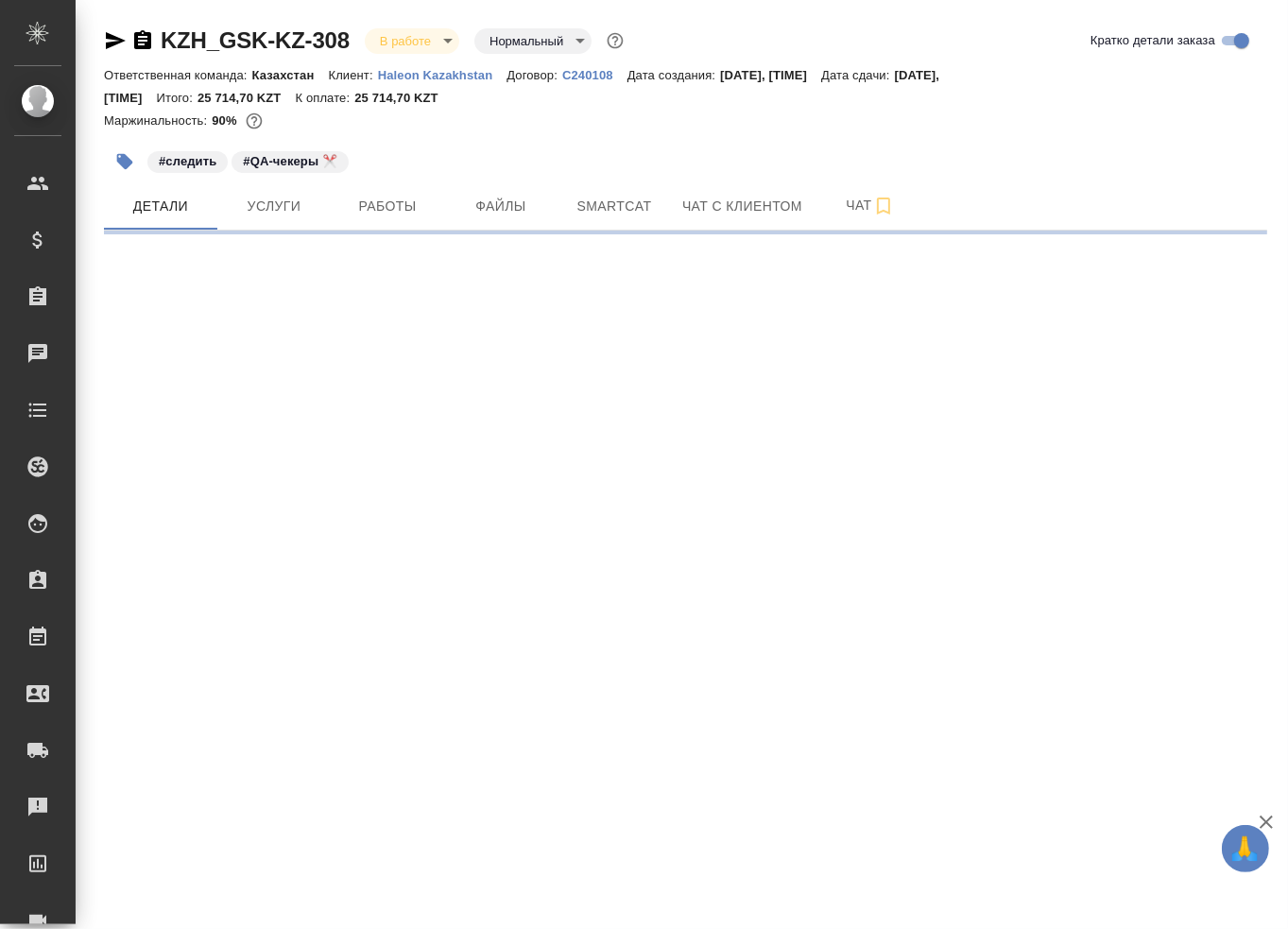 select on "RU" 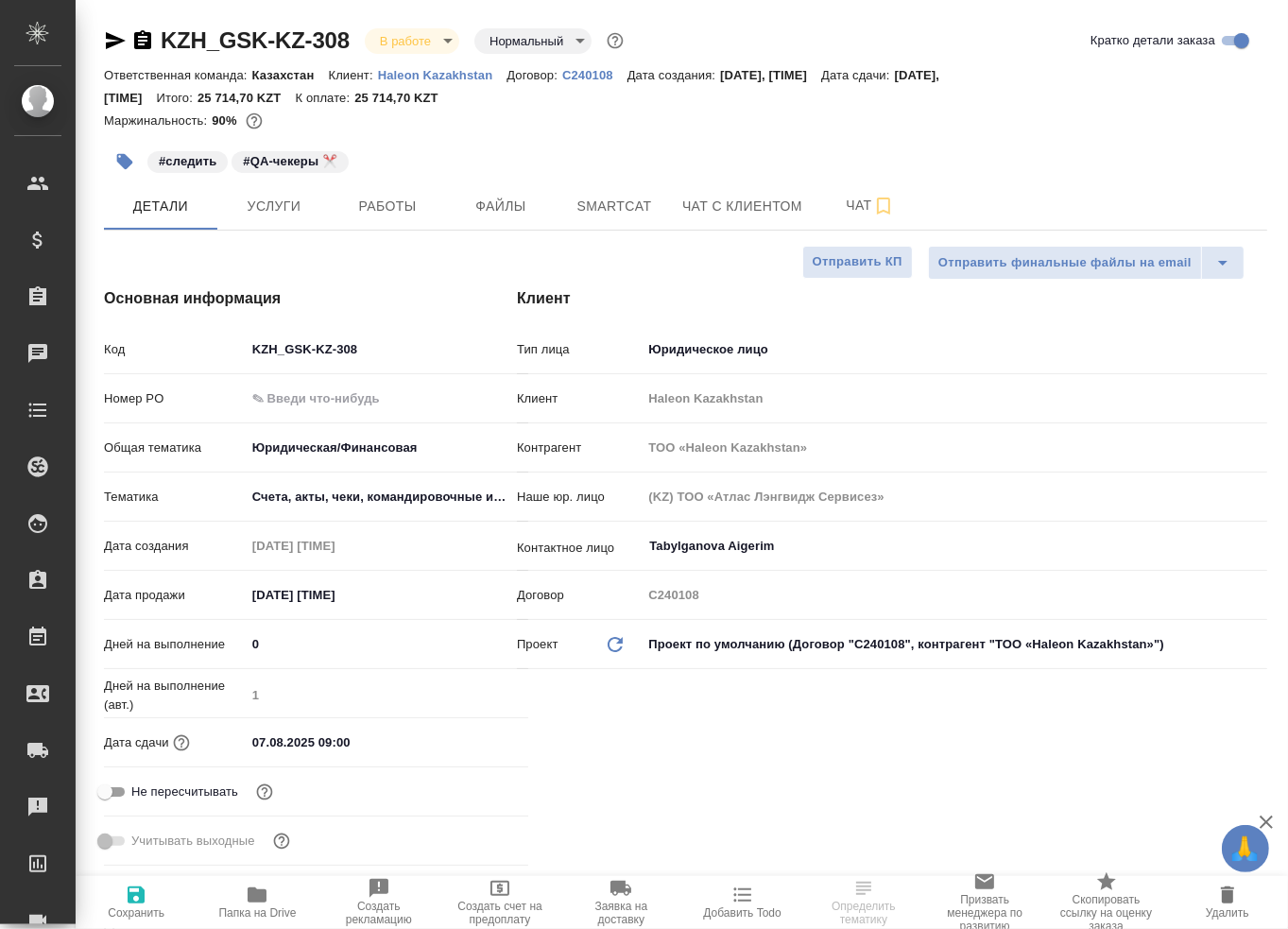 type on "x" 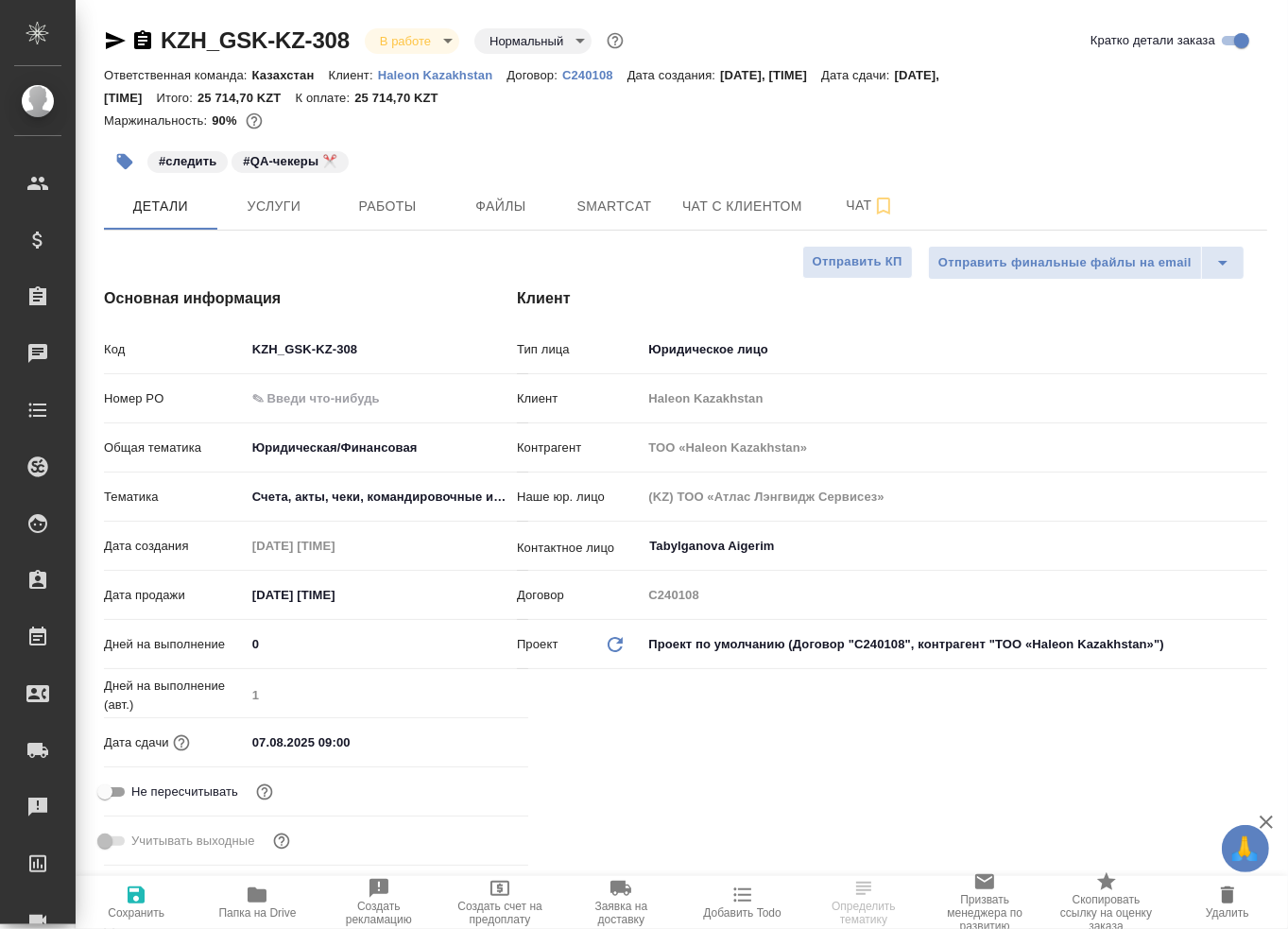 type on "x" 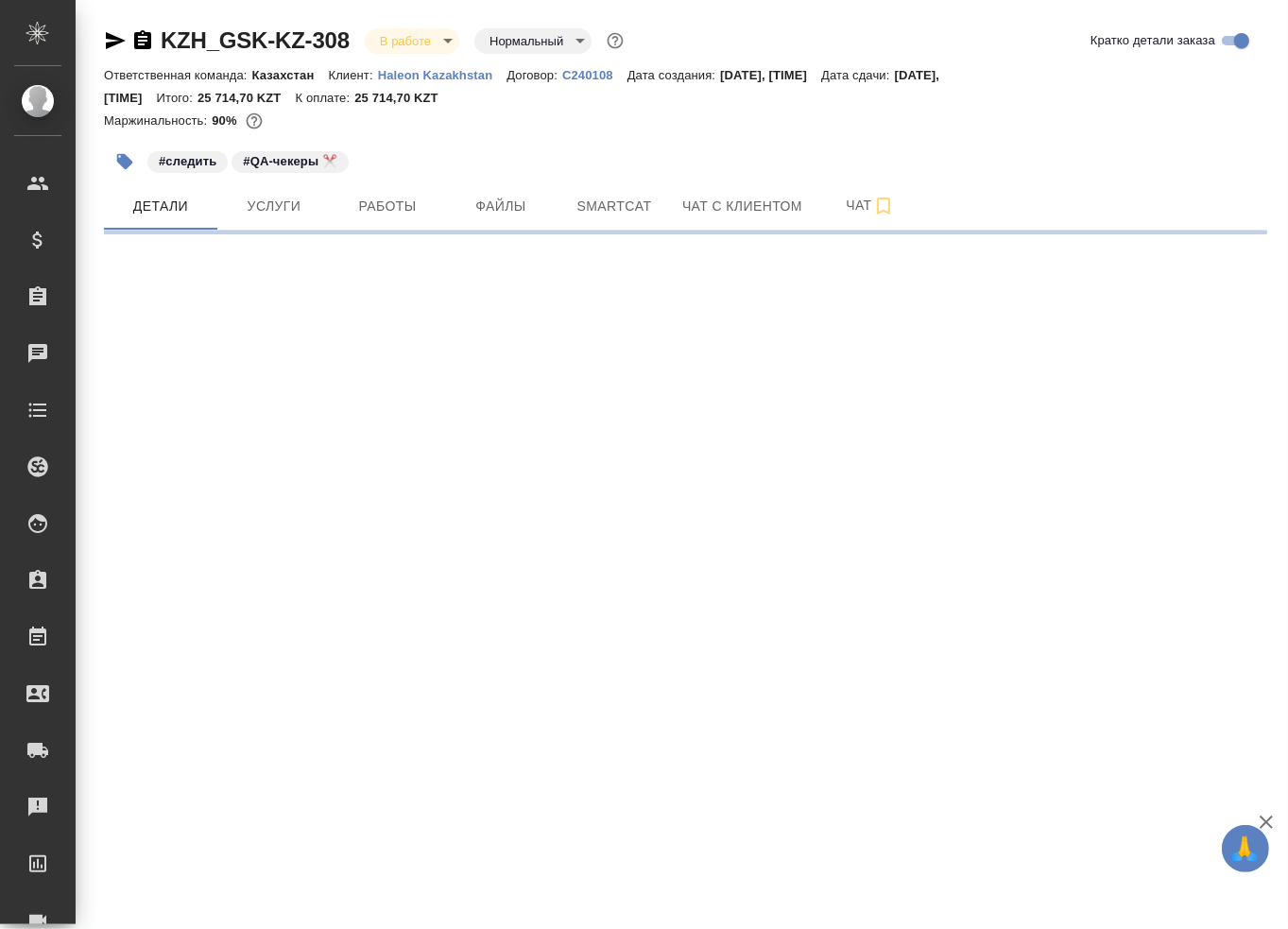 select on "RU" 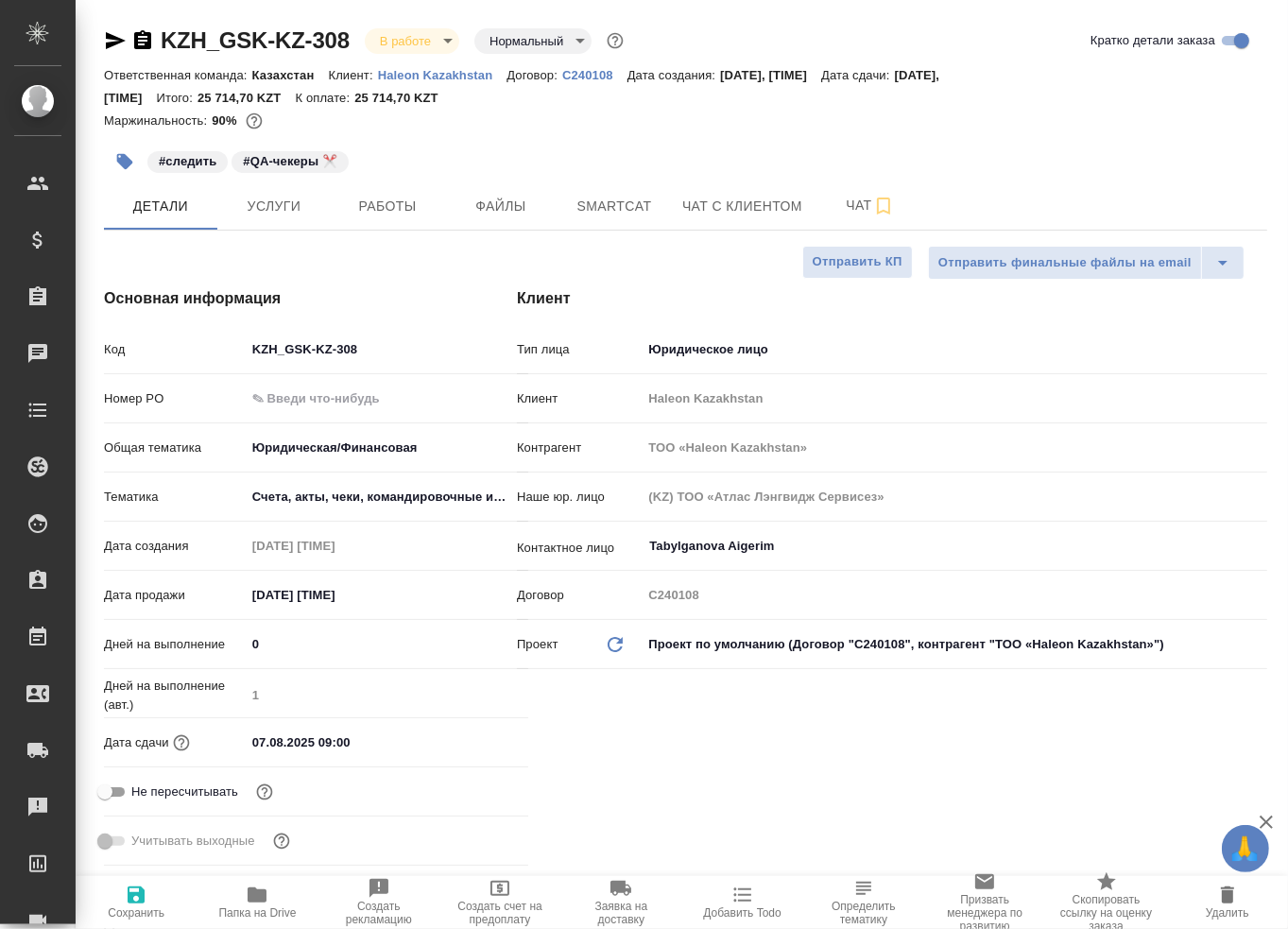 type on "x" 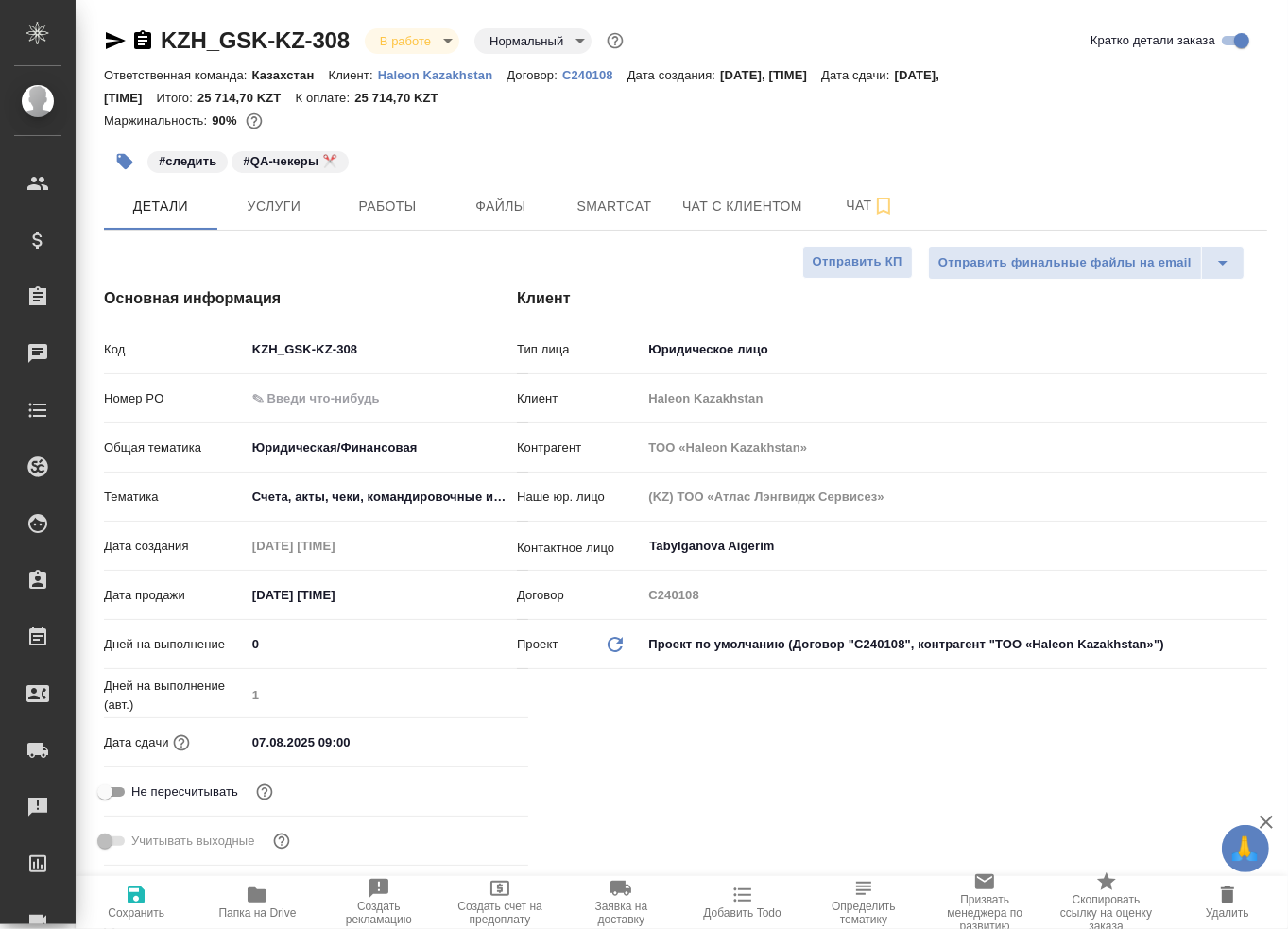 type on "x" 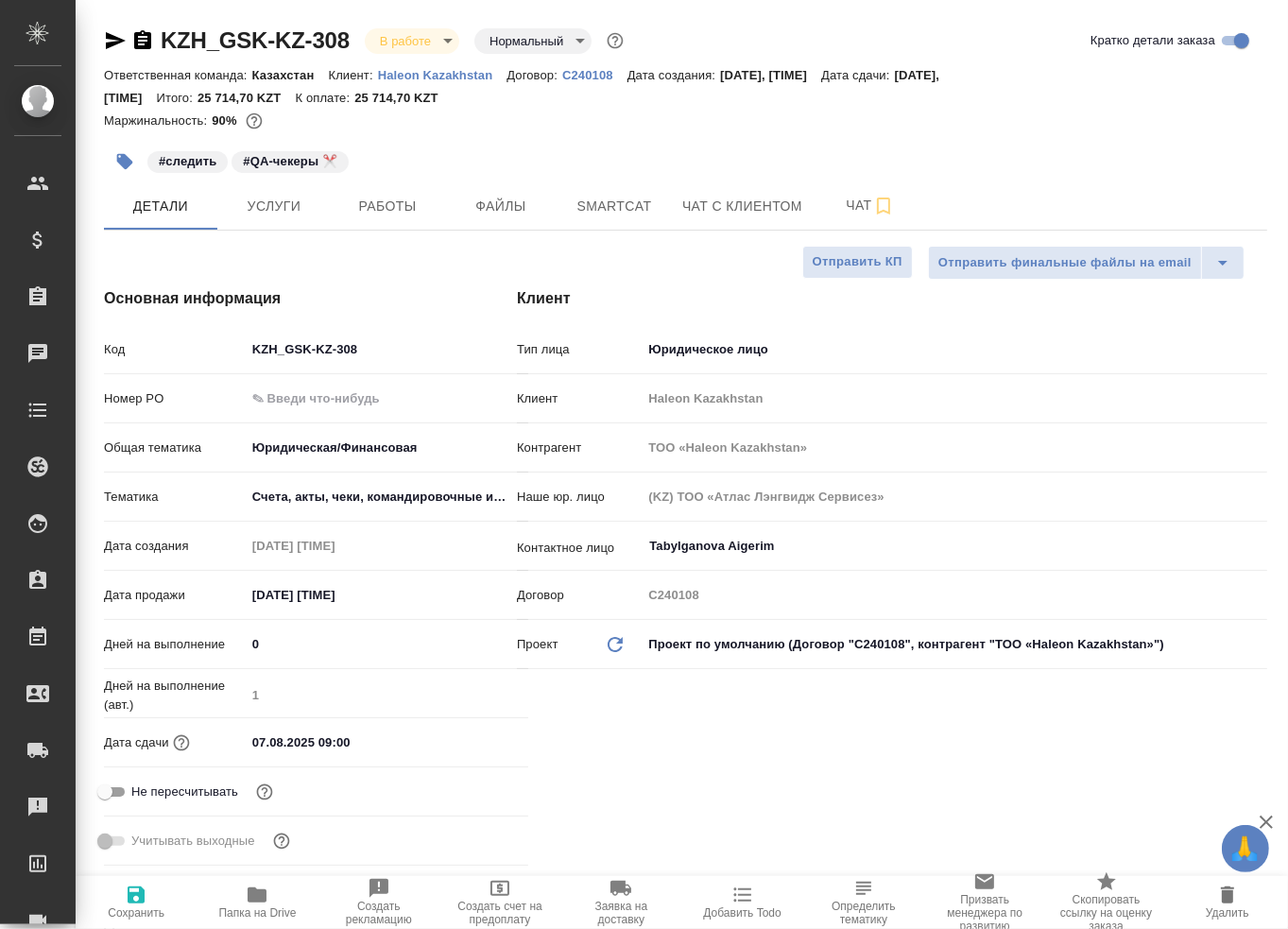 click on "Ответственная команда: Казахстан Клиент: Haleon Kazakhstan Договор: С240108 Дата создания: 06.08.2025, 08:13 Дата сдачи: 07.08.2025, 09:00 Итого: 25 714,70 KZT К оплате: 25 714,70 KZT" at bounding box center [685, 86] 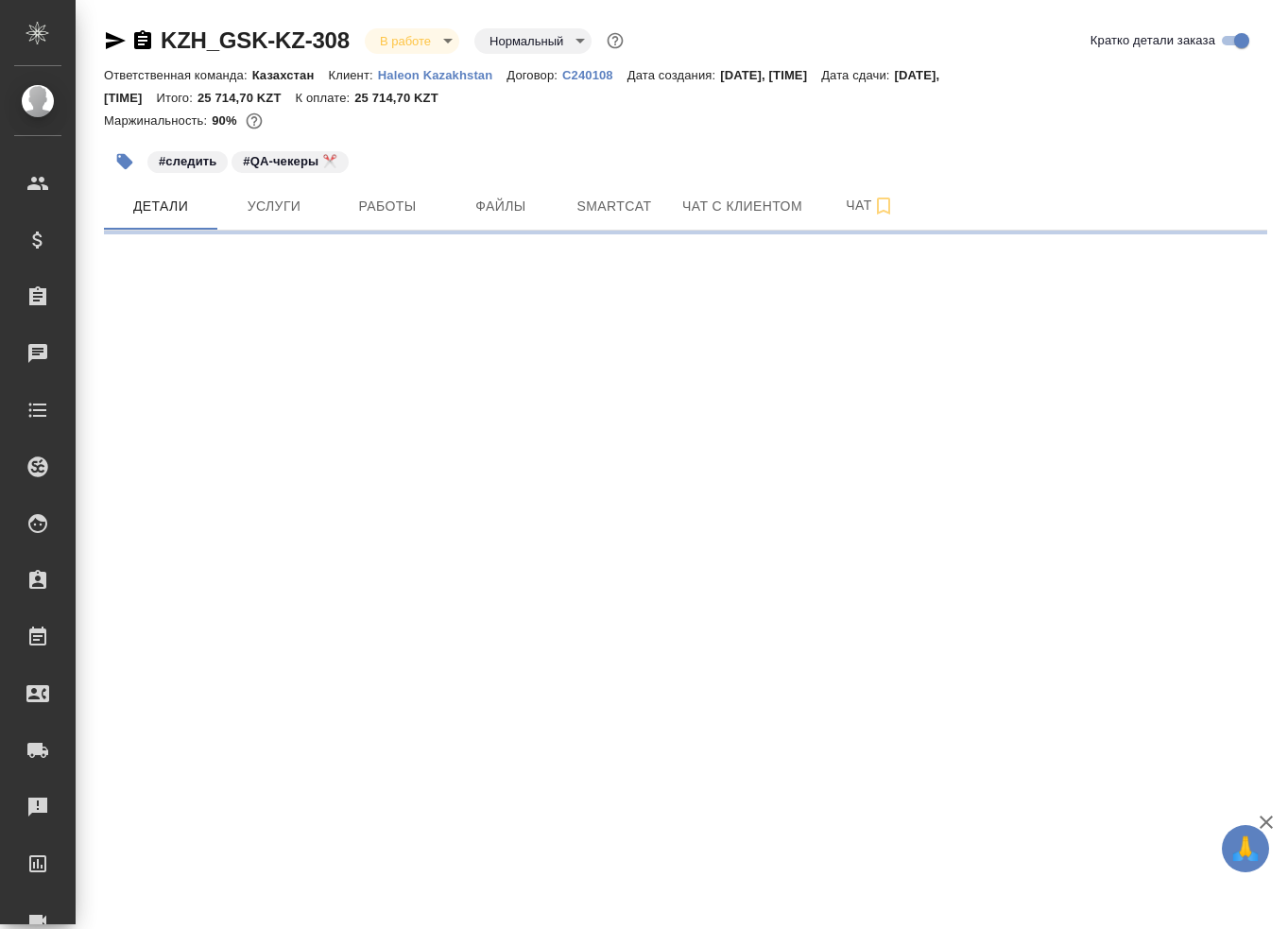 scroll, scrollTop: 0, scrollLeft: 0, axis: both 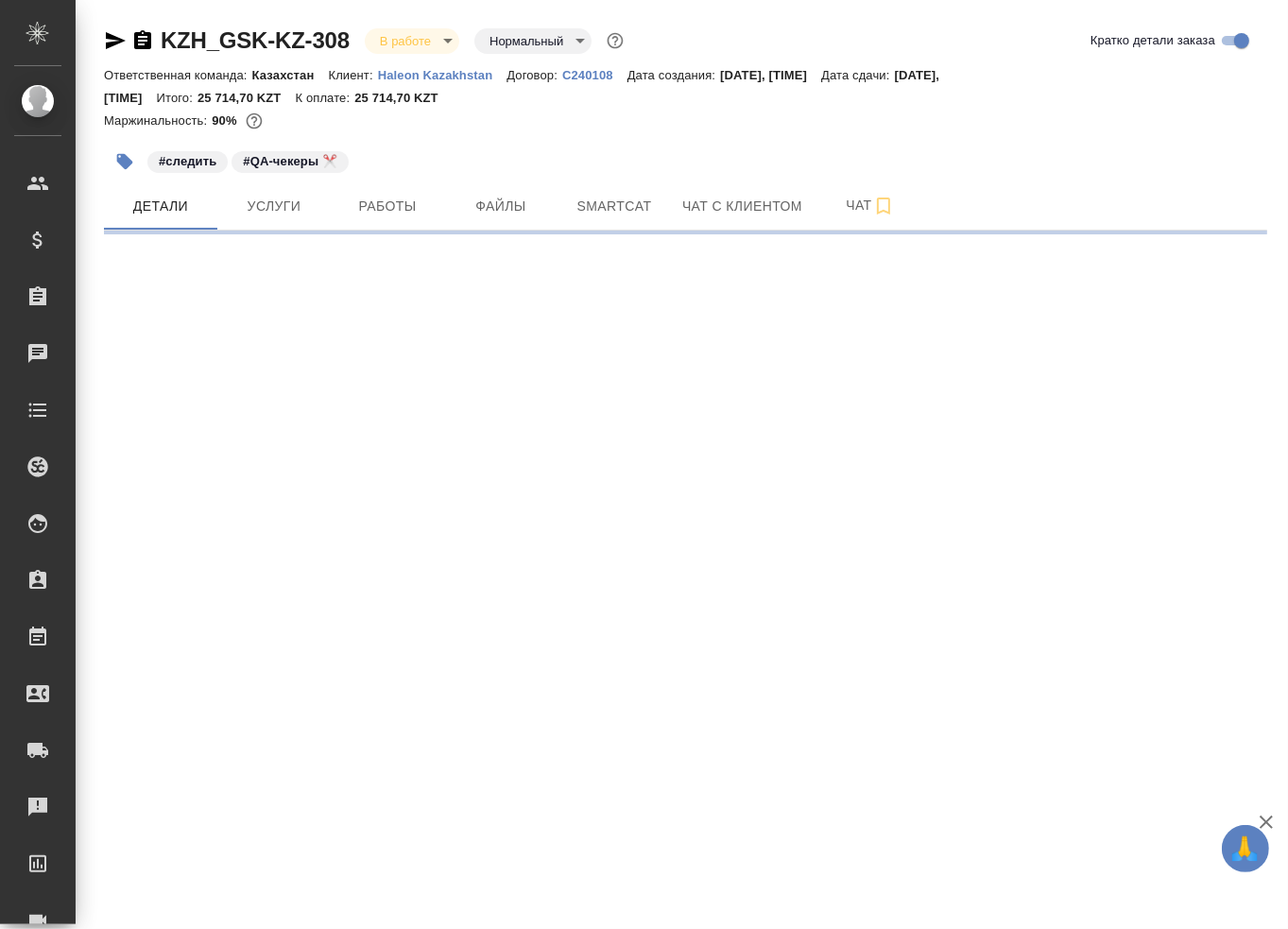 select on "RU" 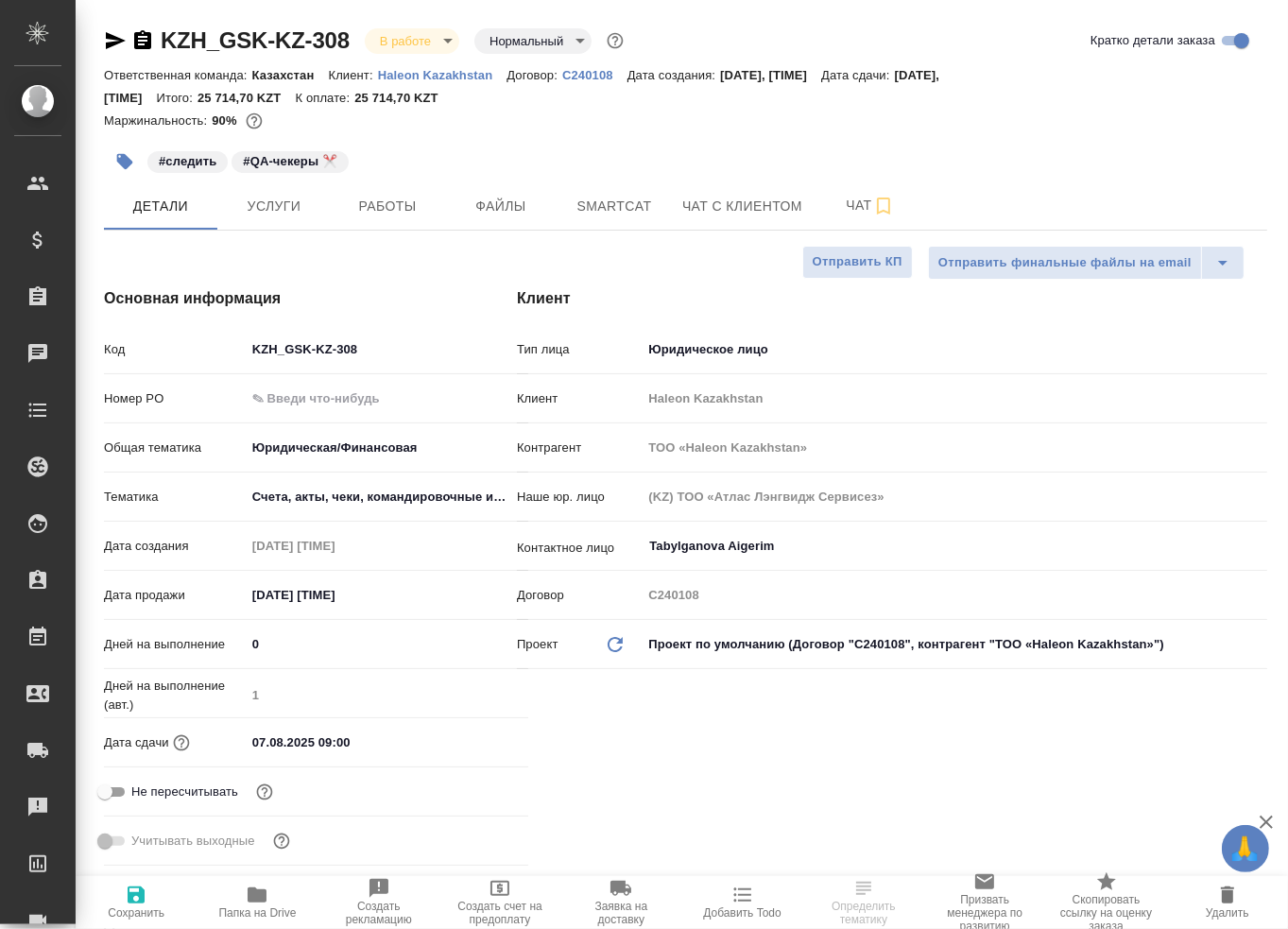 type on "x" 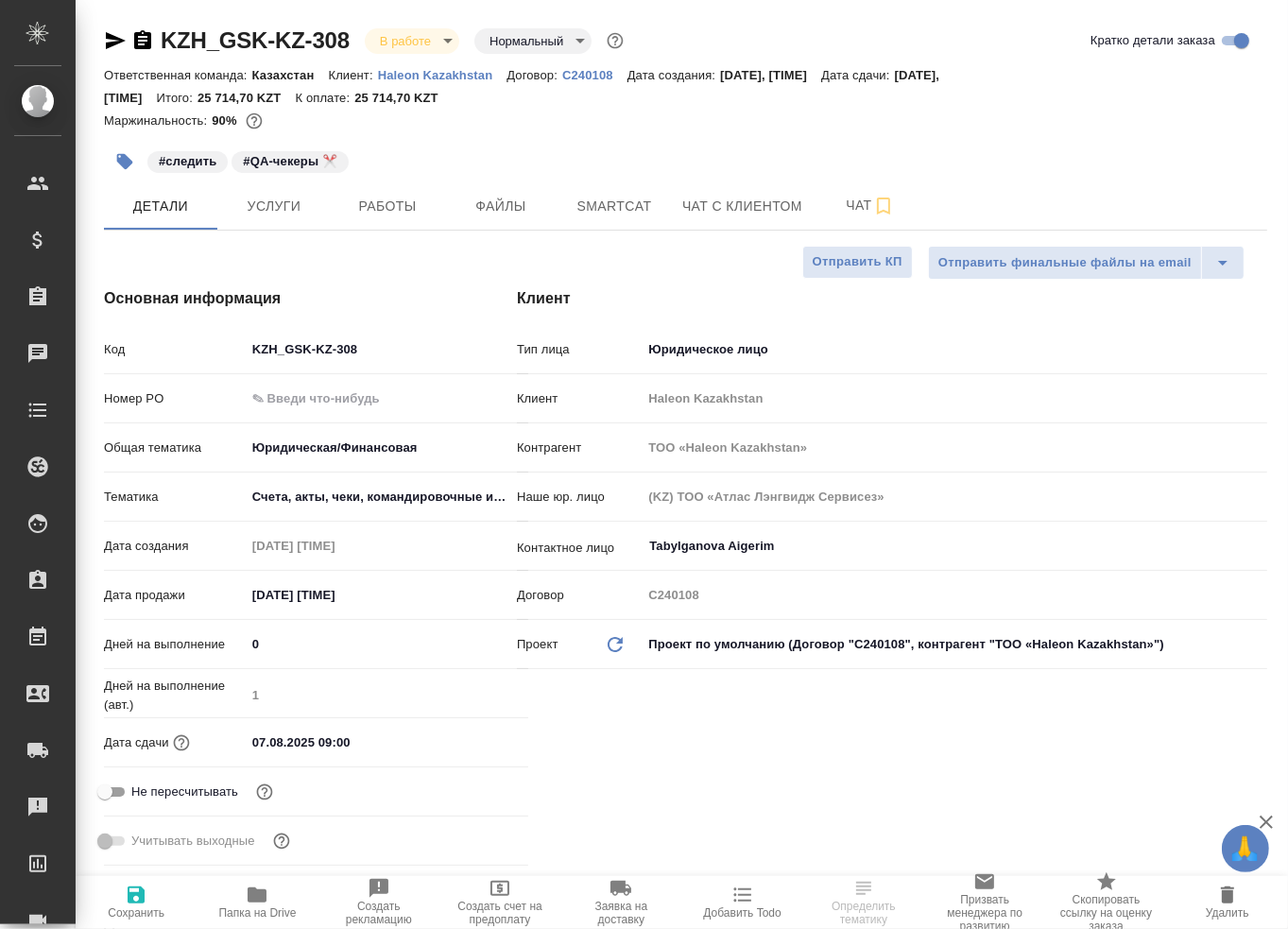 type on "x" 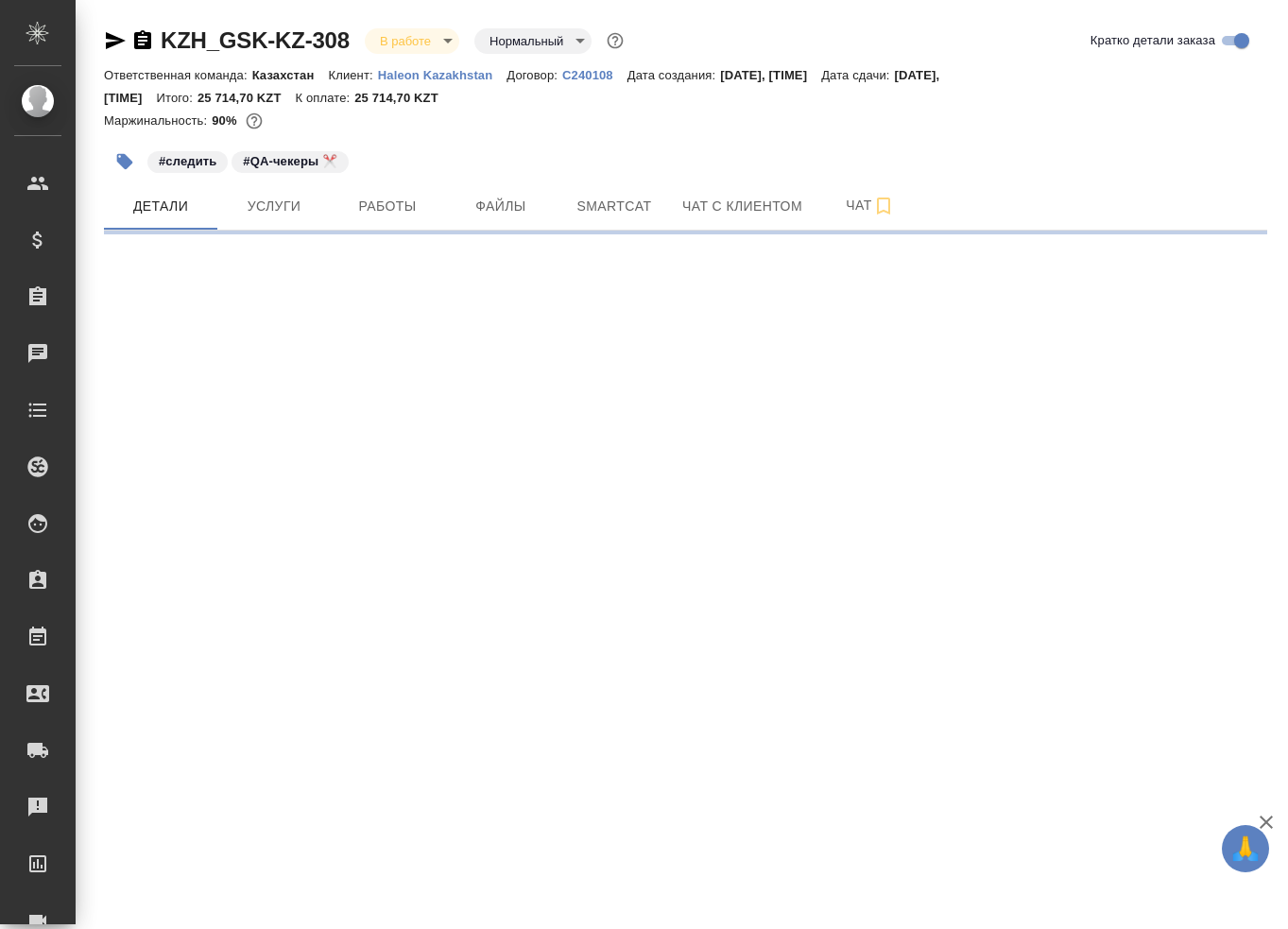 scroll, scrollTop: 0, scrollLeft: 0, axis: both 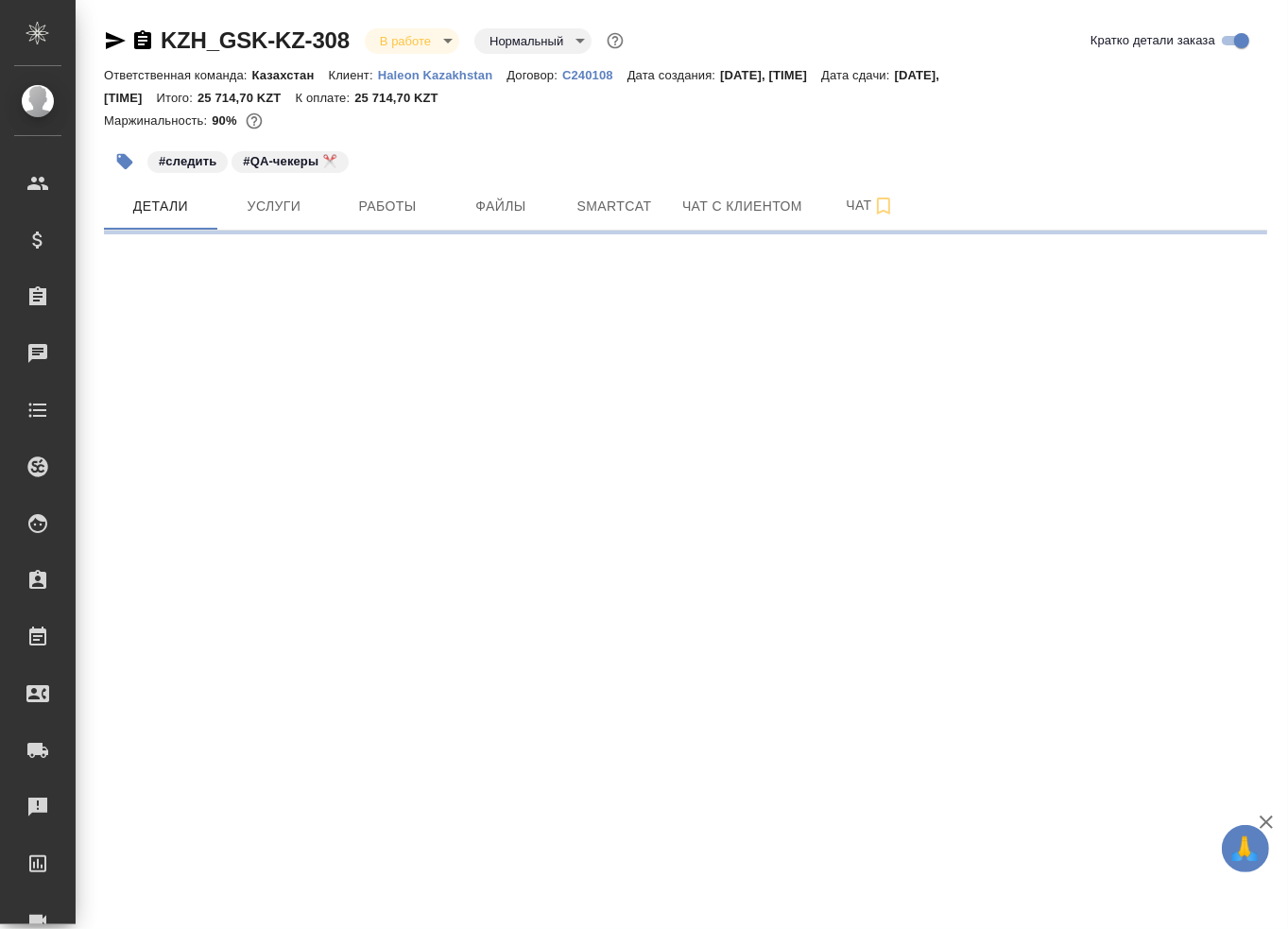 select on "RU" 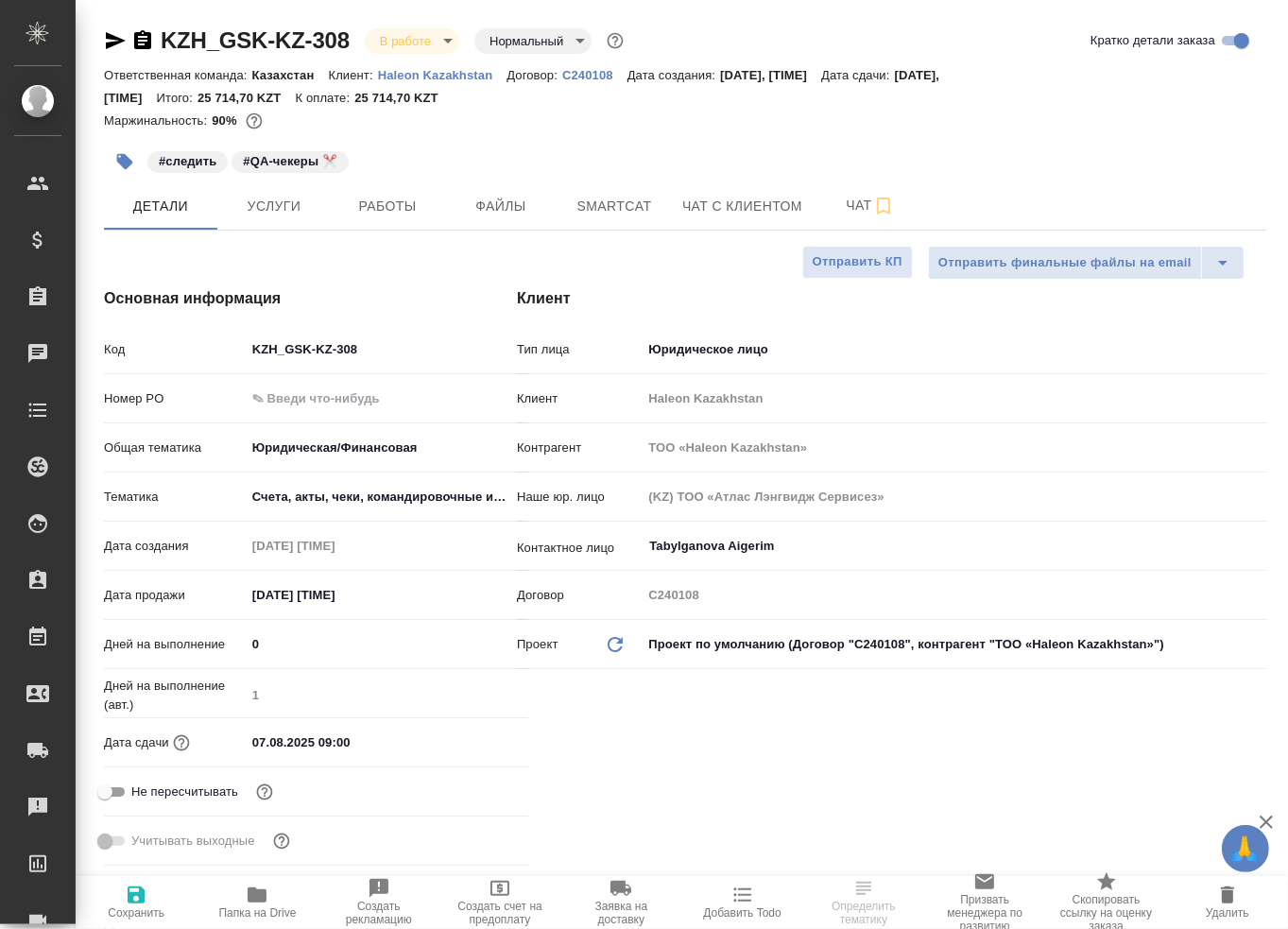 type on "x" 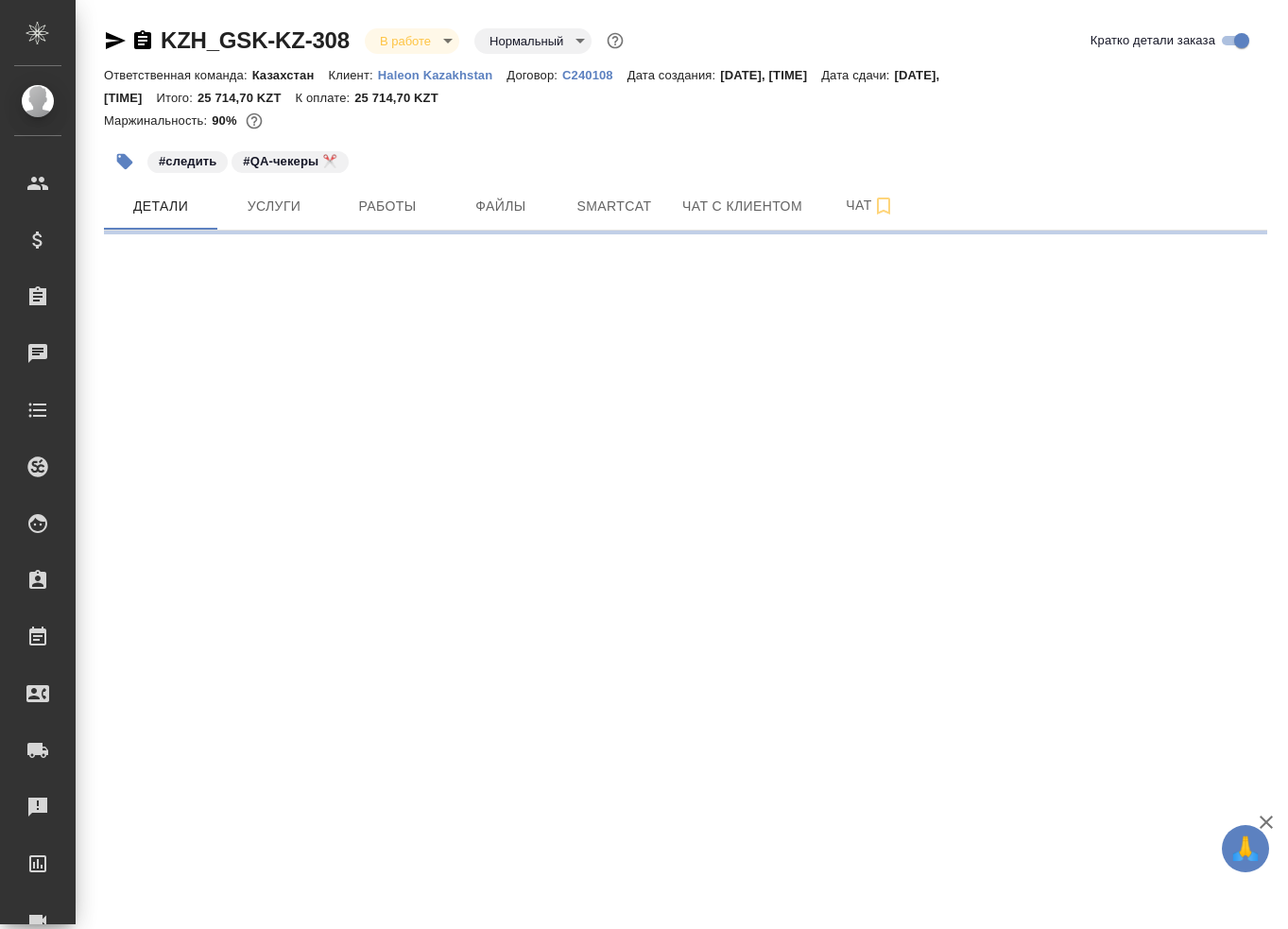 scroll, scrollTop: 0, scrollLeft: 0, axis: both 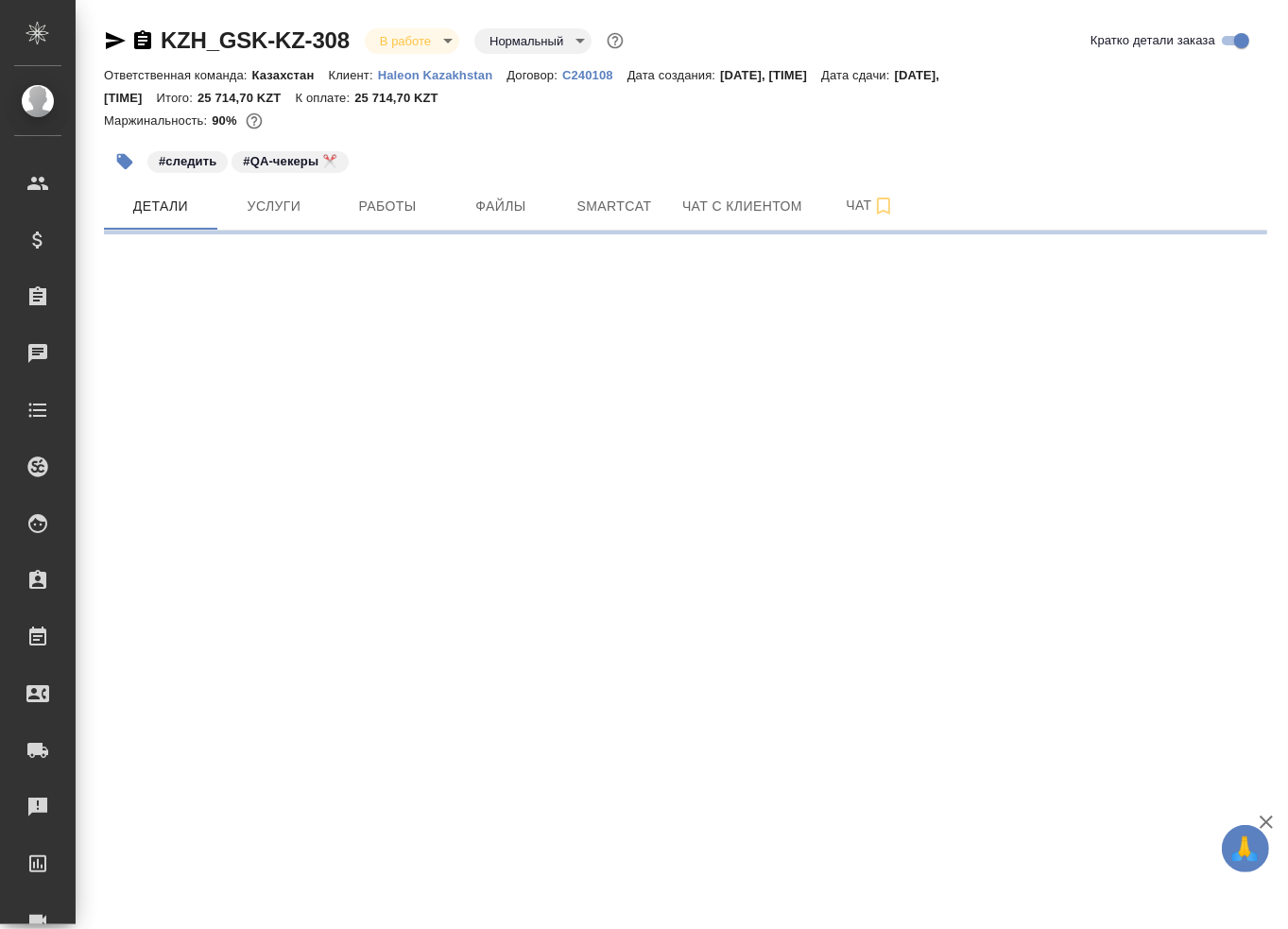 select on "RU" 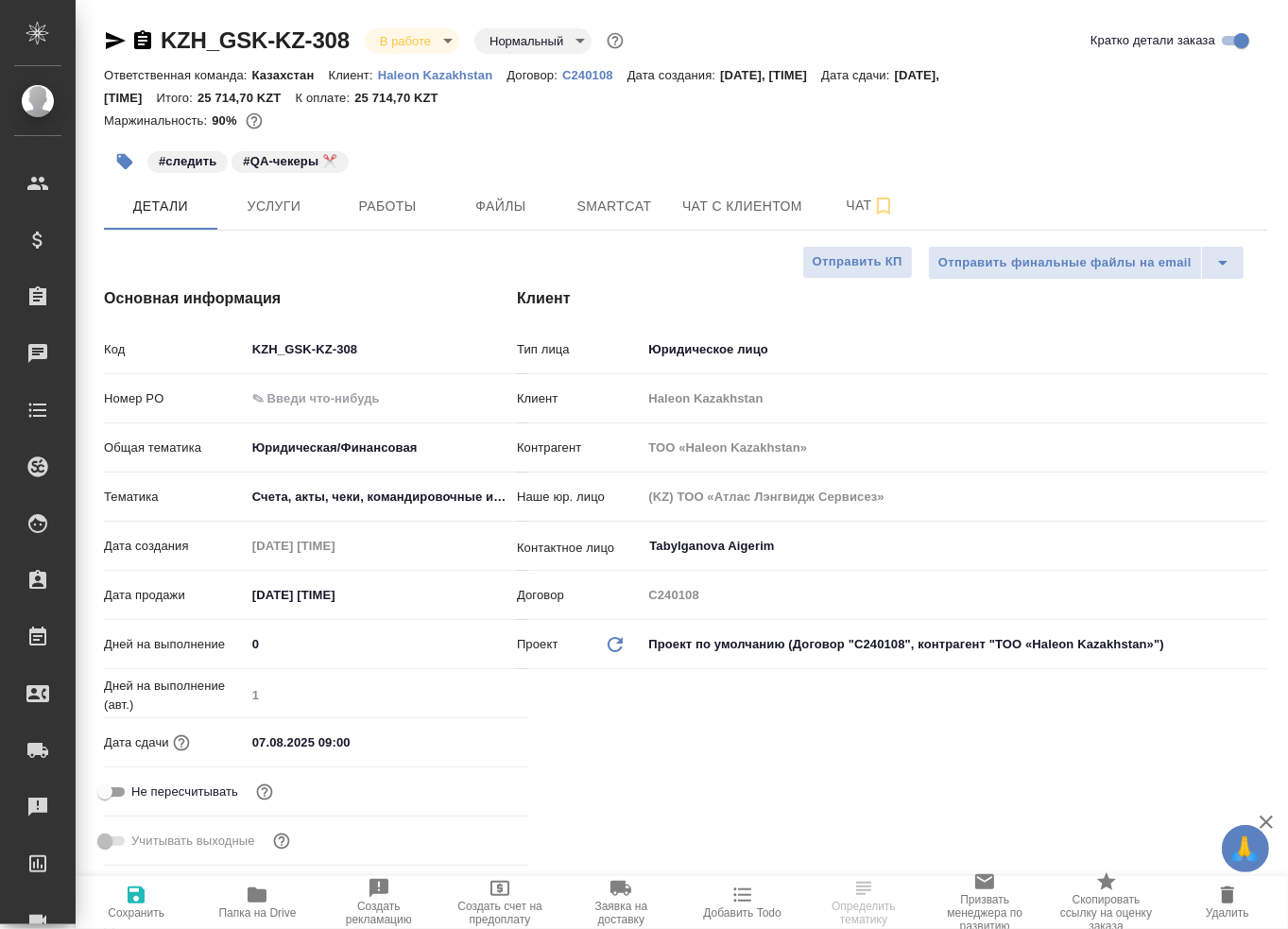 type on "x" 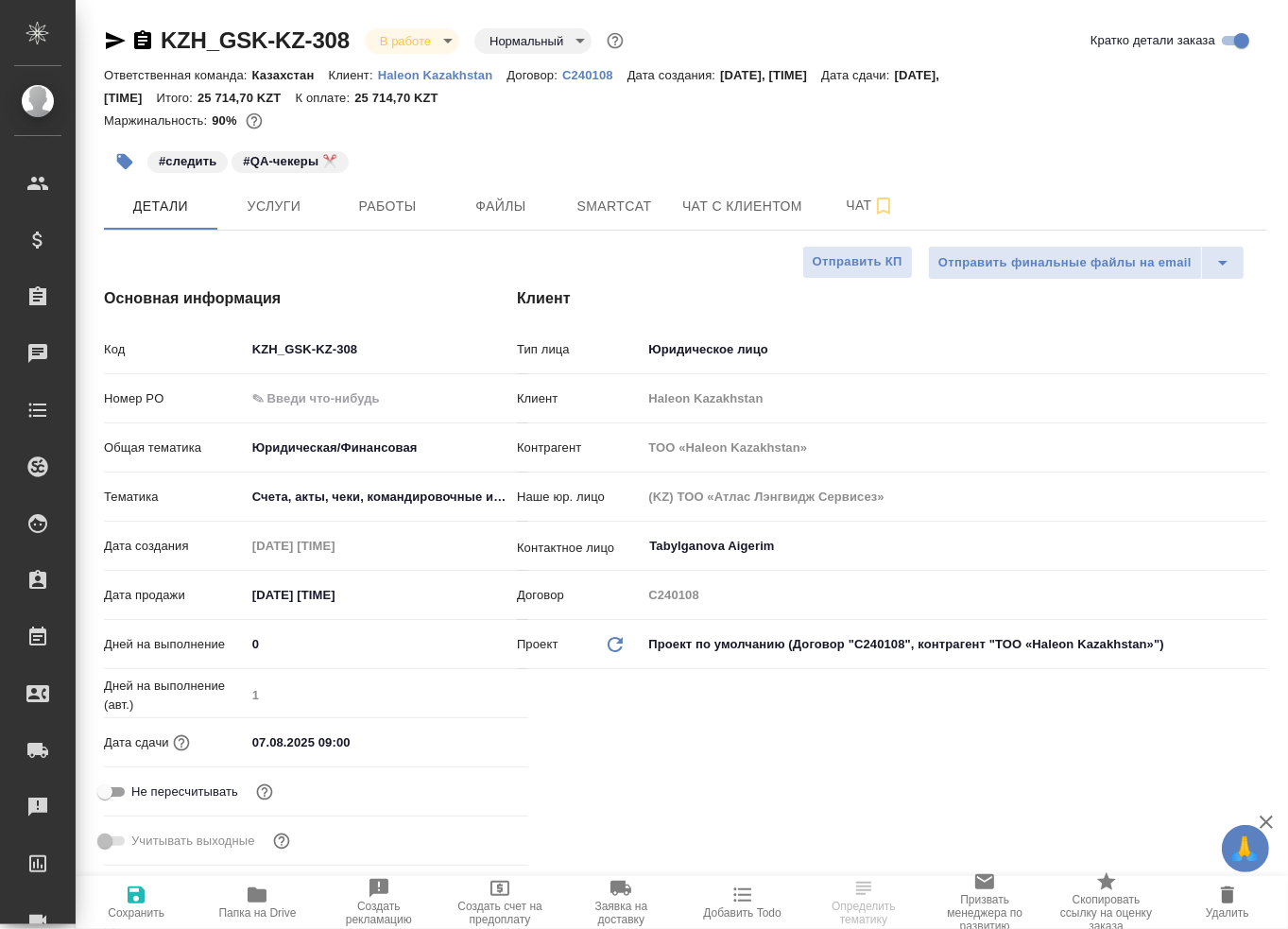 type on "x" 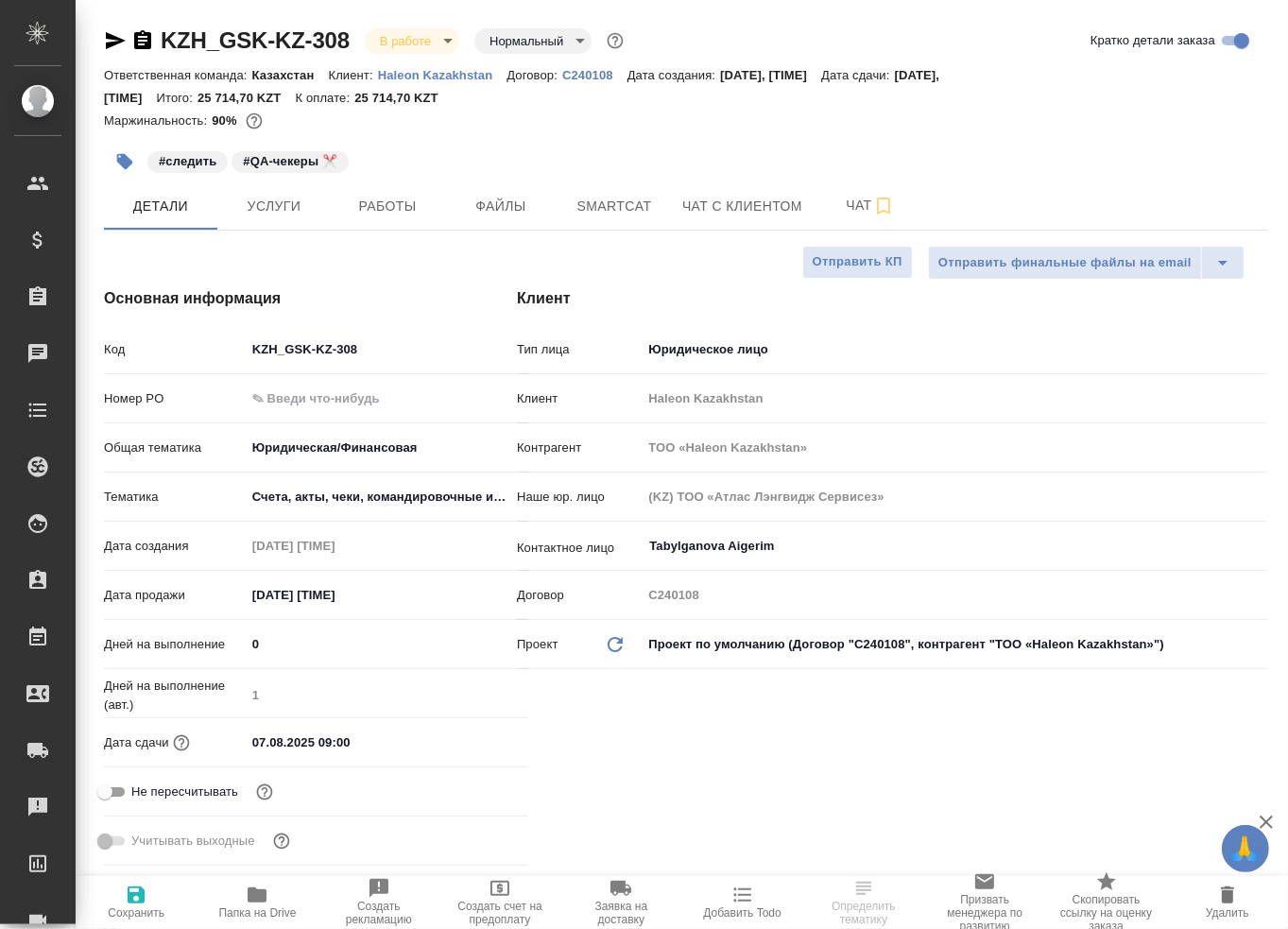 click on "Маржинальность: 90%" at bounding box center [685, 121] 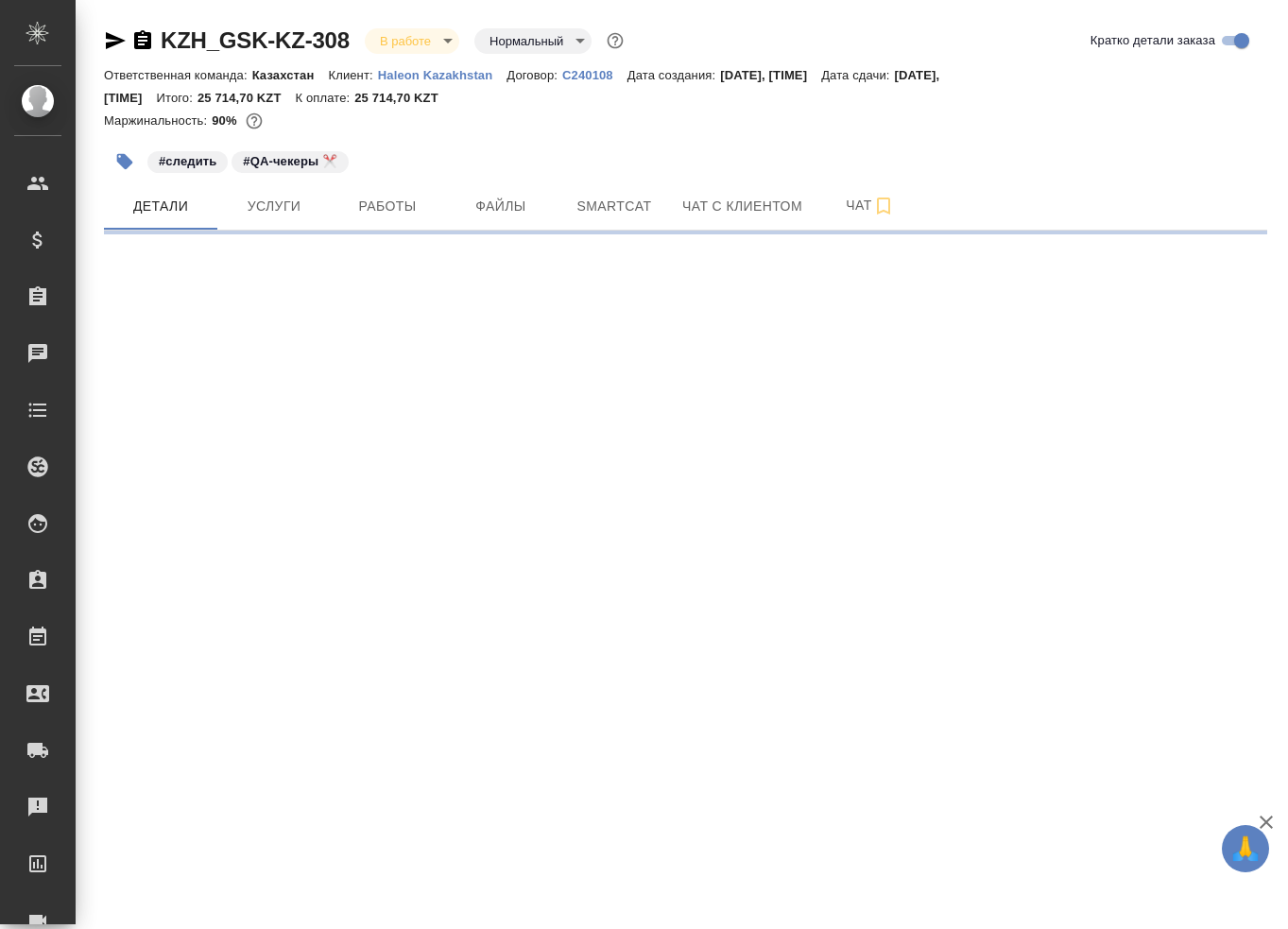 scroll, scrollTop: 0, scrollLeft: 0, axis: both 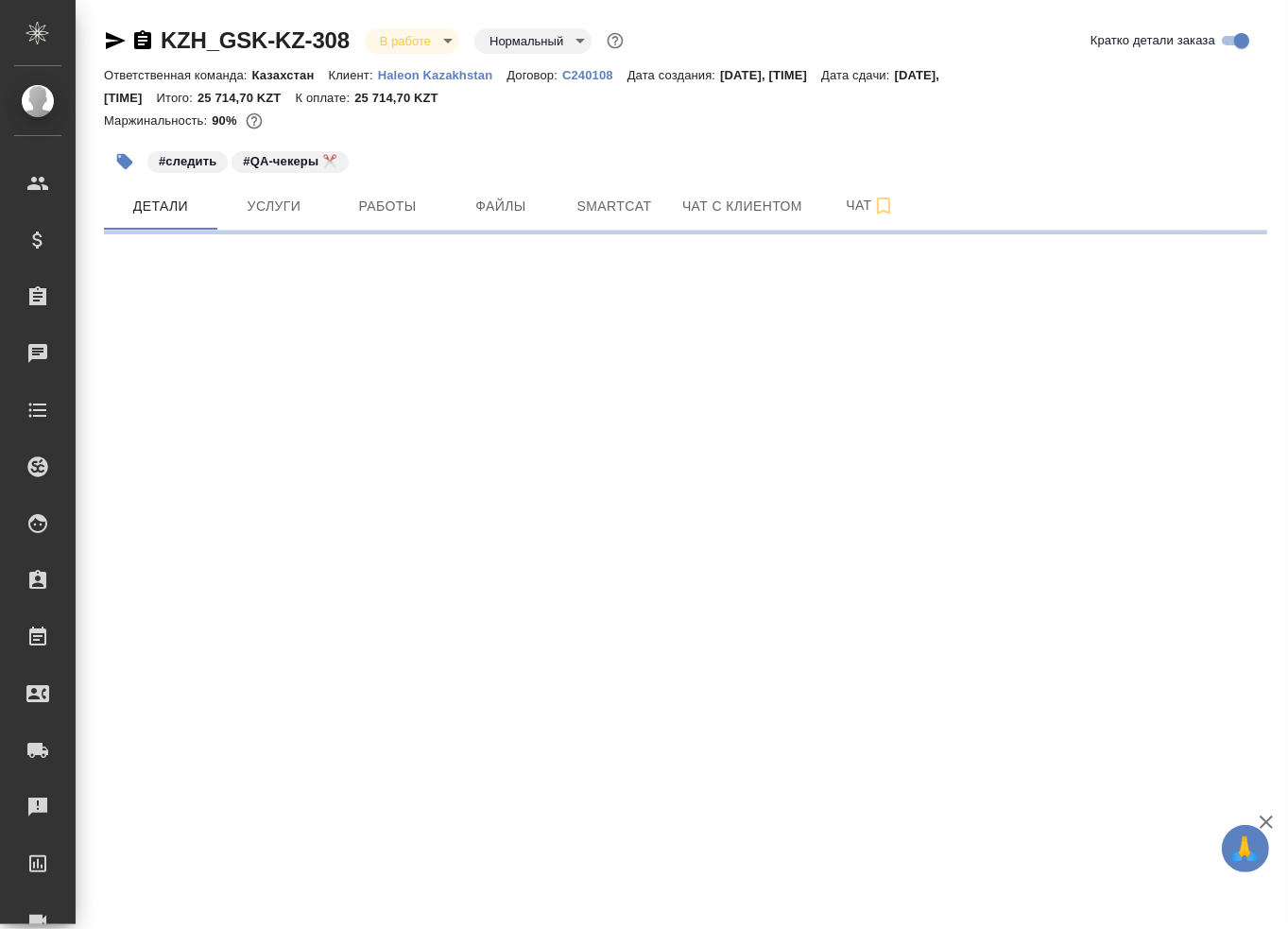 select on "RU" 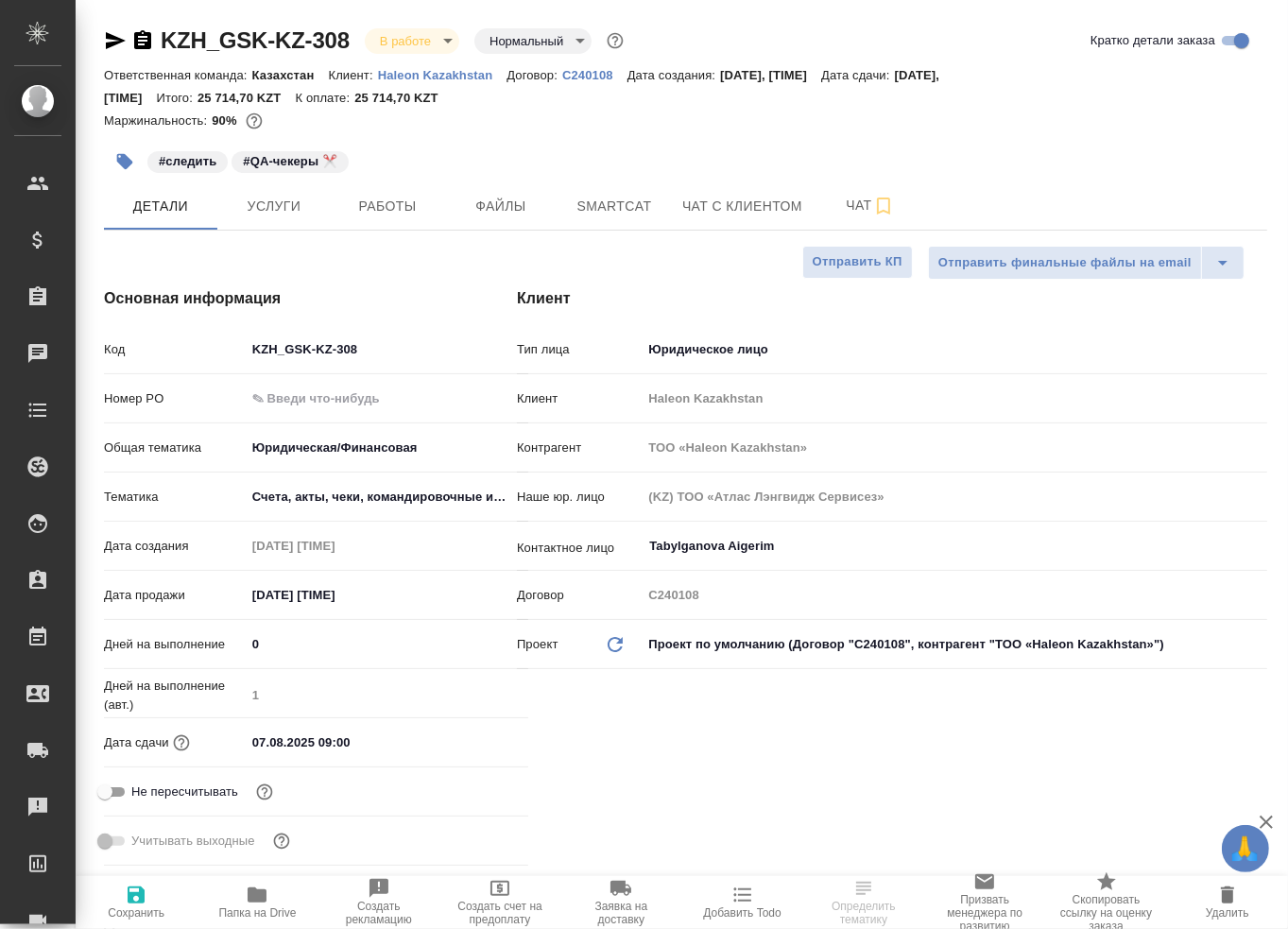 type on "x" 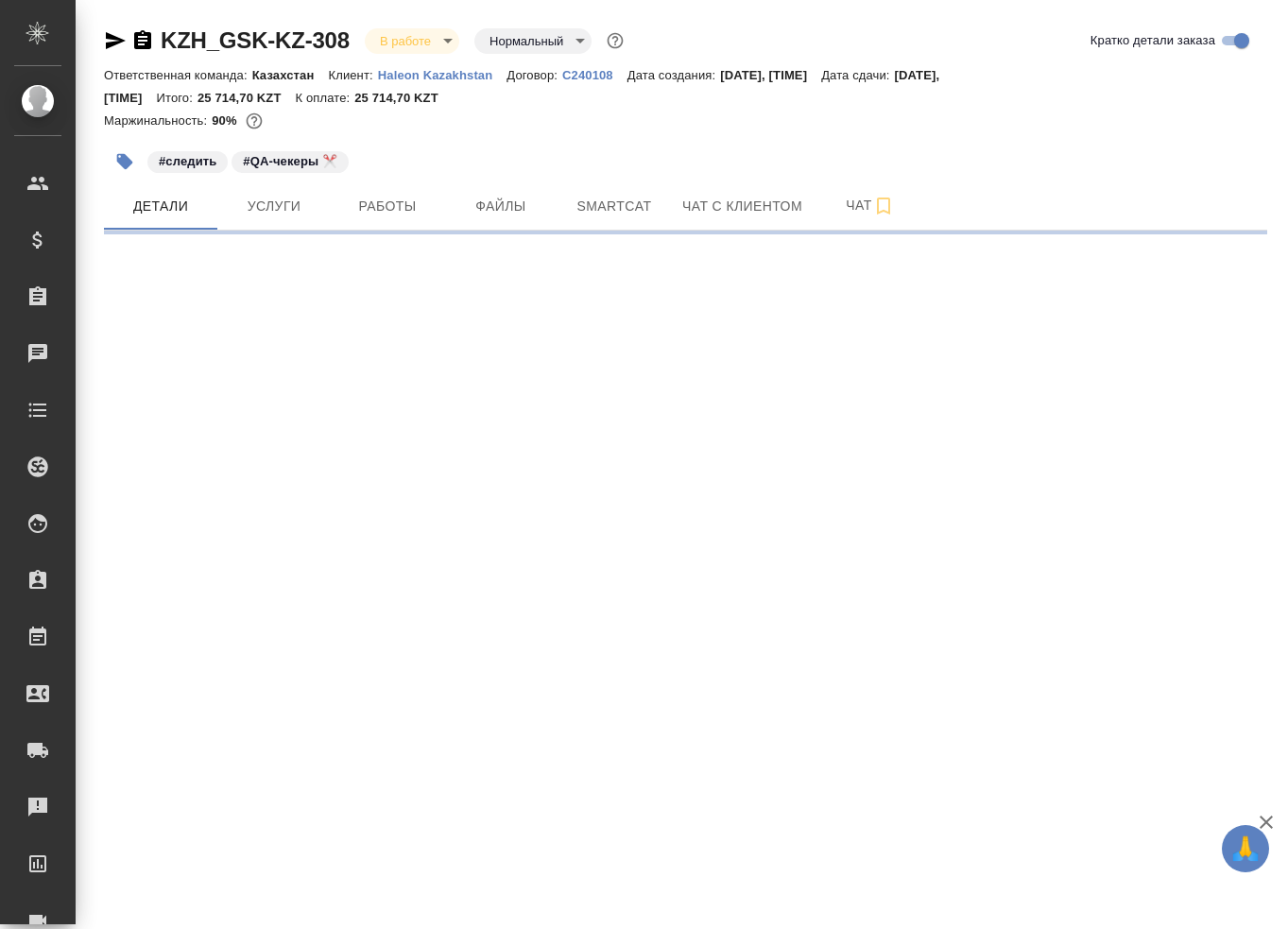 scroll, scrollTop: 0, scrollLeft: 0, axis: both 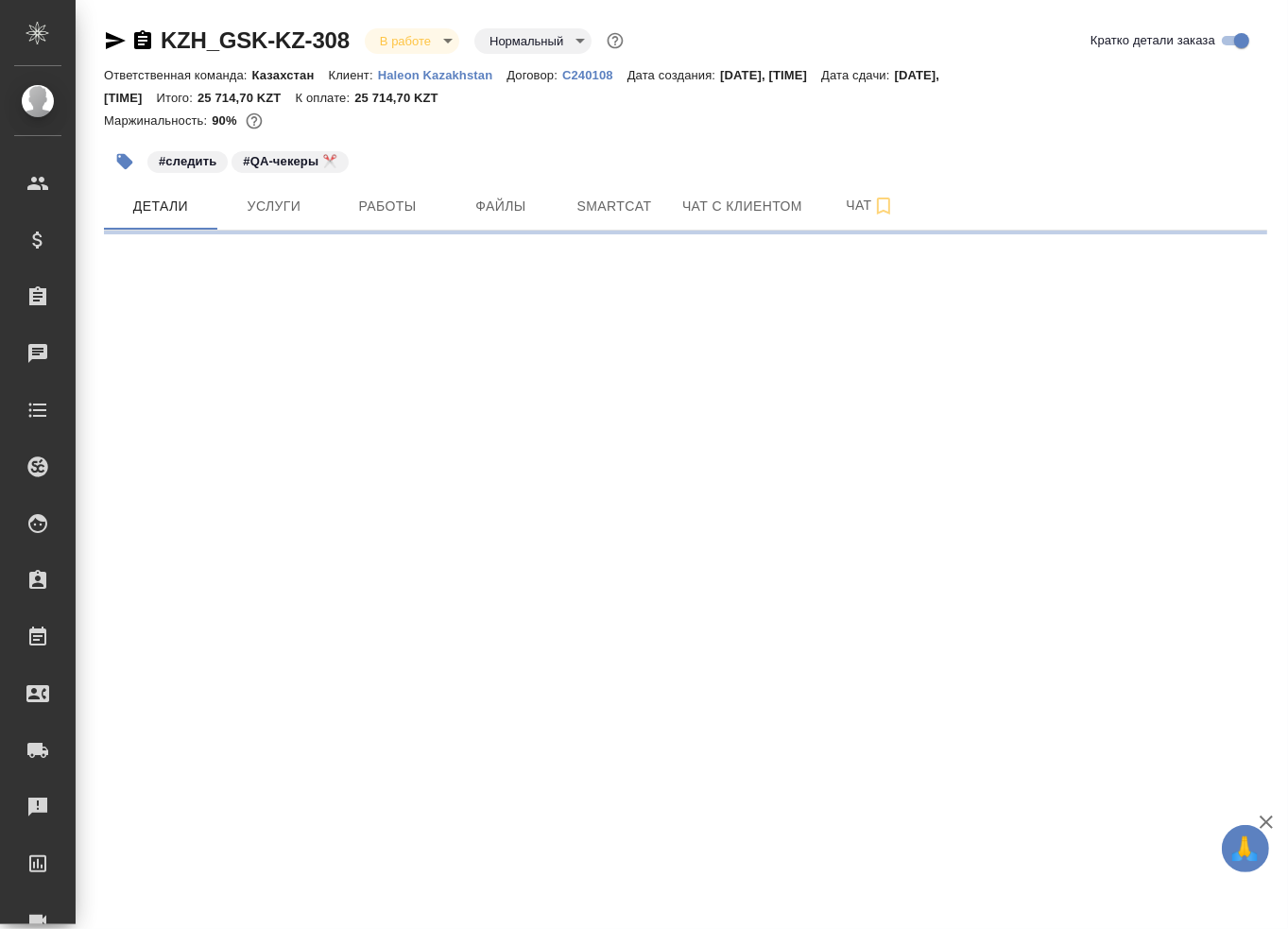 select on "RU" 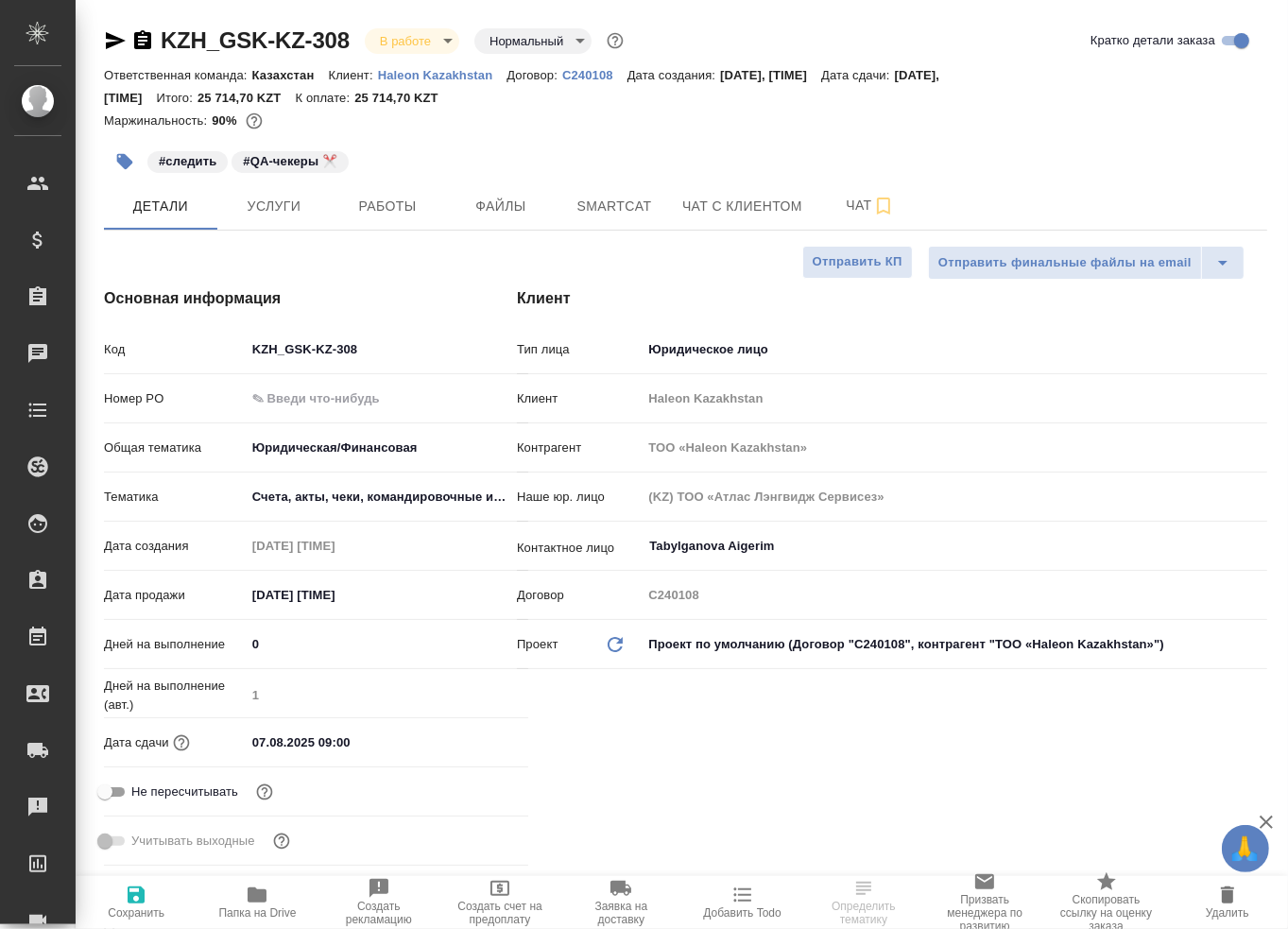 type on "x" 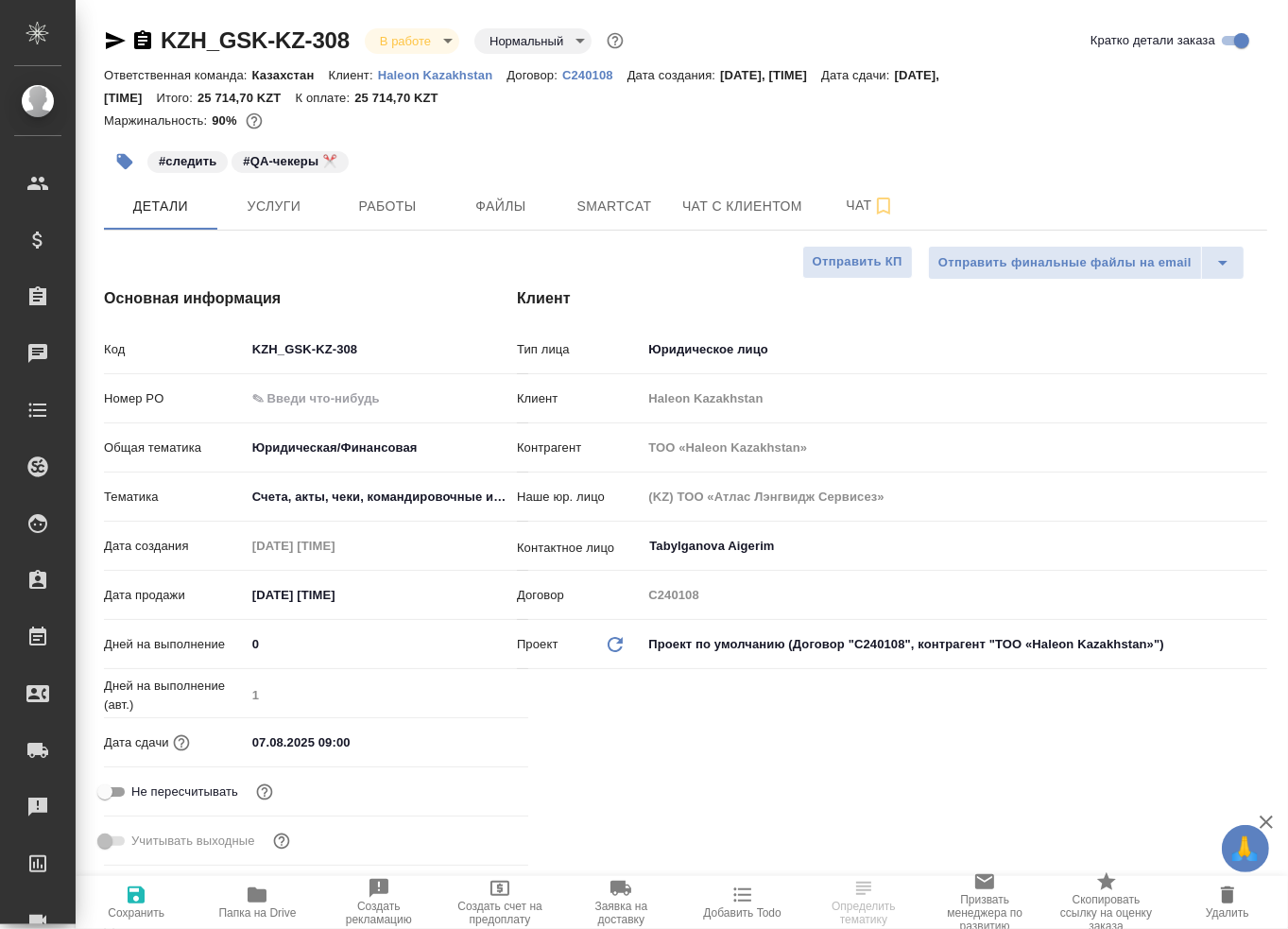 type on "x" 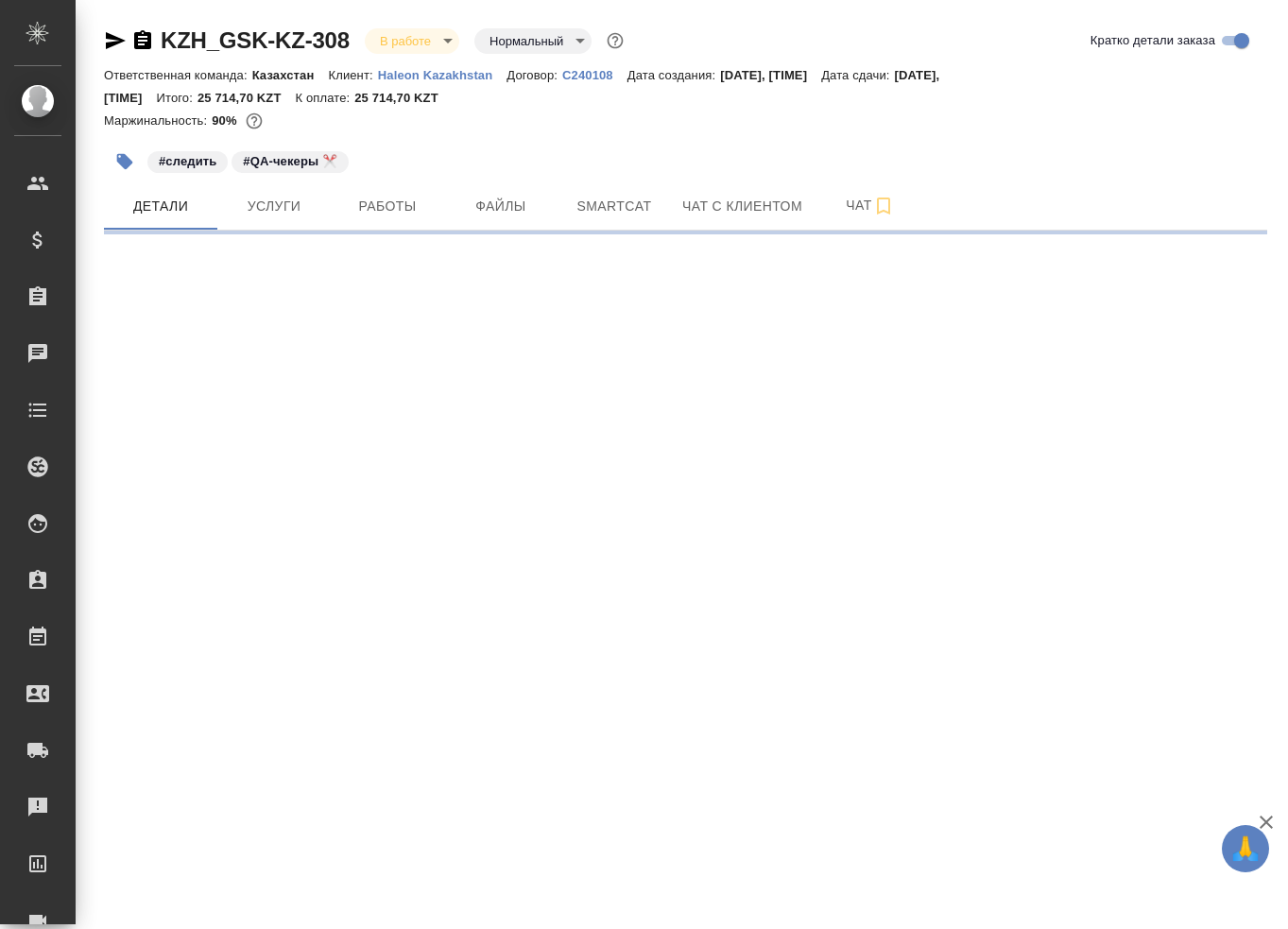 scroll, scrollTop: 0, scrollLeft: 0, axis: both 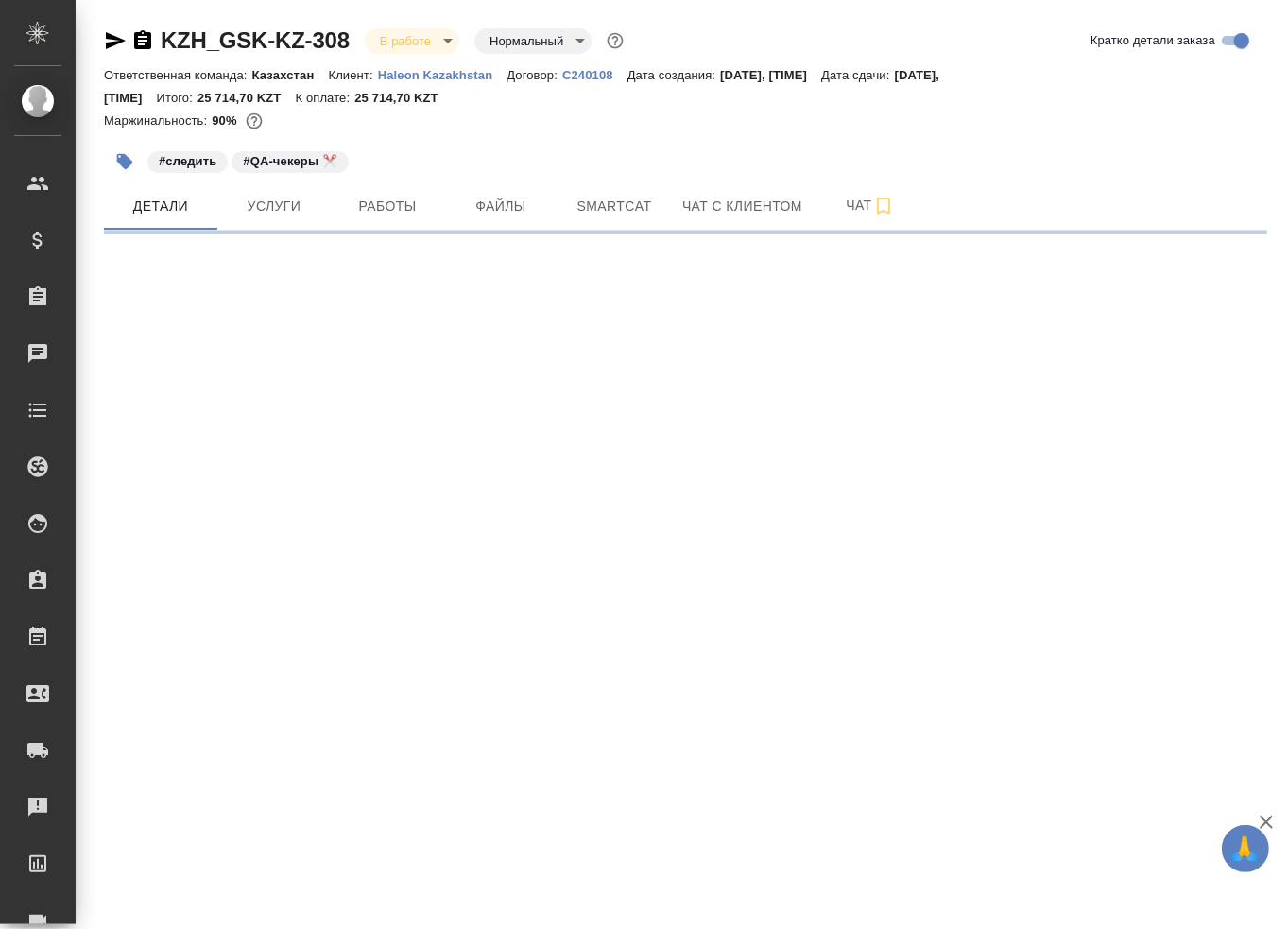 select on "RU" 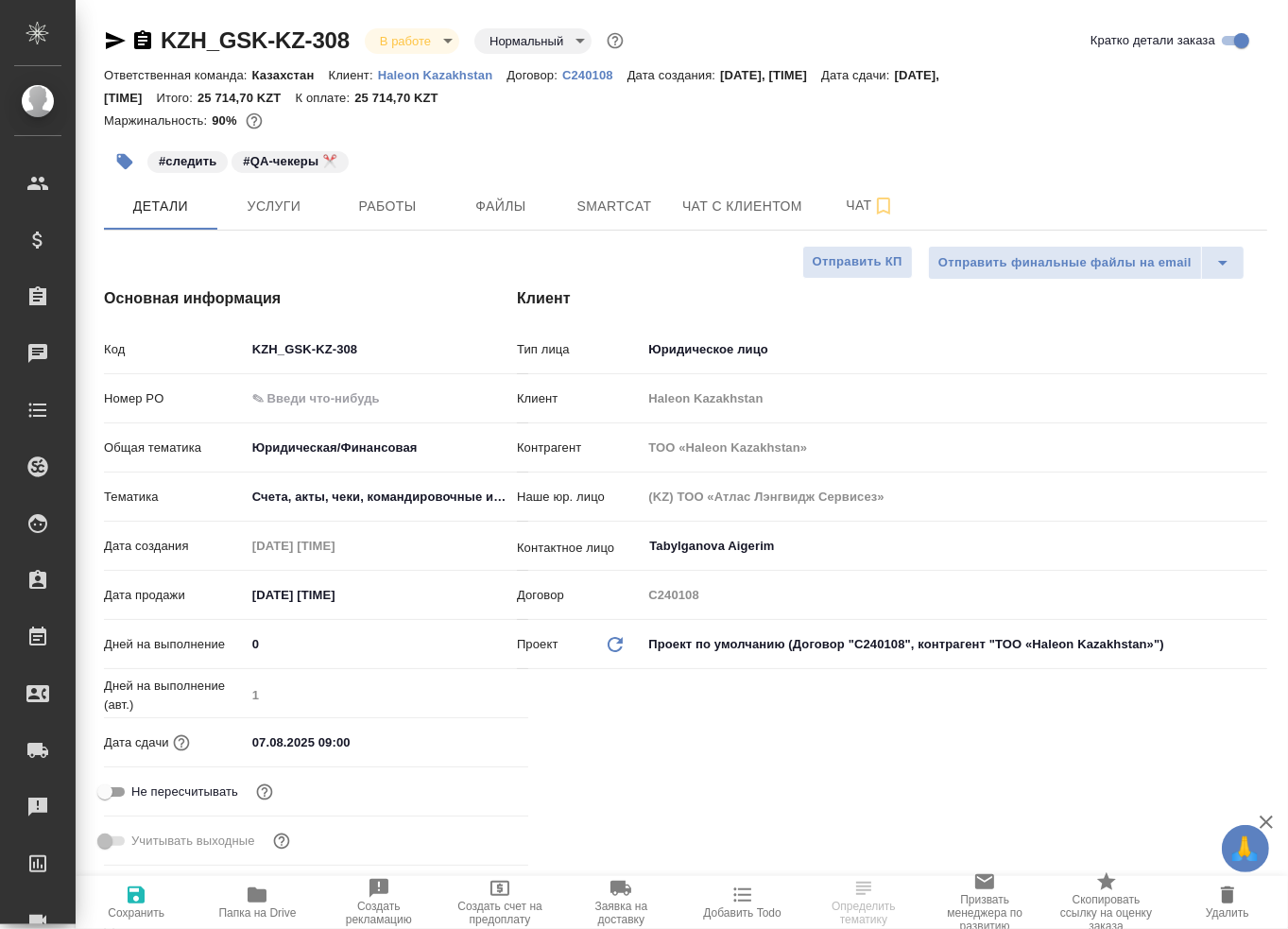 type on "x" 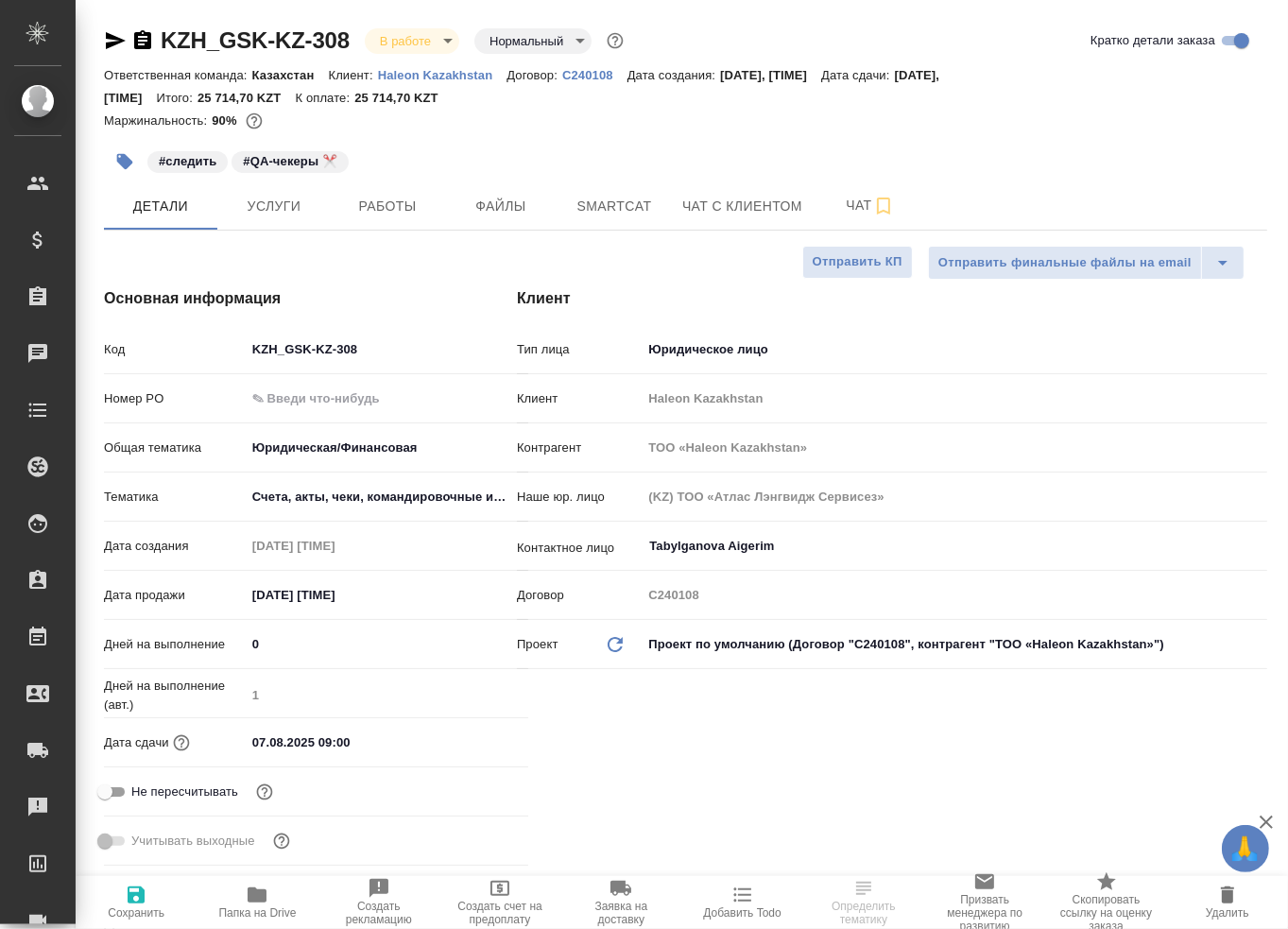 type on "x" 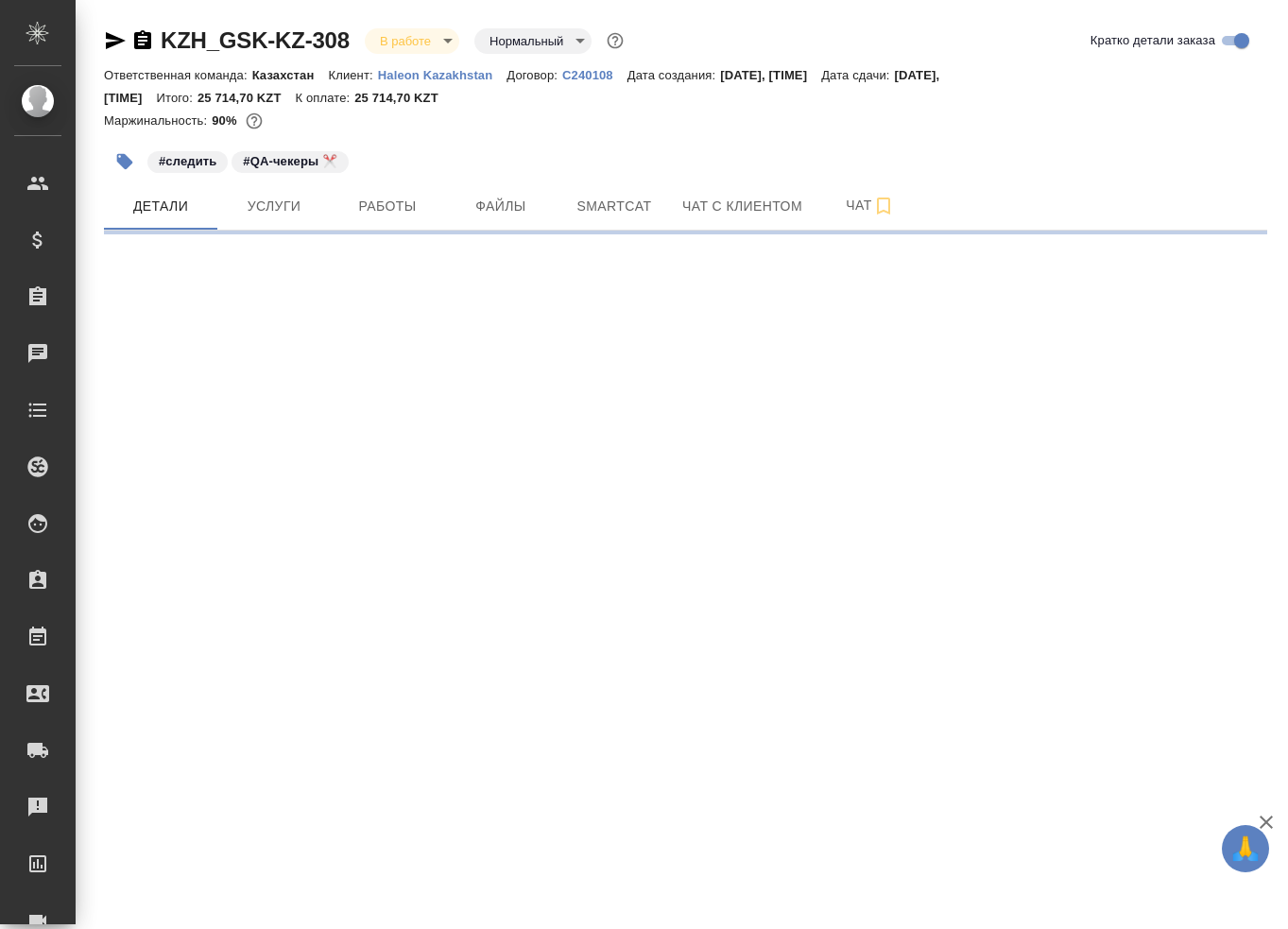 scroll, scrollTop: 0, scrollLeft: 0, axis: both 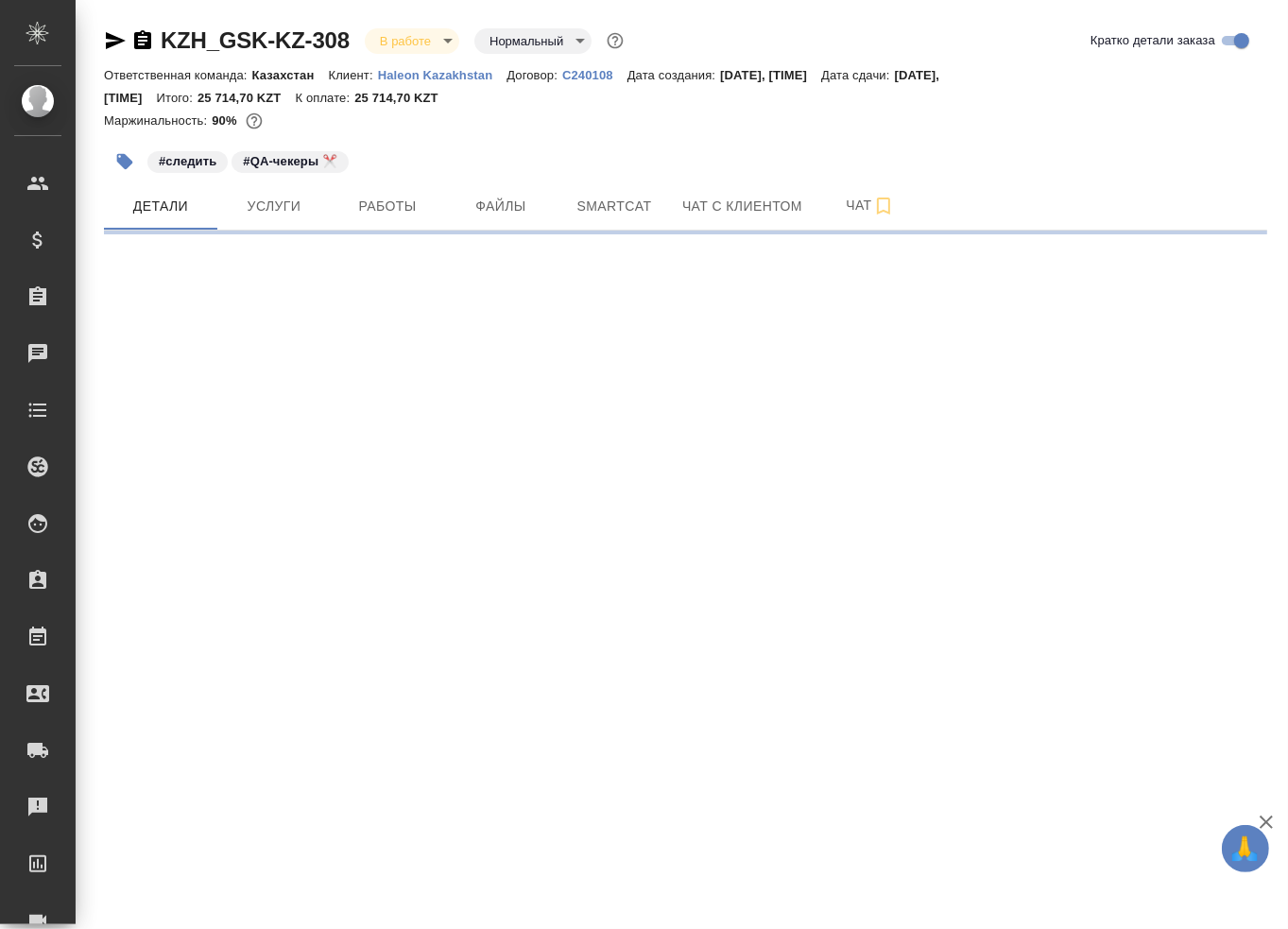 select on "RU" 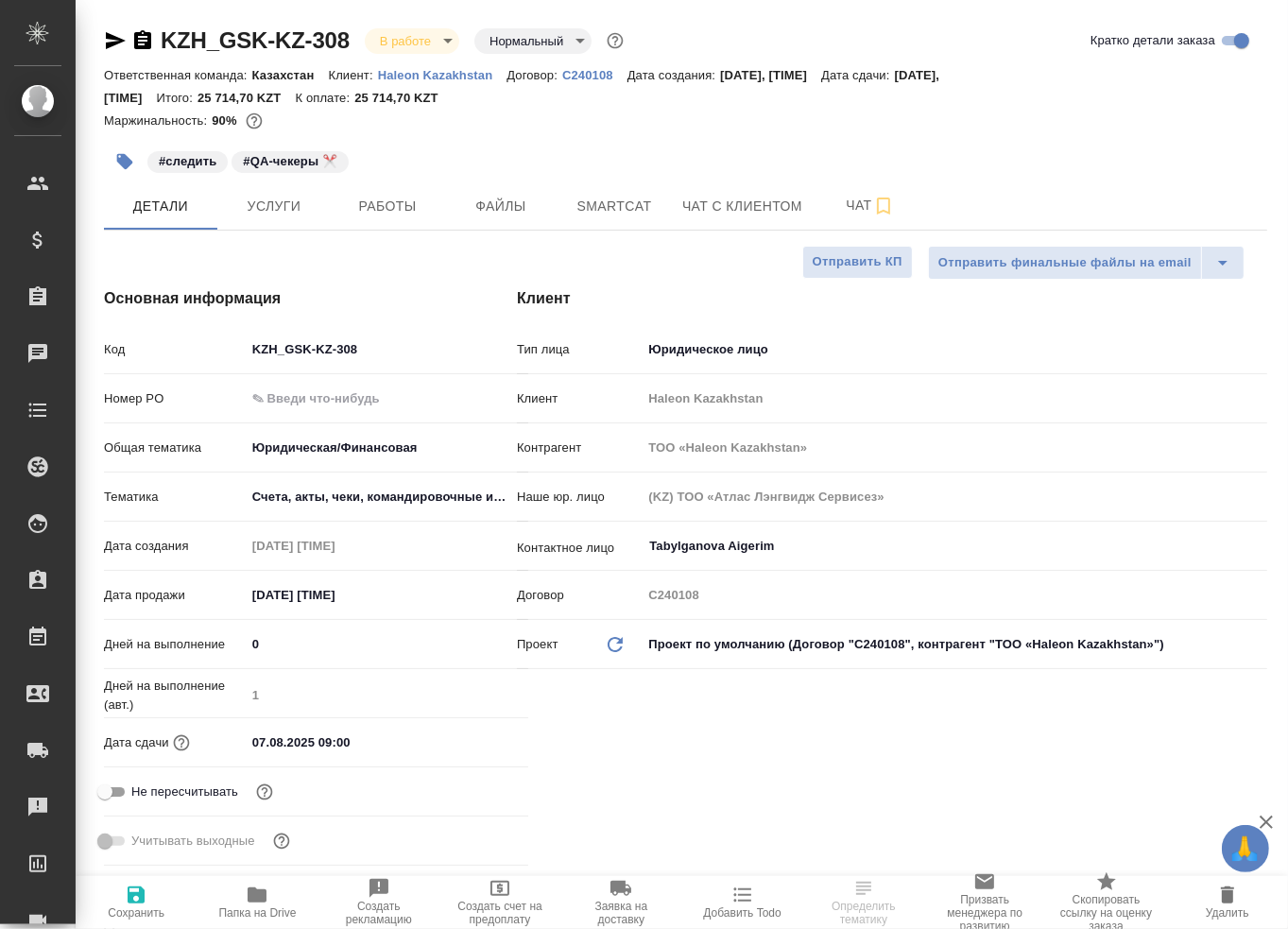type on "x" 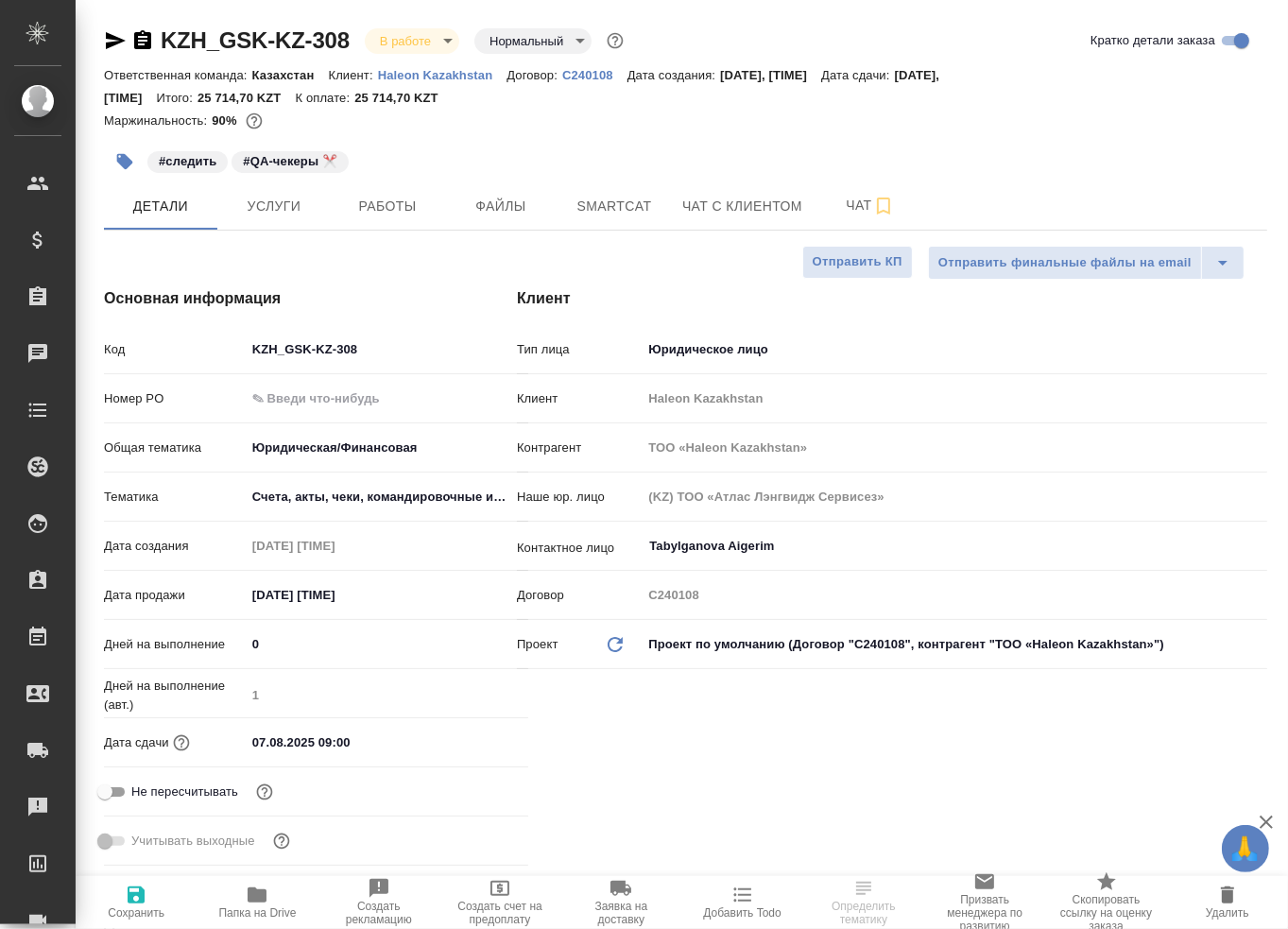 type on "x" 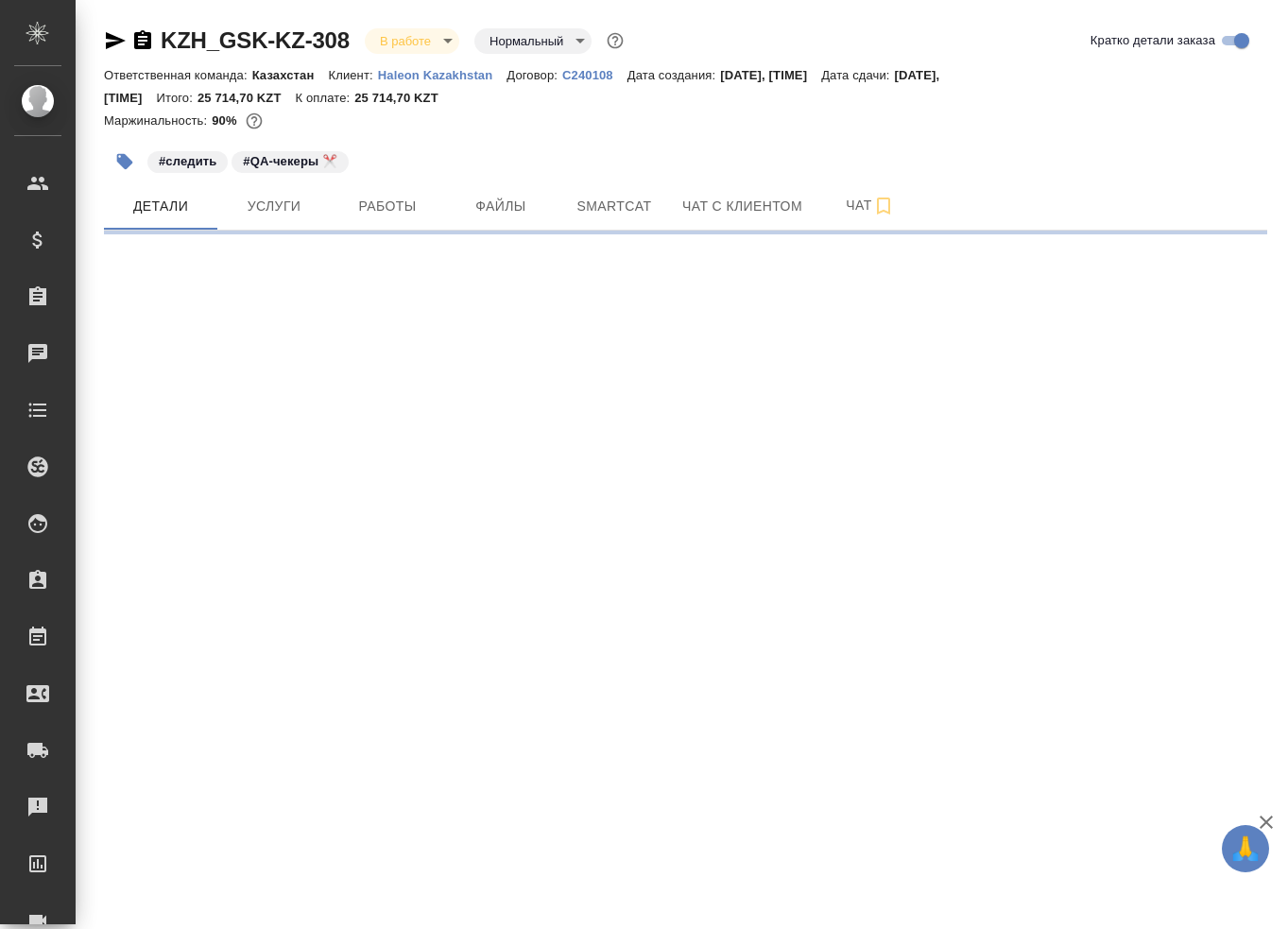 scroll, scrollTop: 0, scrollLeft: 0, axis: both 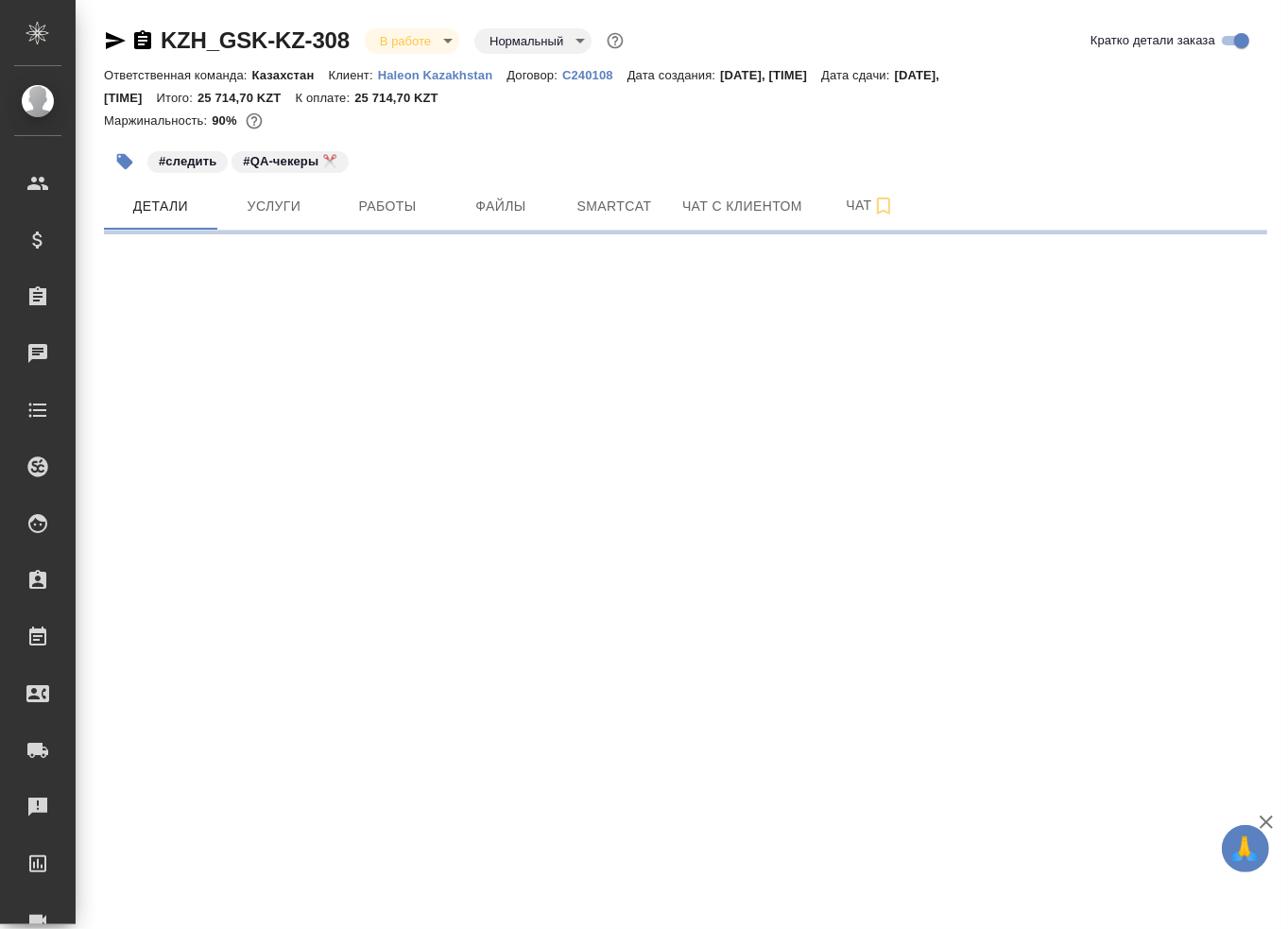 select on "RU" 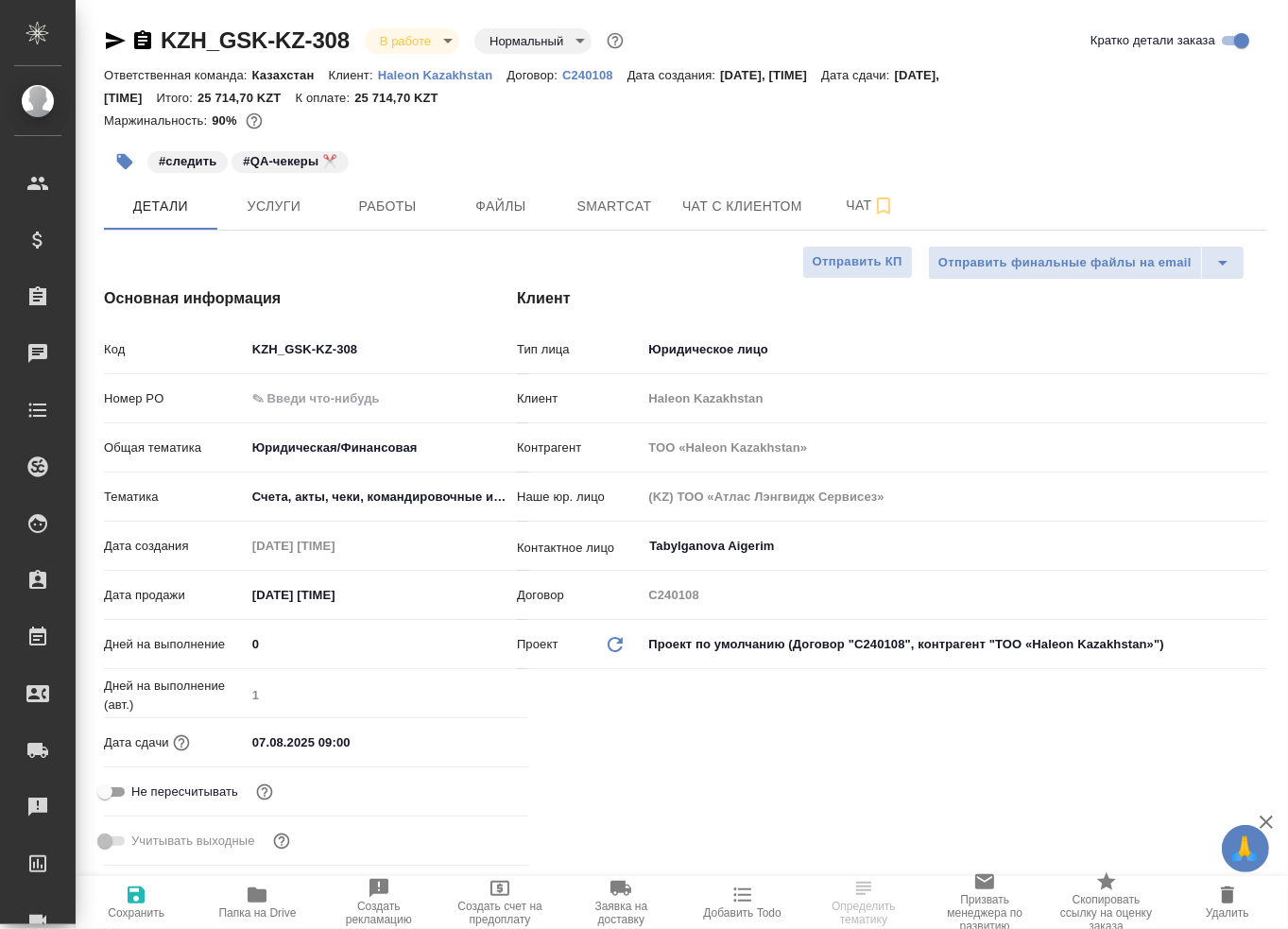 type on "x" 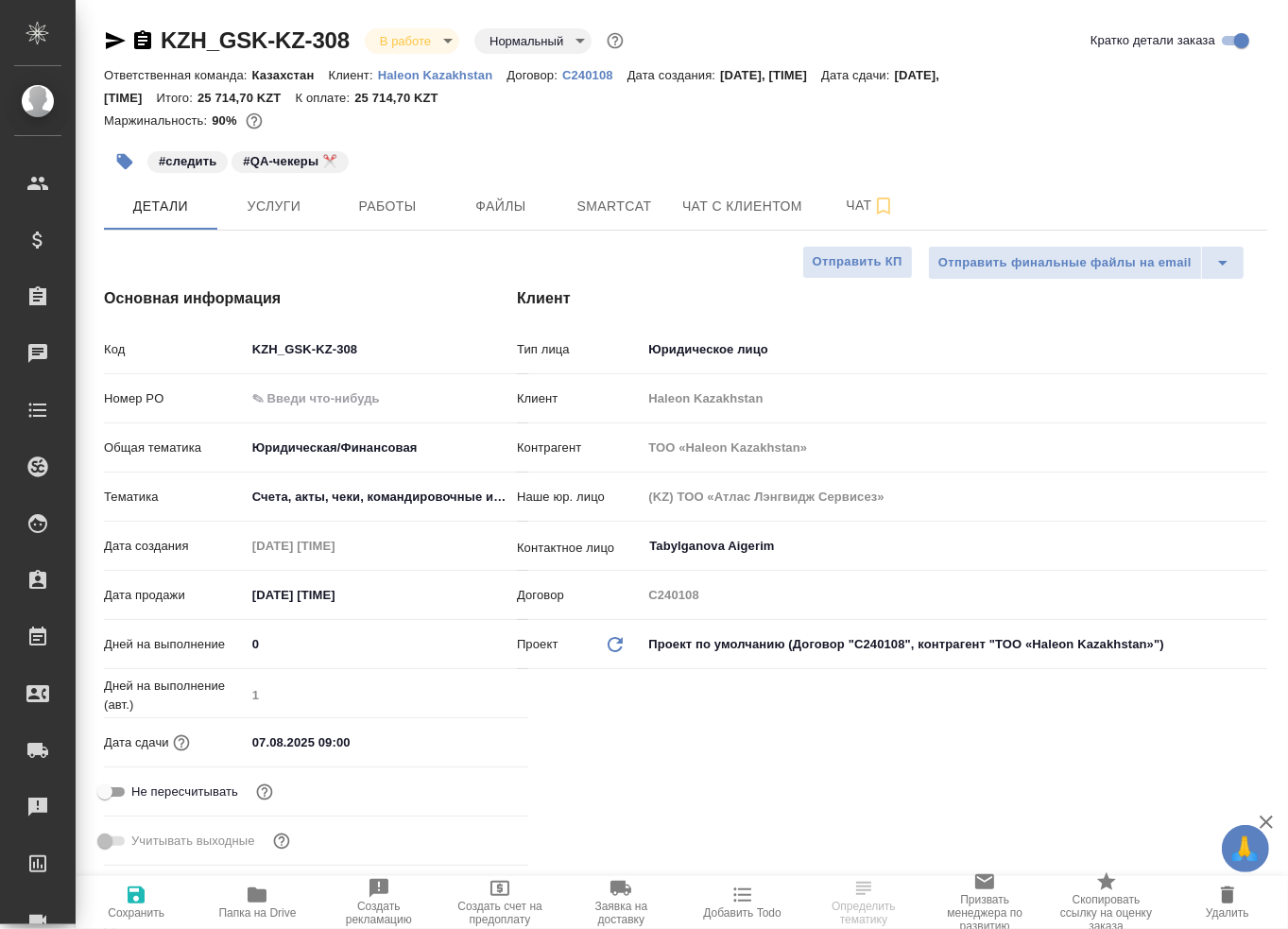 type on "x" 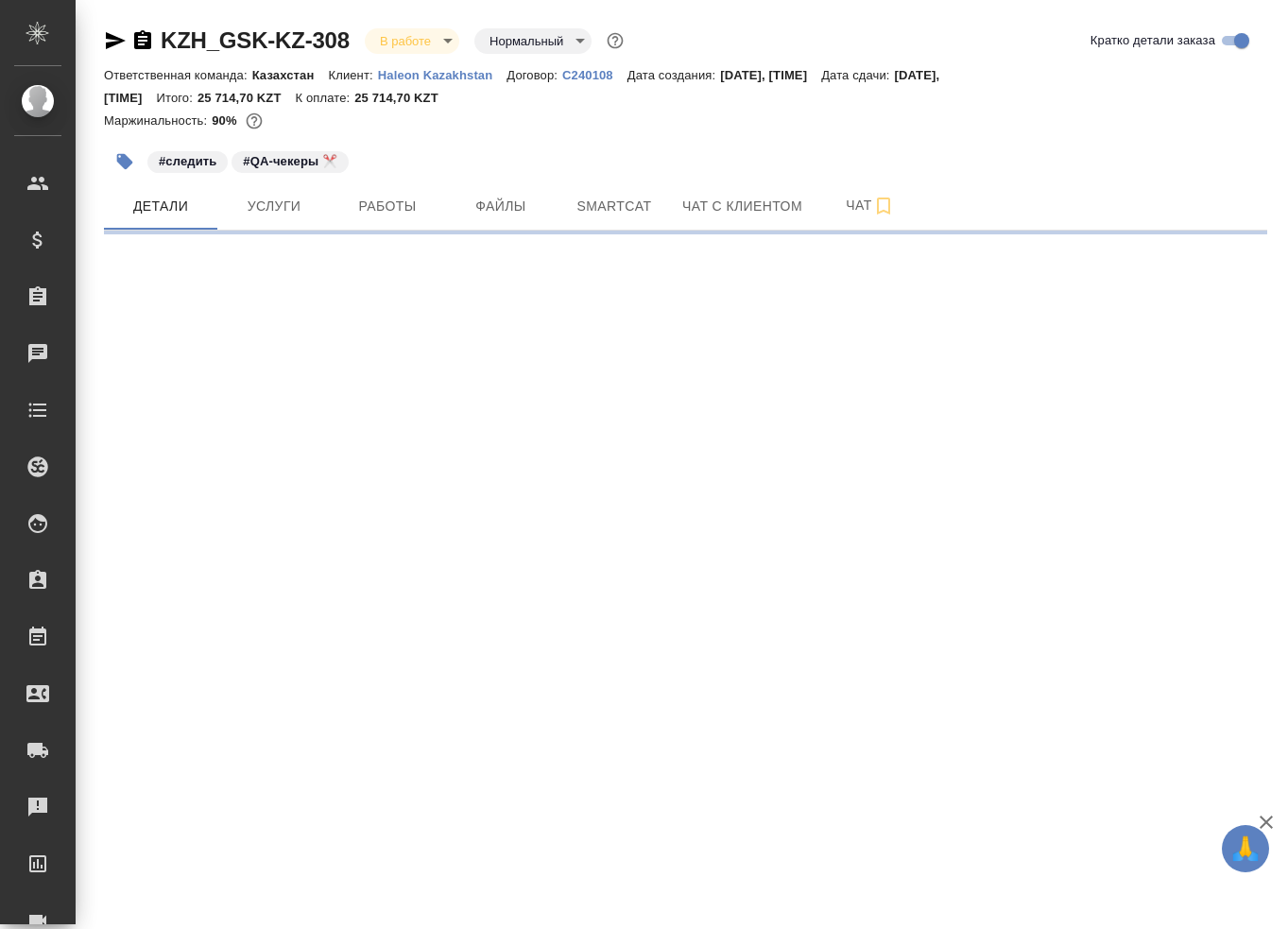 scroll, scrollTop: 0, scrollLeft: 0, axis: both 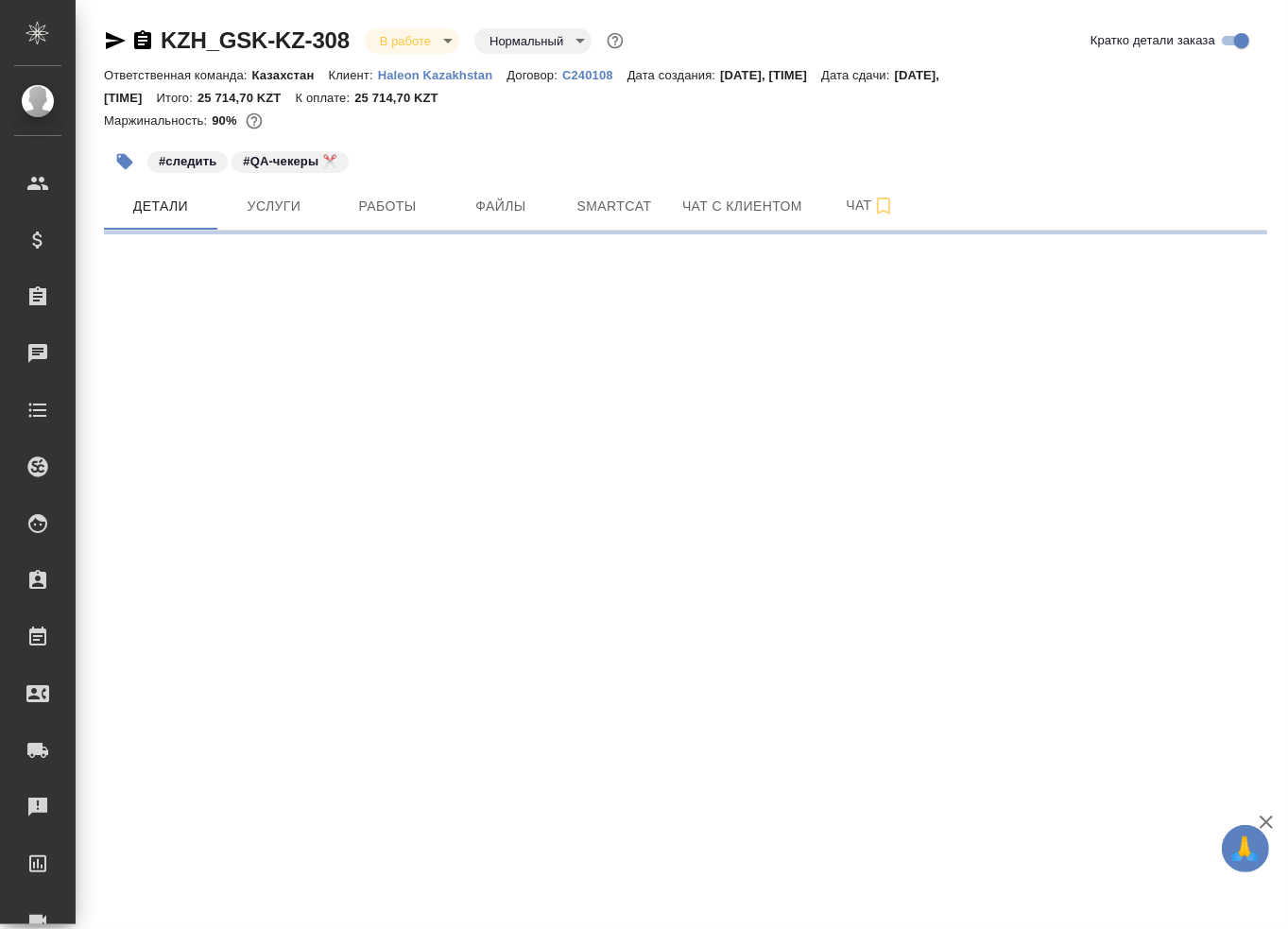select on "RU" 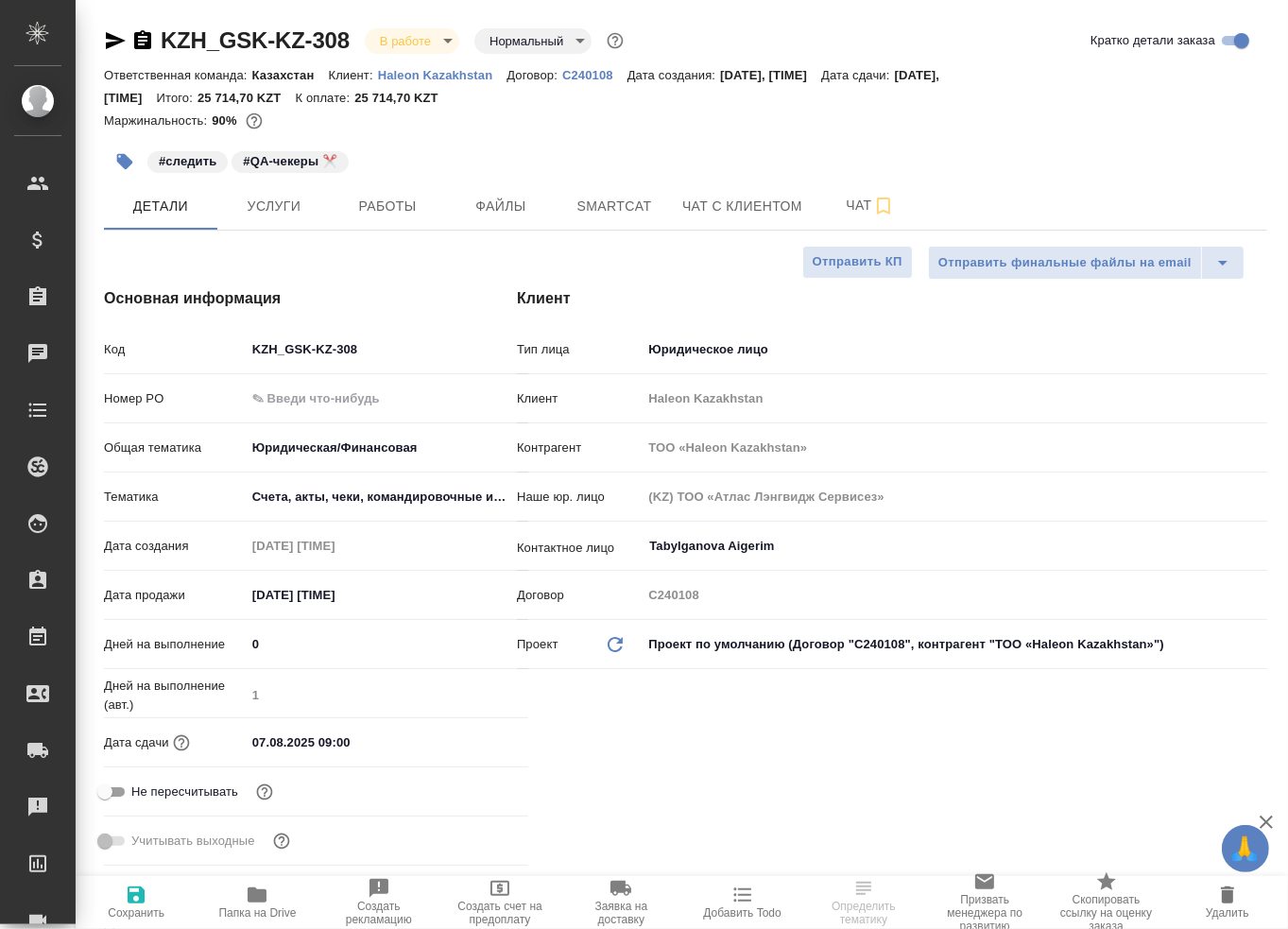 type on "x" 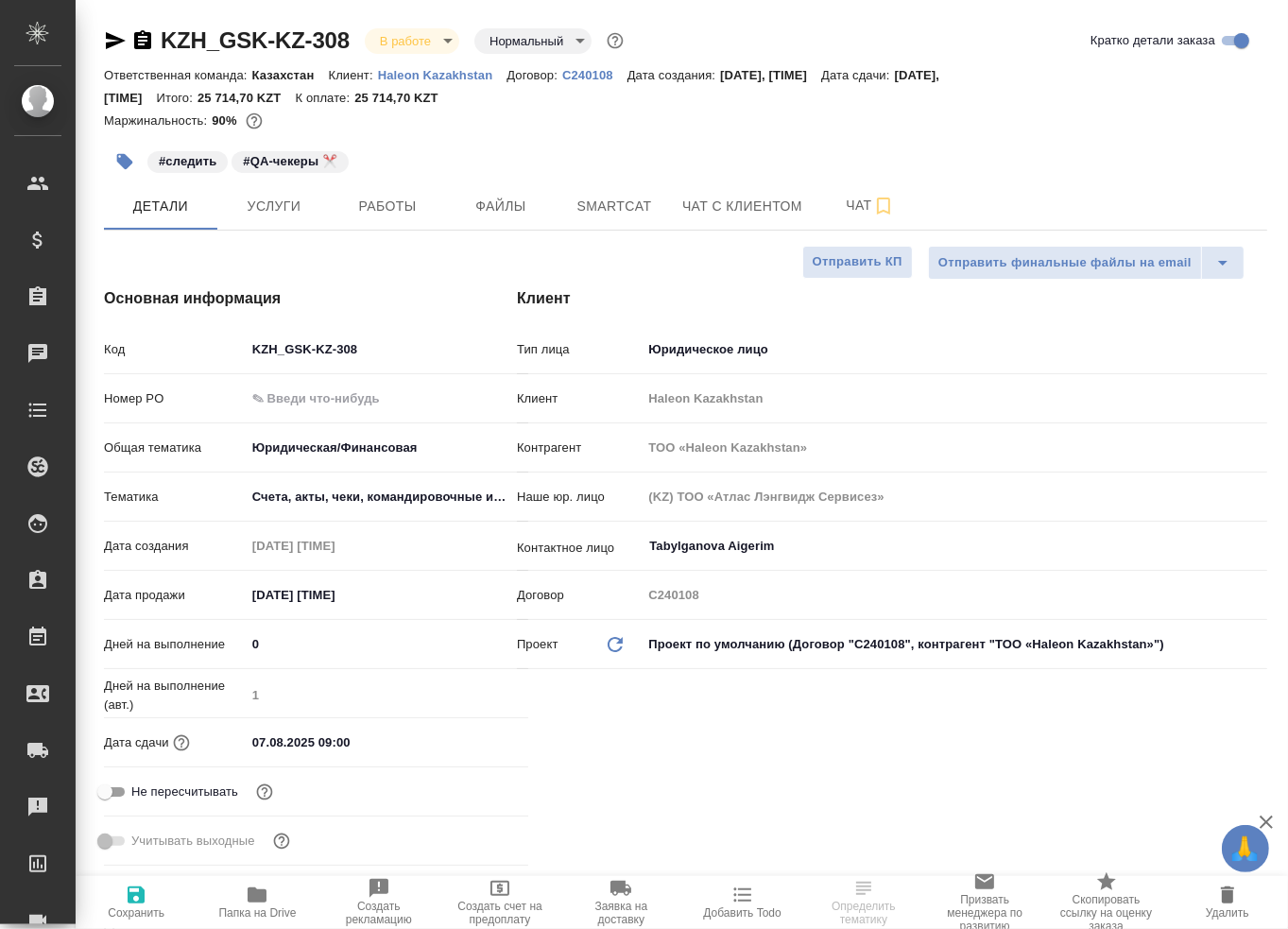 type on "x" 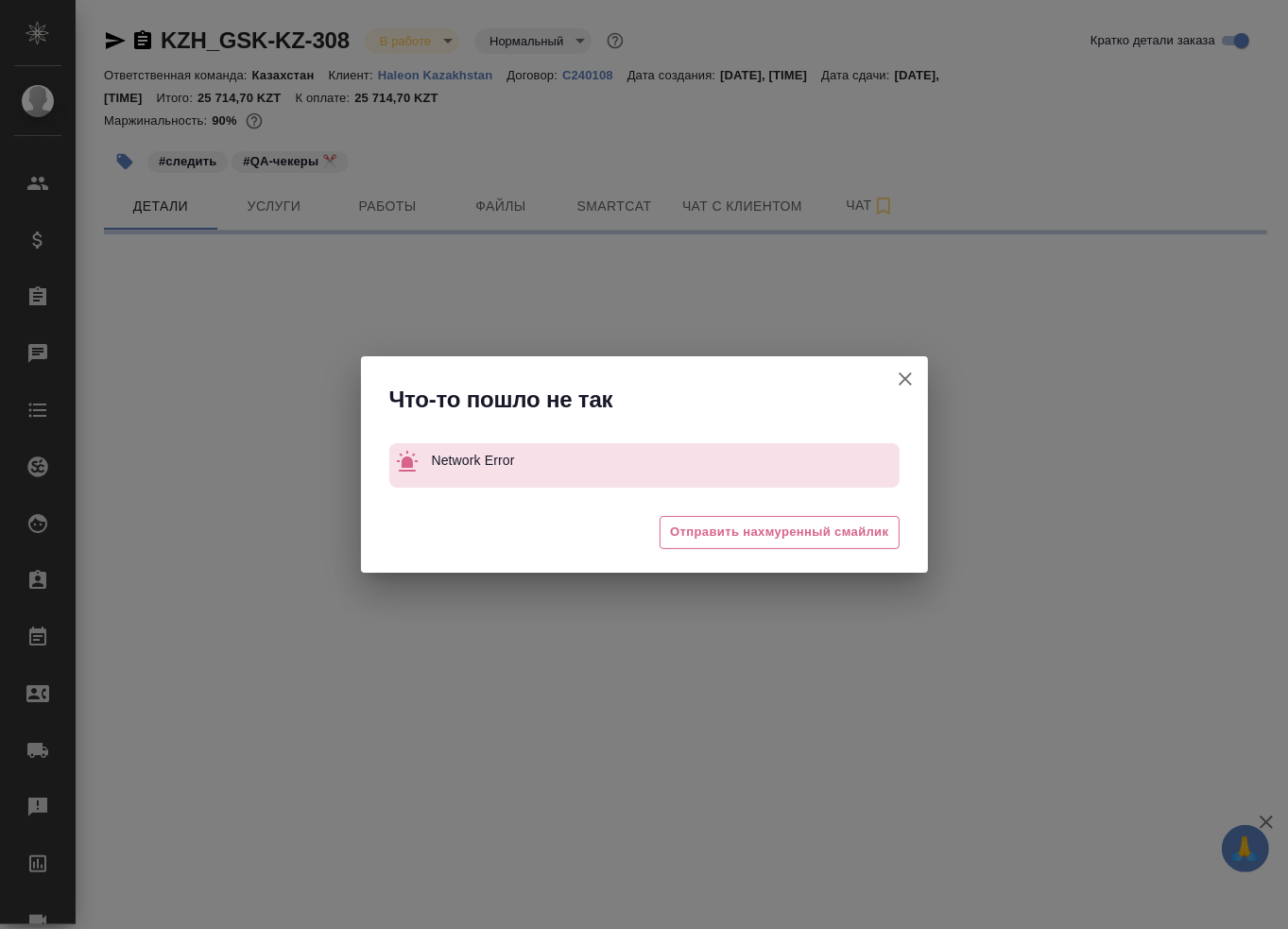 select on "RU" 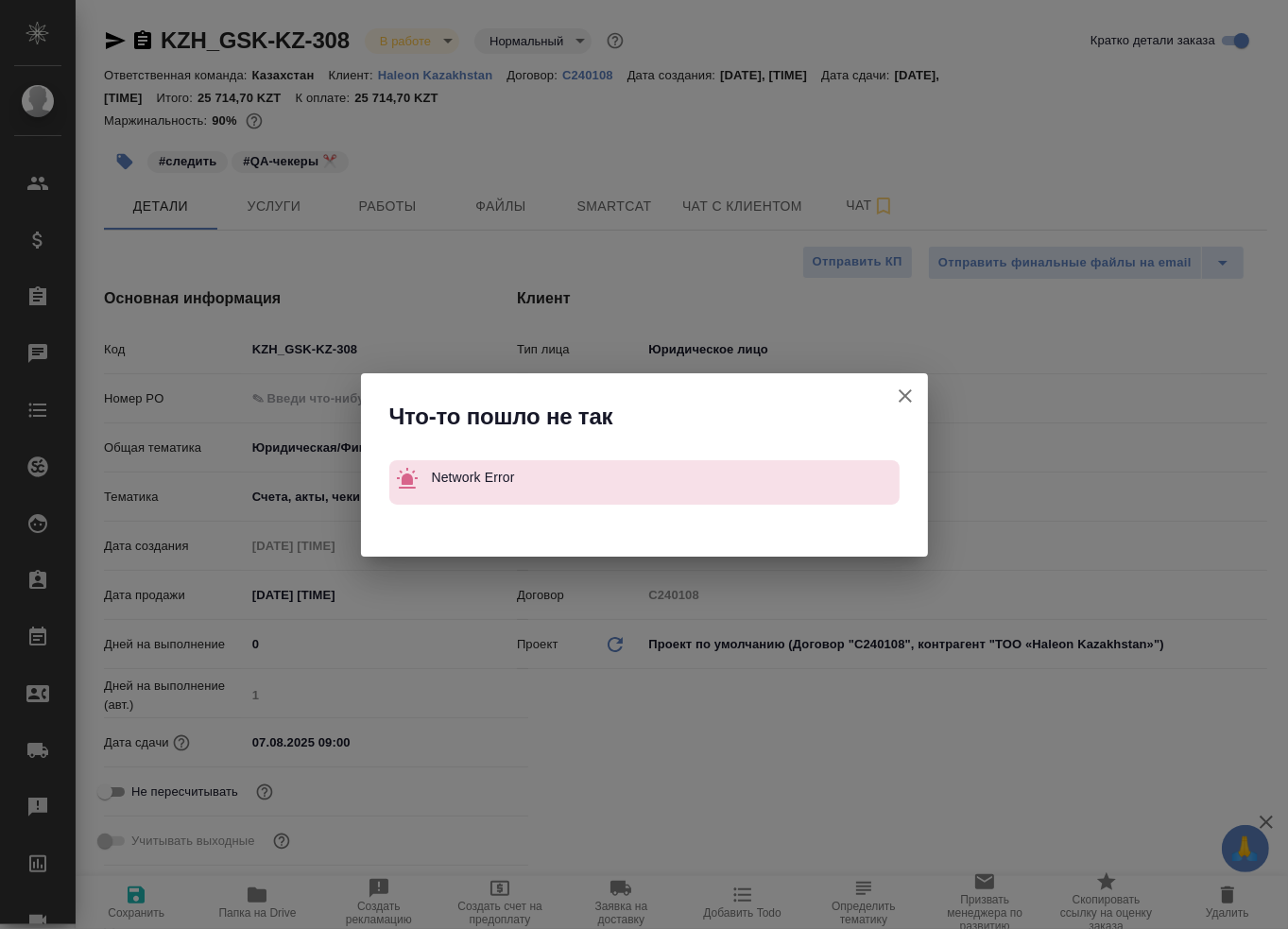 type on "x" 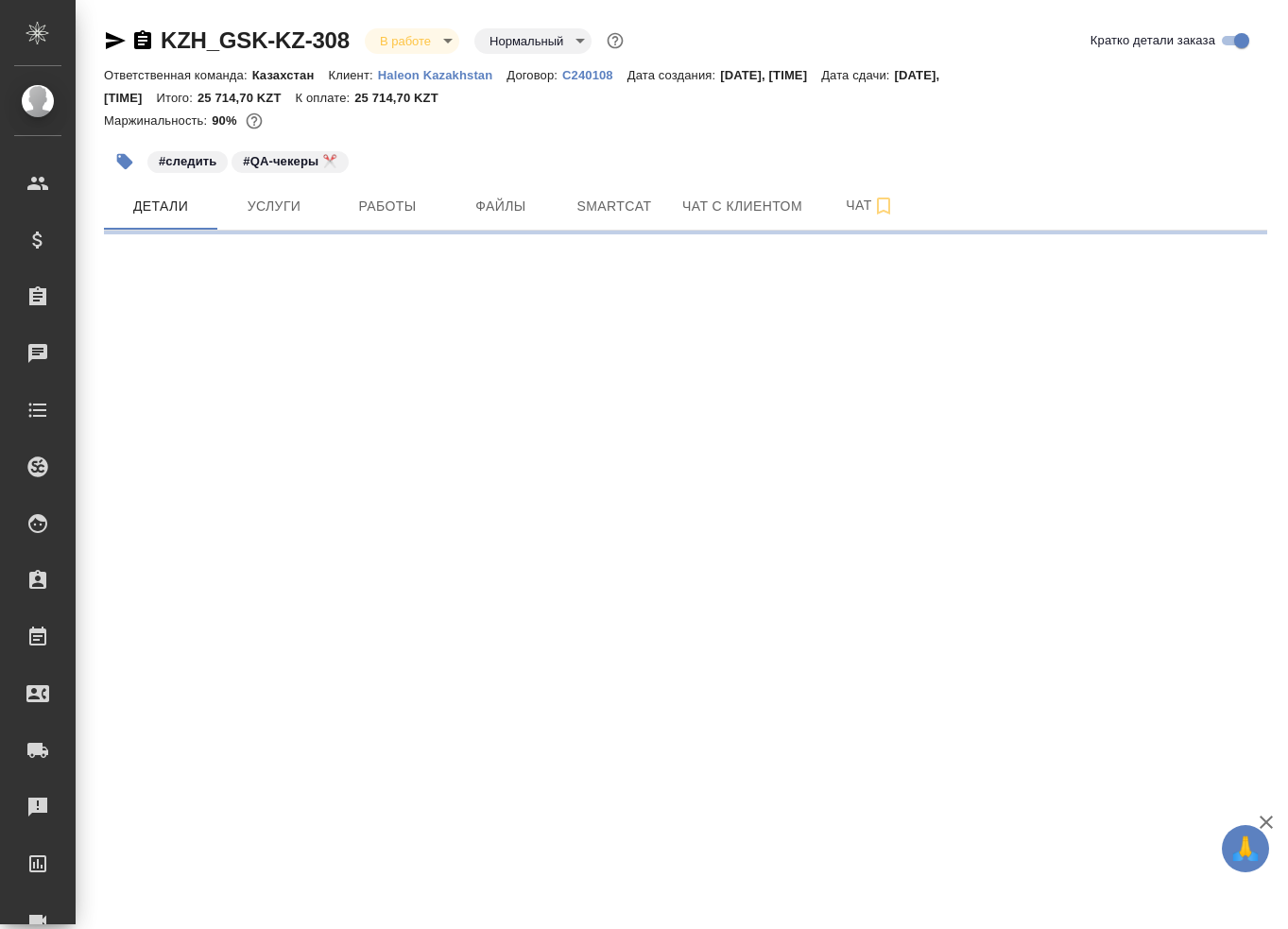 scroll, scrollTop: 0, scrollLeft: 0, axis: both 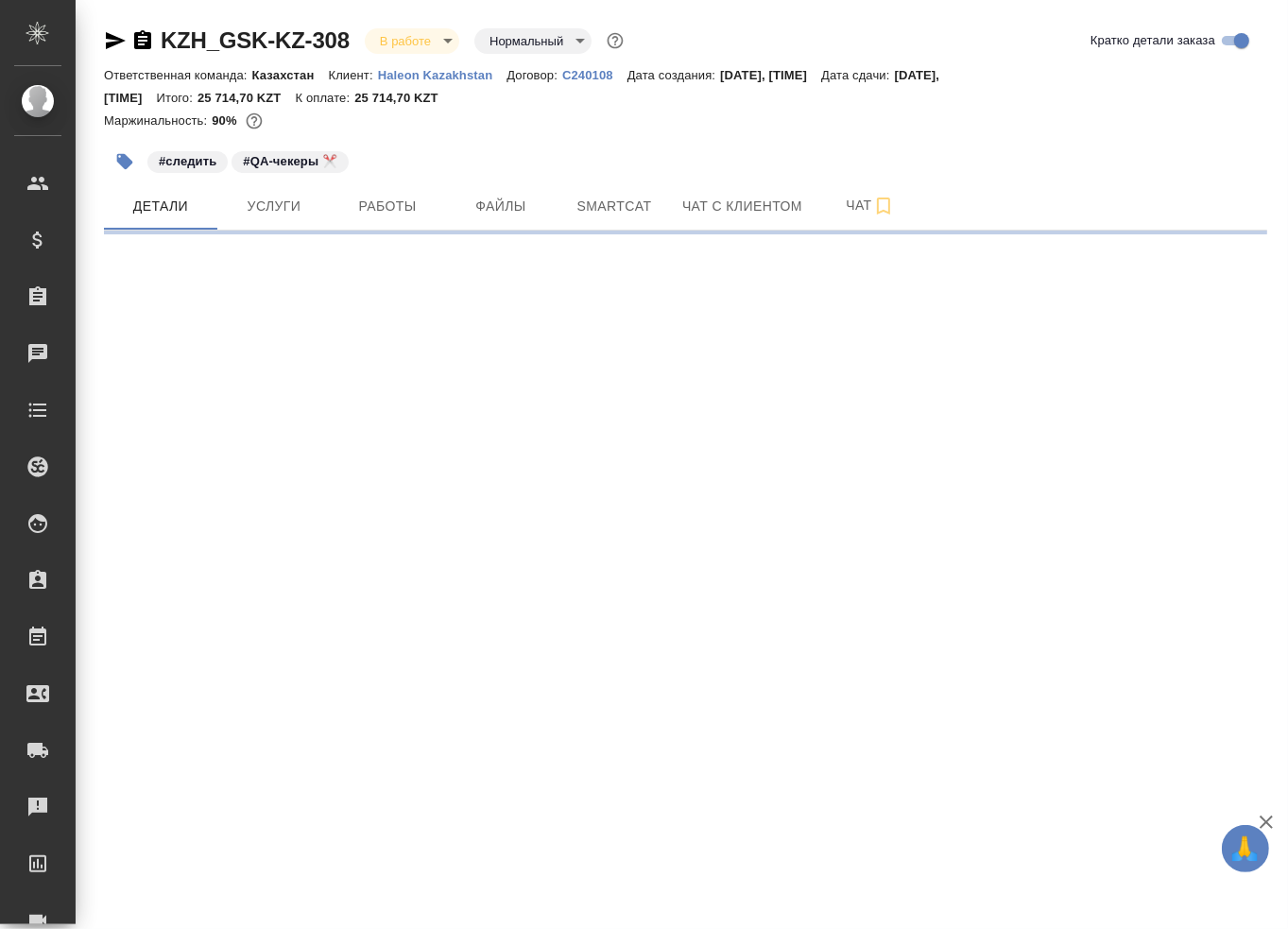 select on "RU" 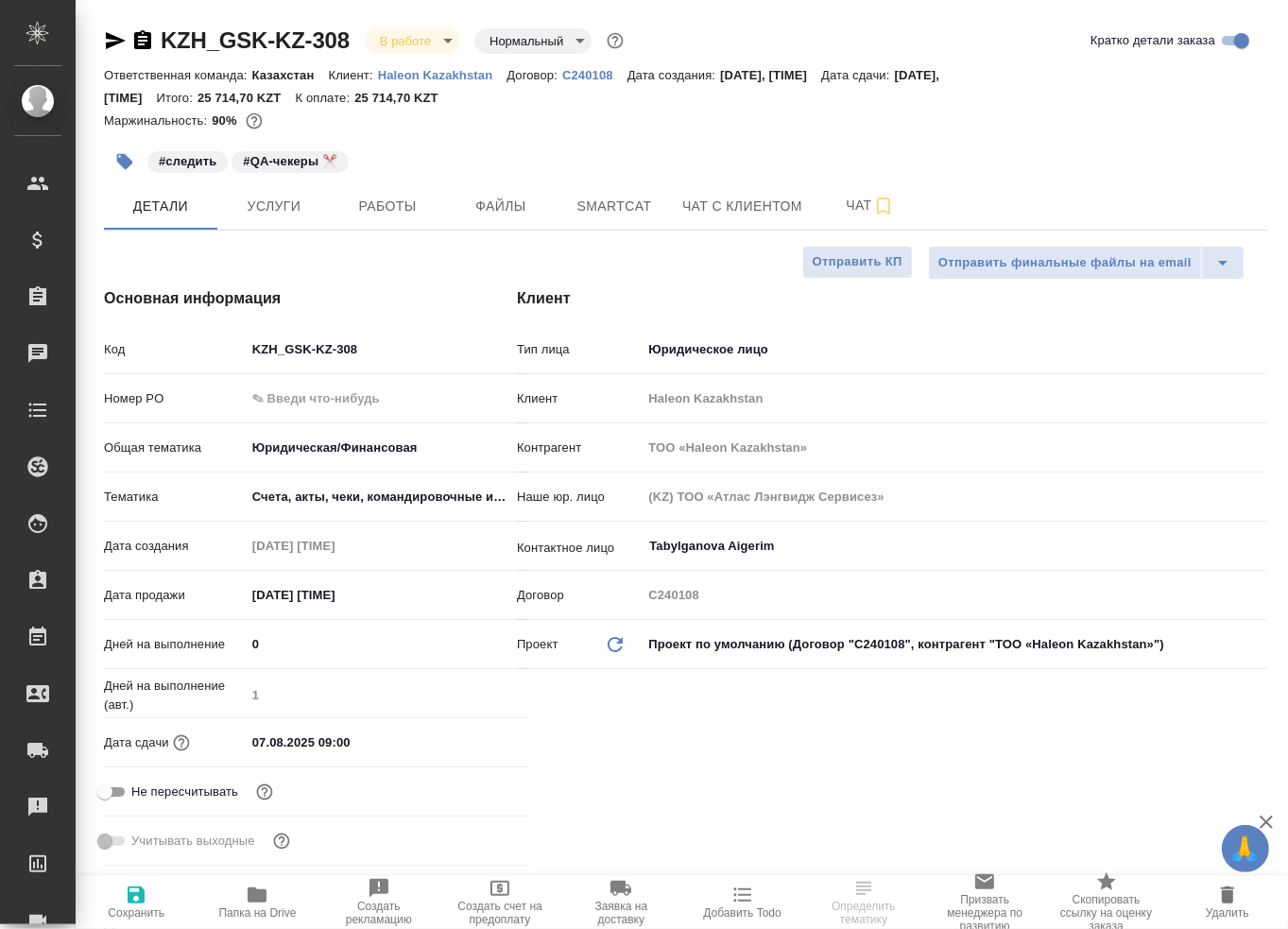 type on "x" 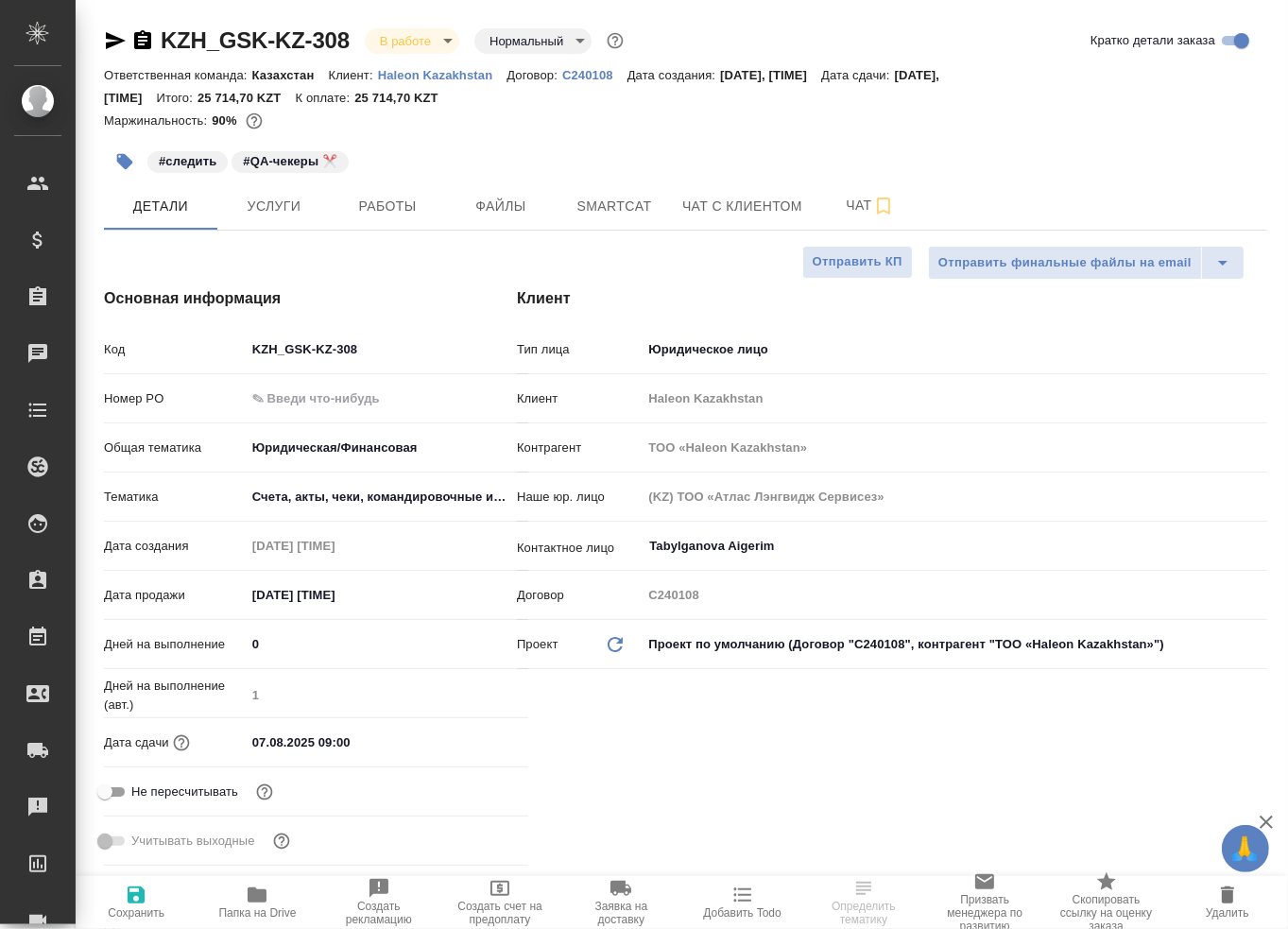 type on "x" 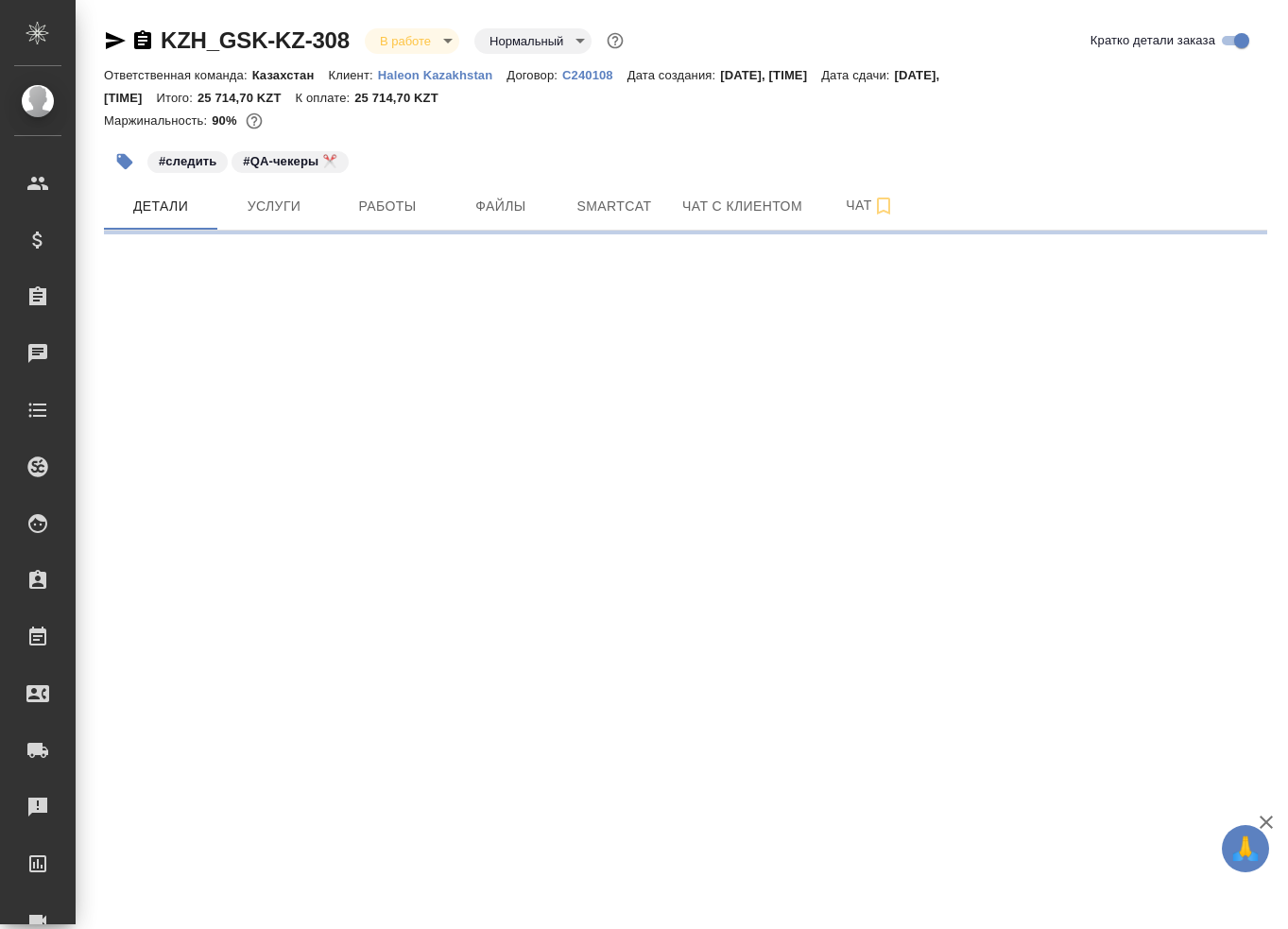 scroll, scrollTop: 0, scrollLeft: 0, axis: both 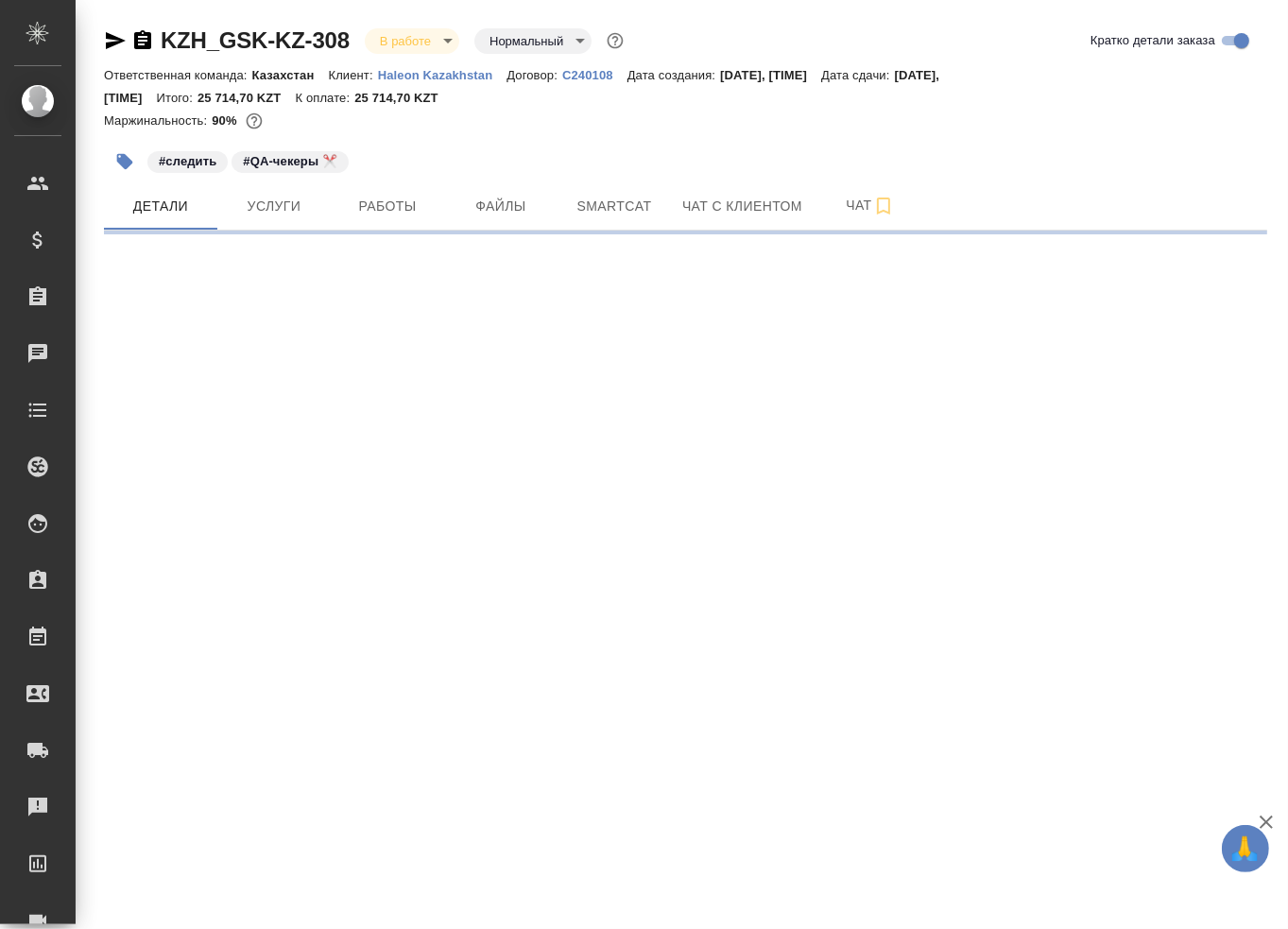 select on "RU" 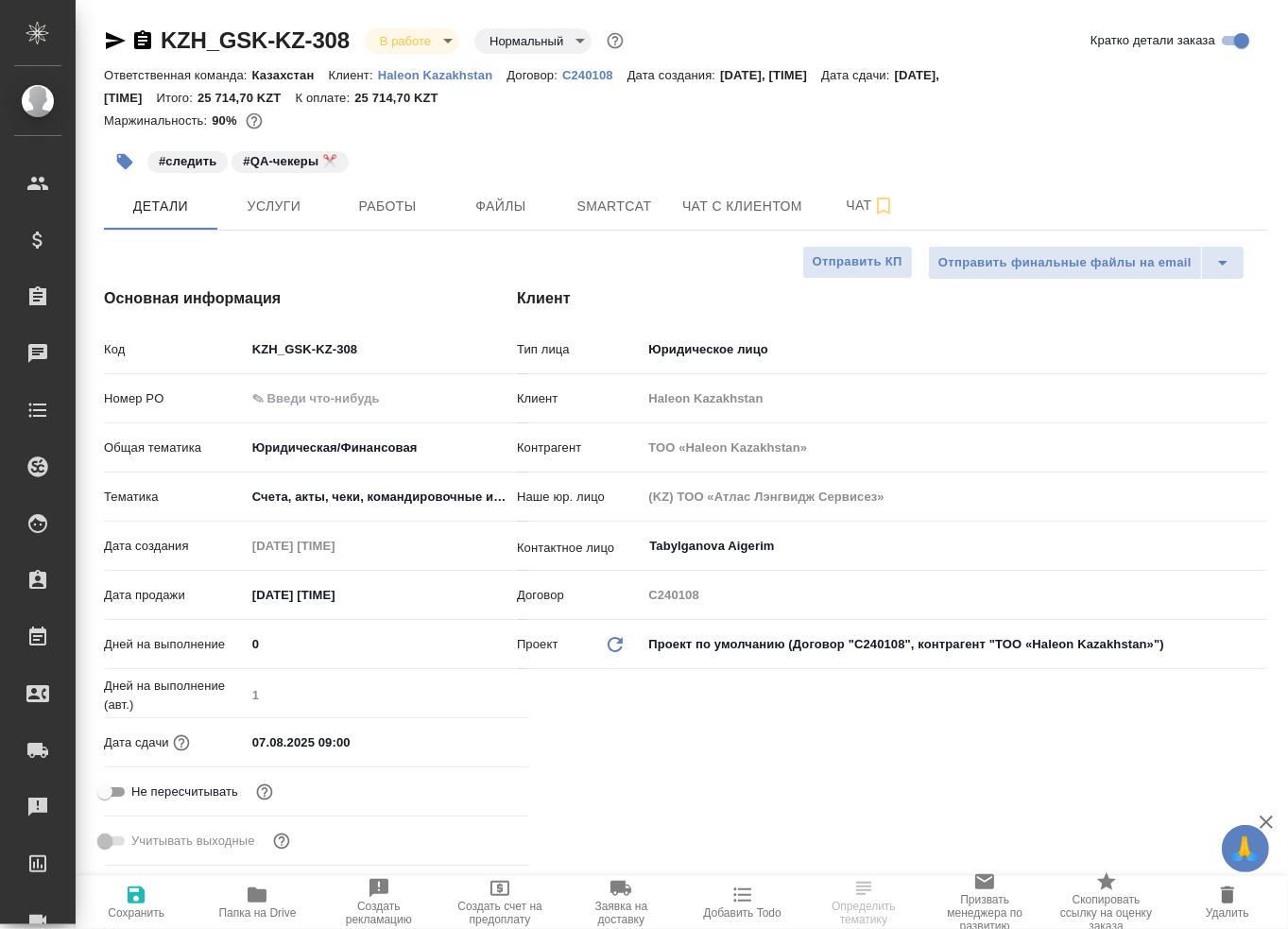 type on "x" 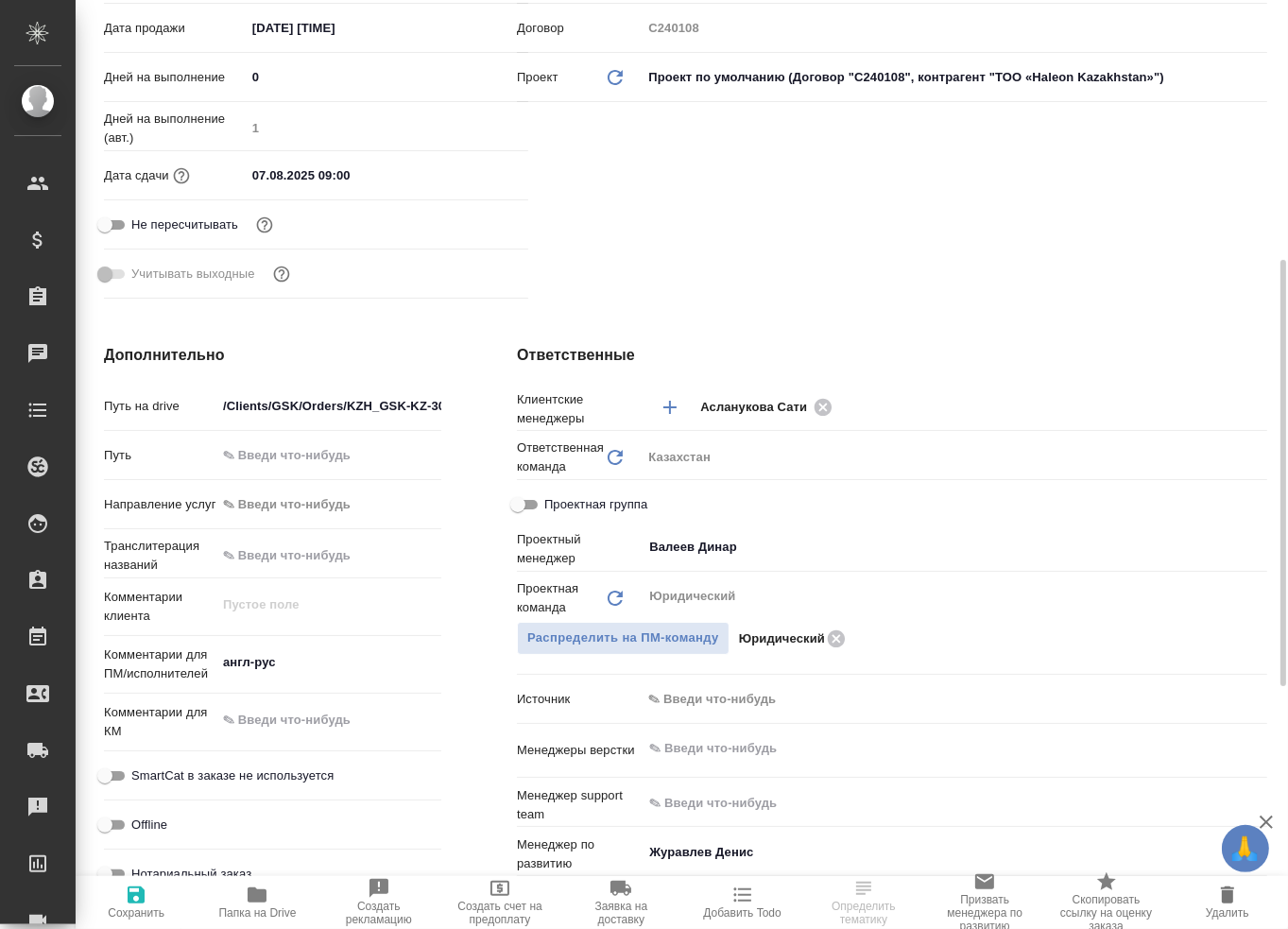 scroll, scrollTop: 1095, scrollLeft: 0, axis: vertical 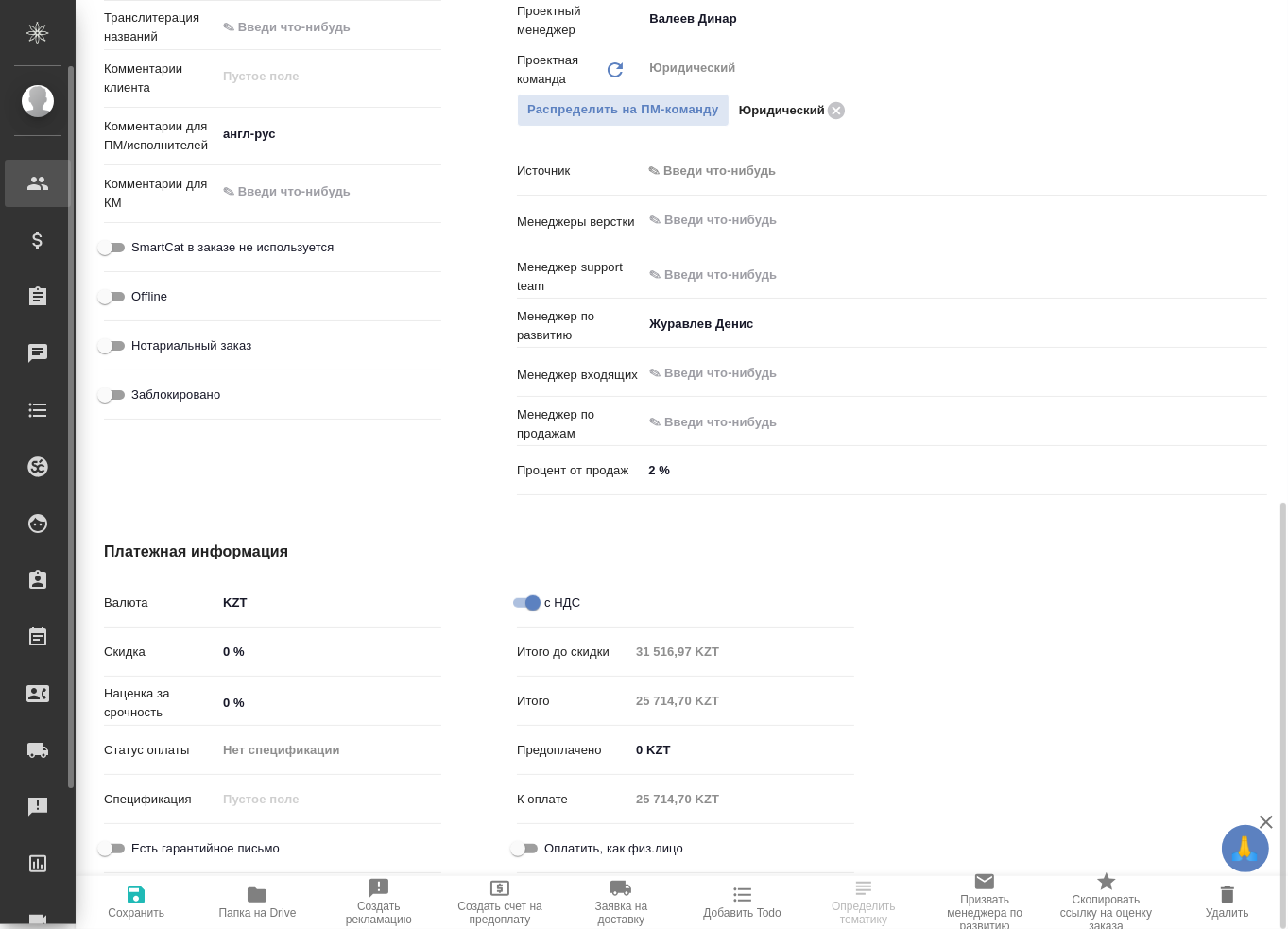 type on "x" 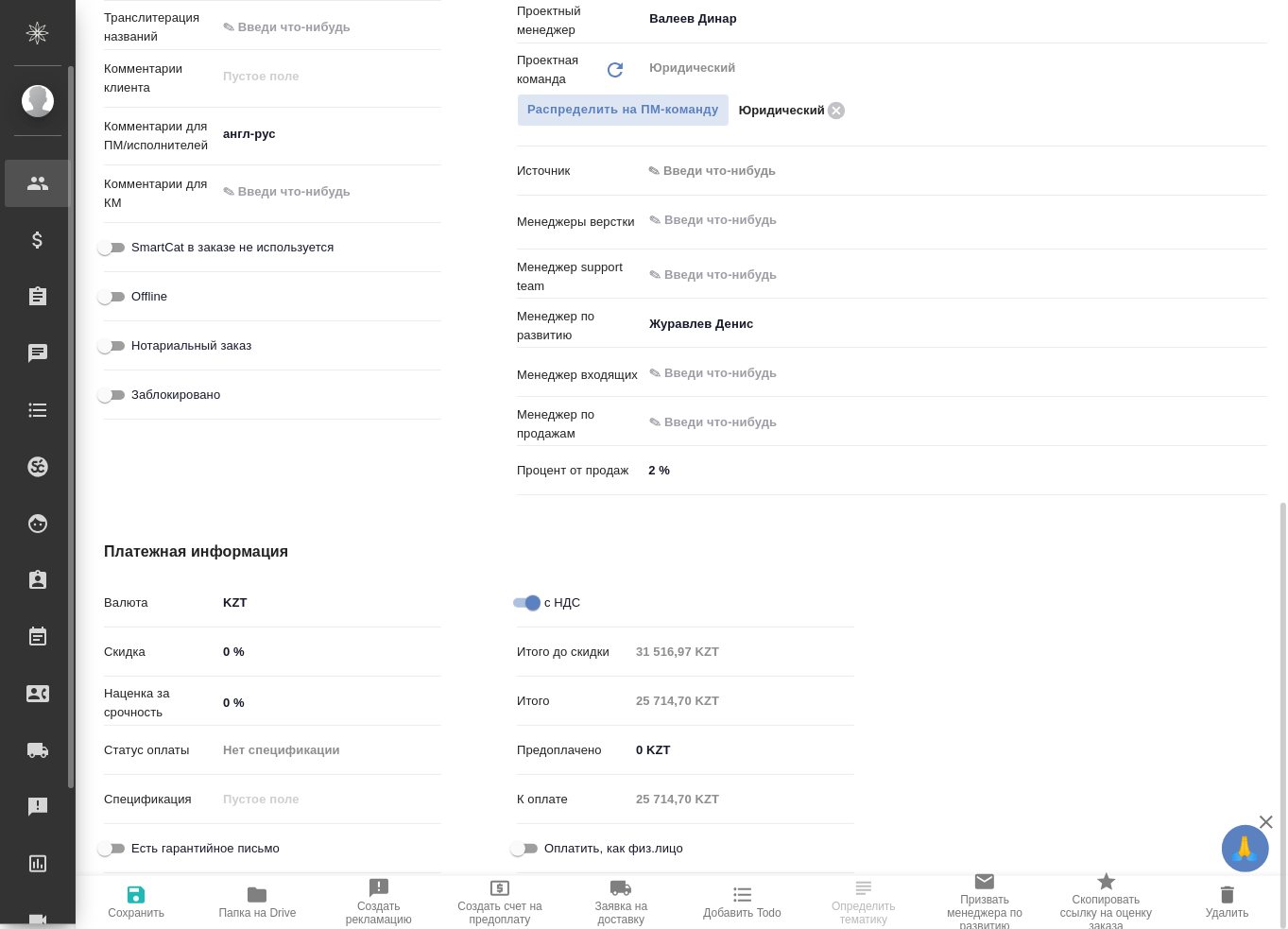 type on "x" 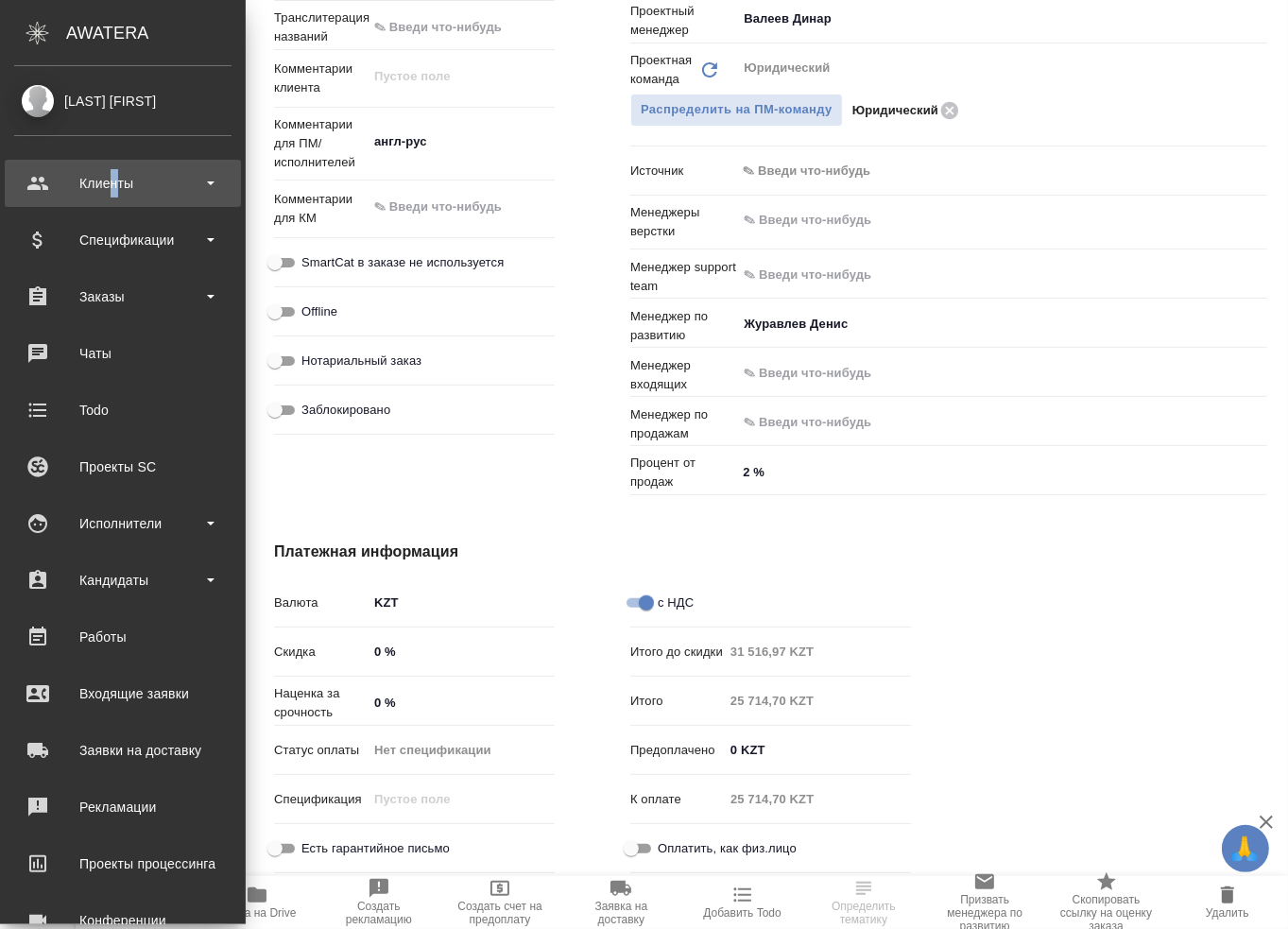 click on "Клиенты" at bounding box center [123, 183] 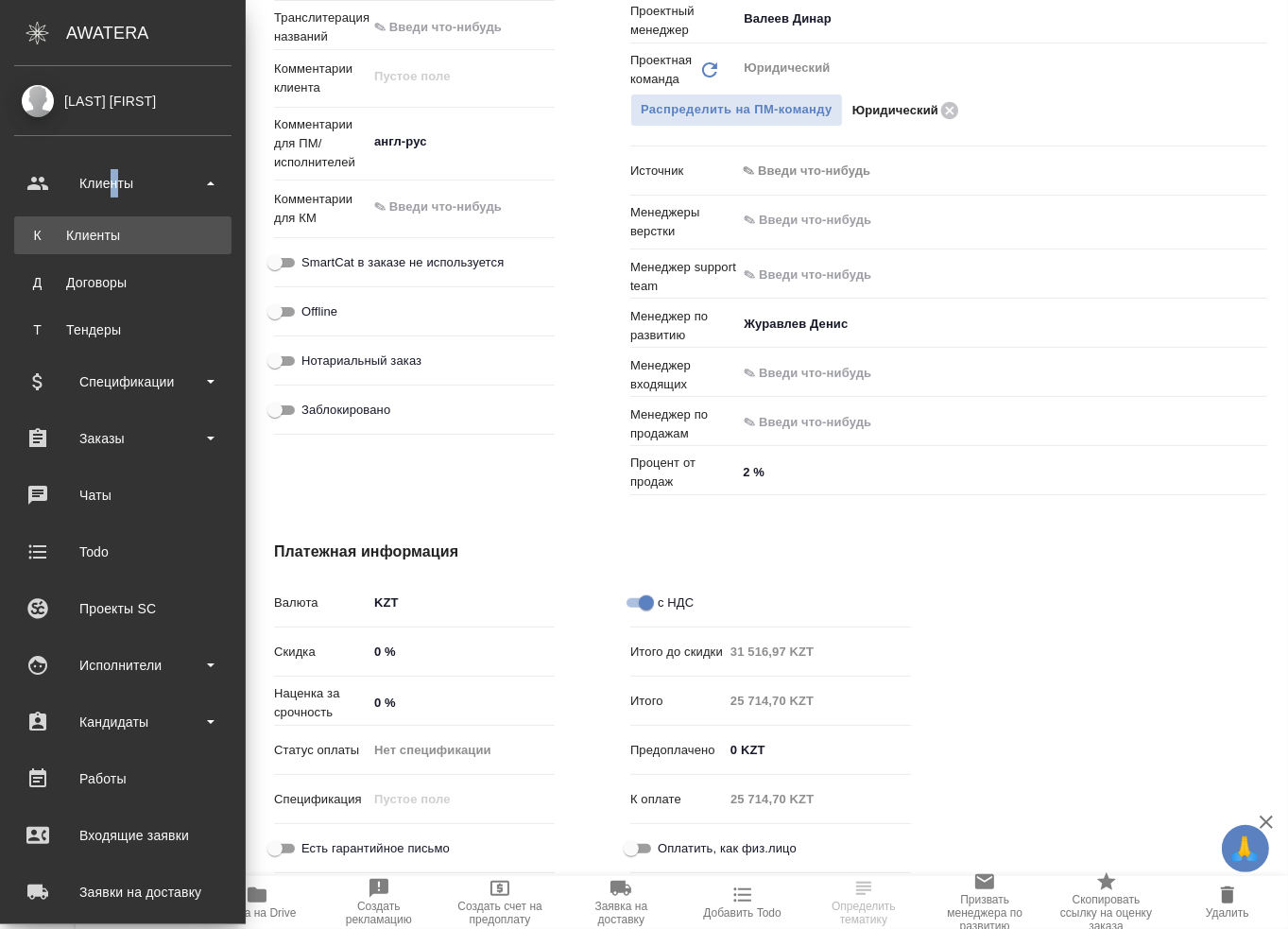 click on "Клиенты" at bounding box center (123, 235) 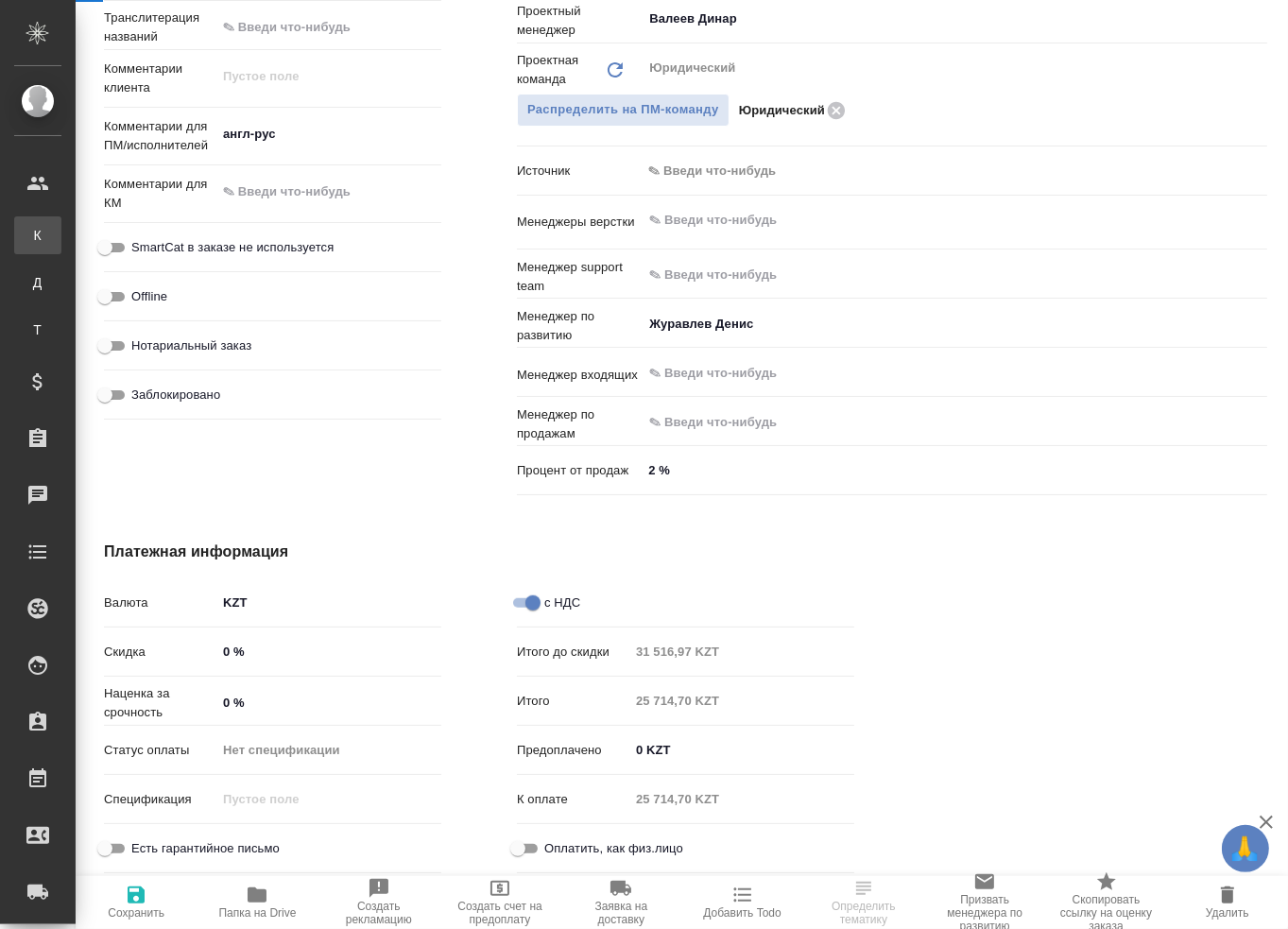 type on "x" 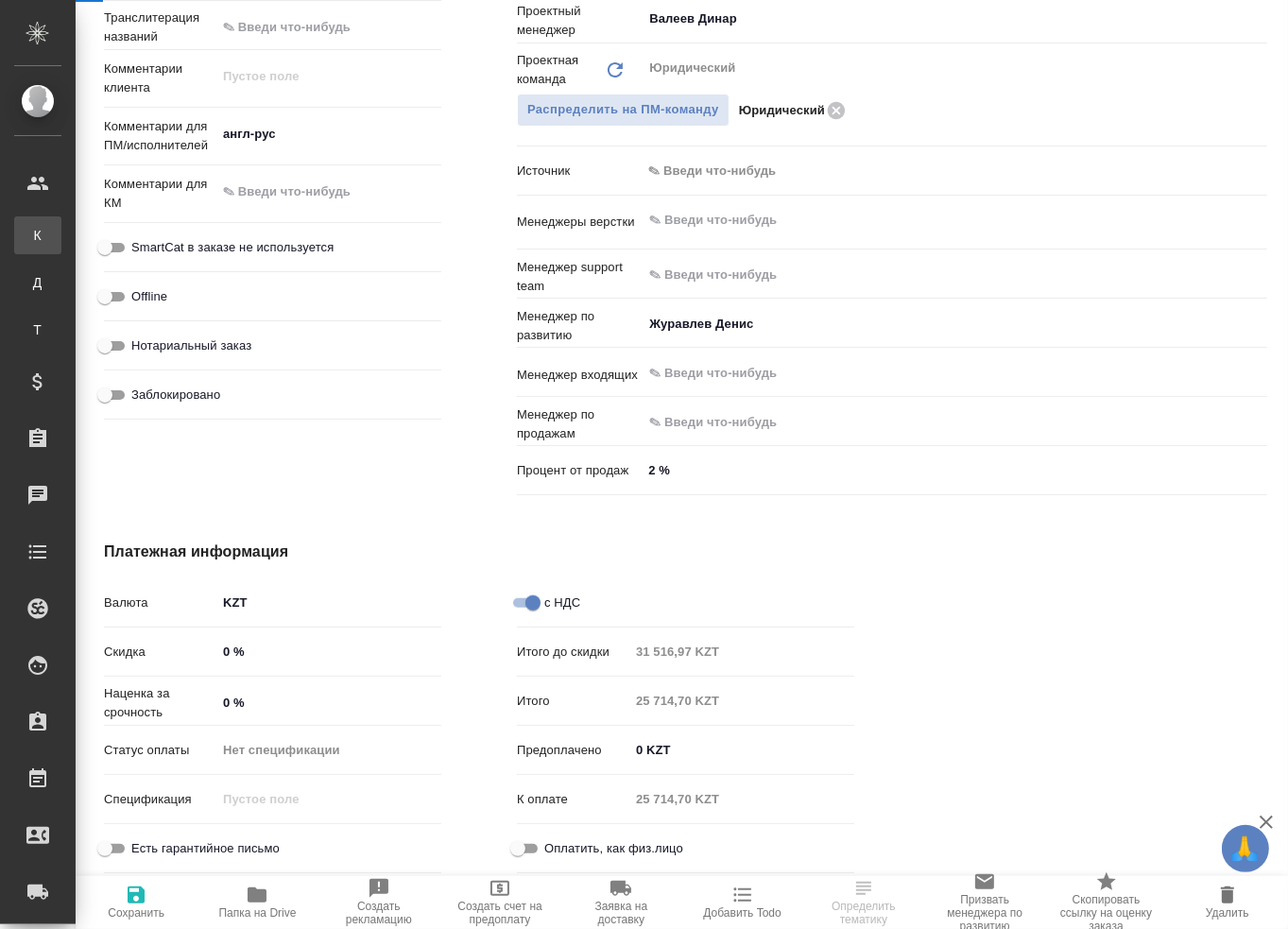 type on "x" 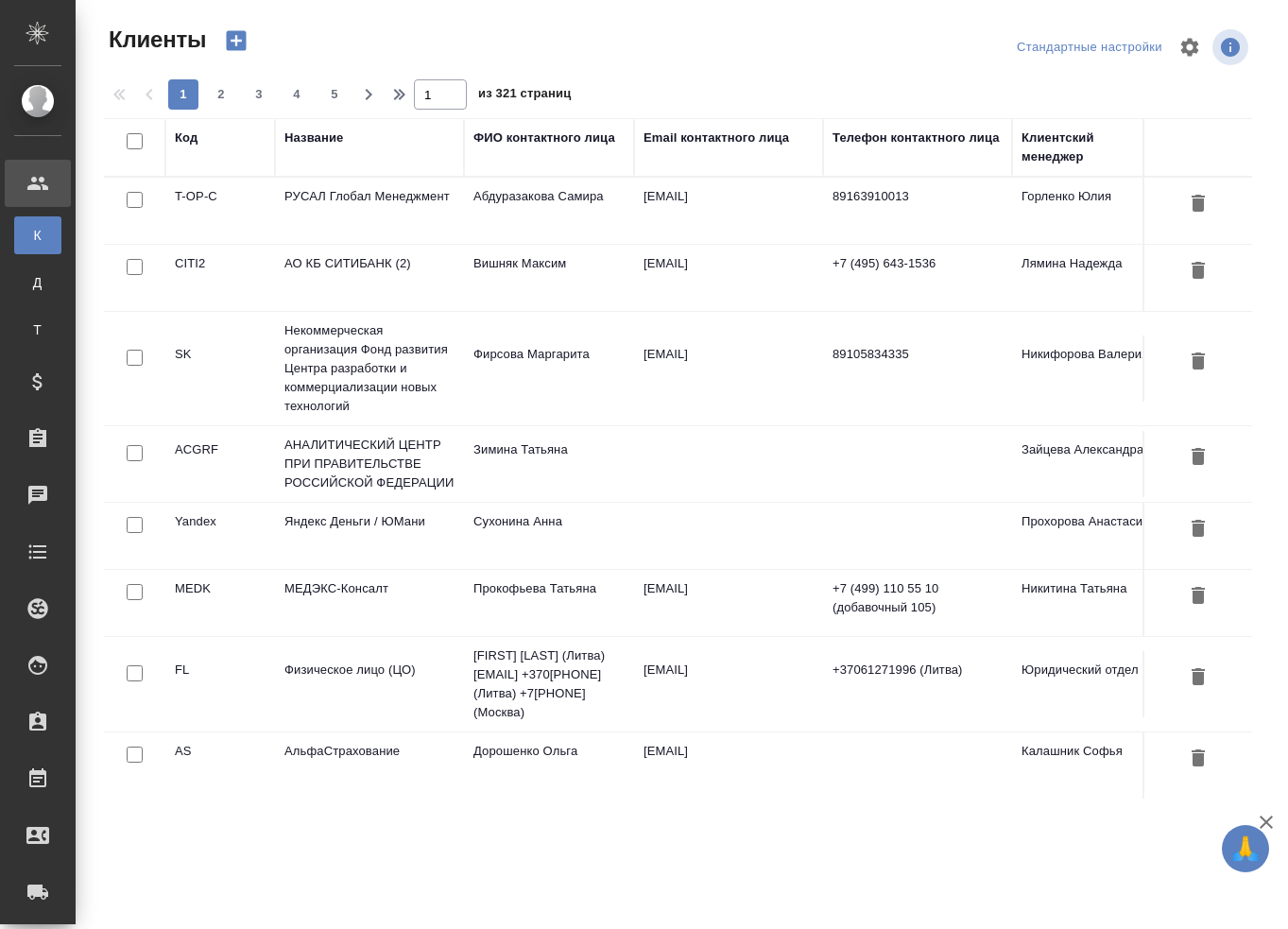 select on "RU" 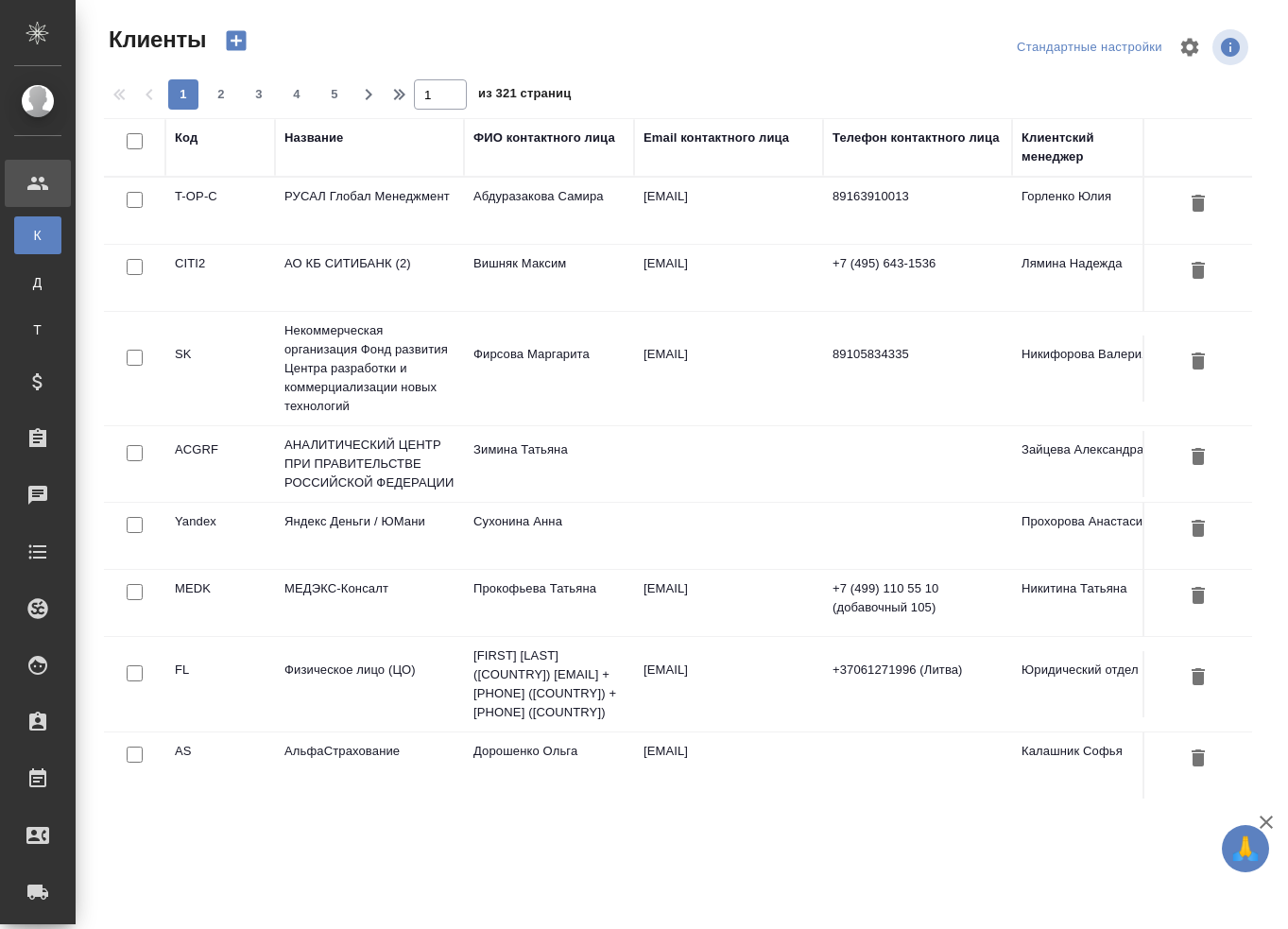 select on "RU" 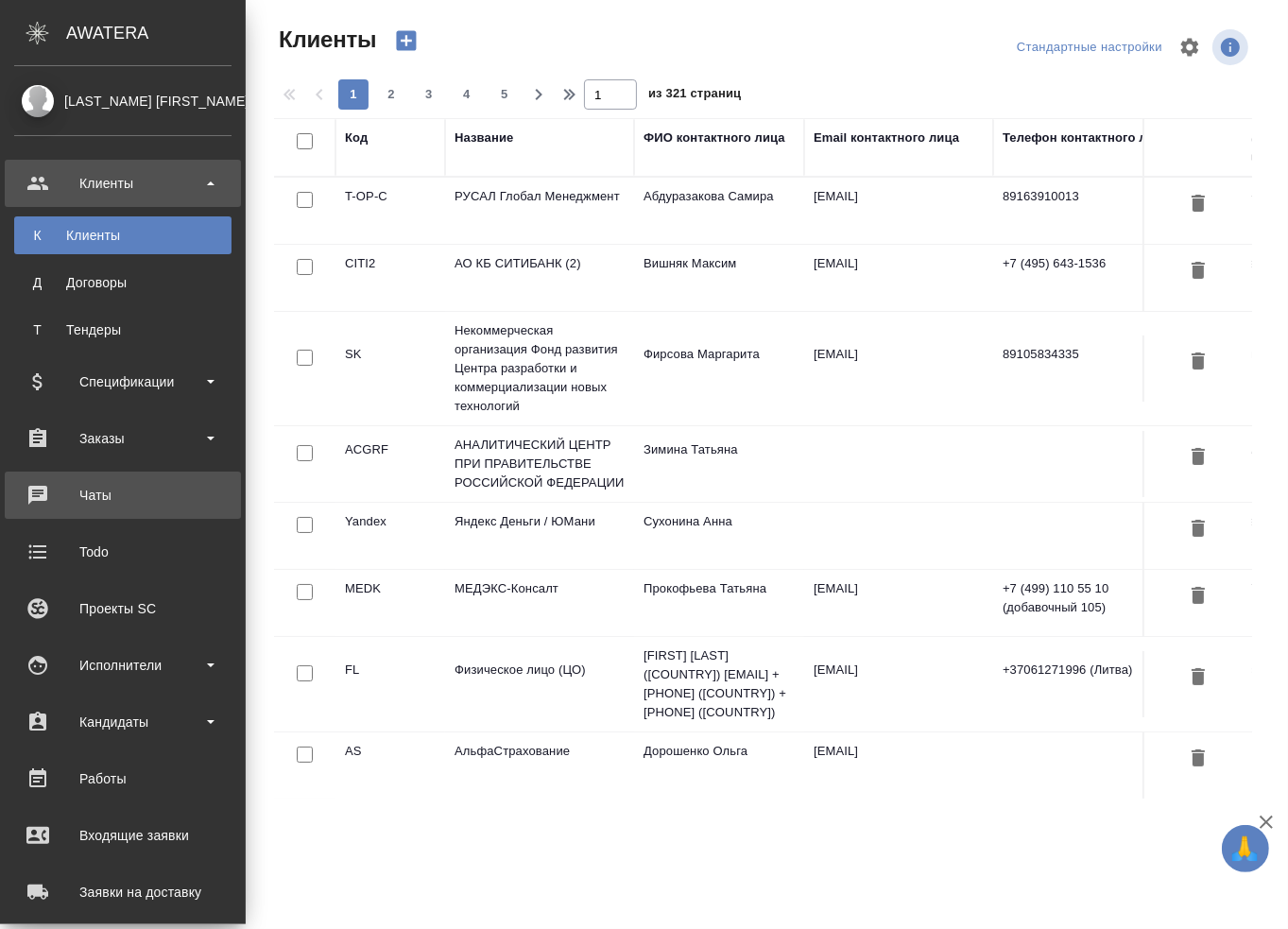click on "Чаты" at bounding box center (123, 495) 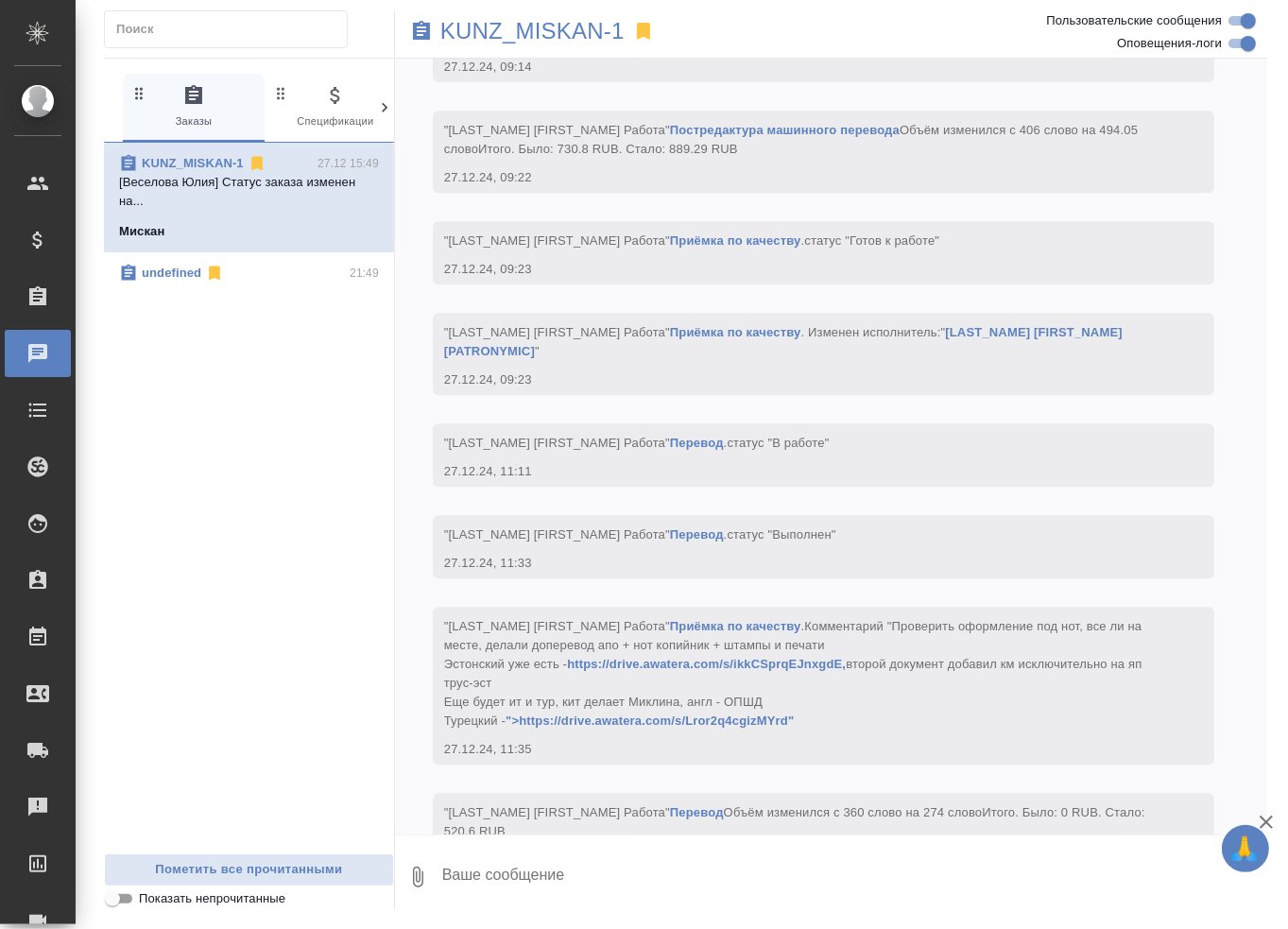 scroll, scrollTop: 38321, scrollLeft: 0, axis: vertical 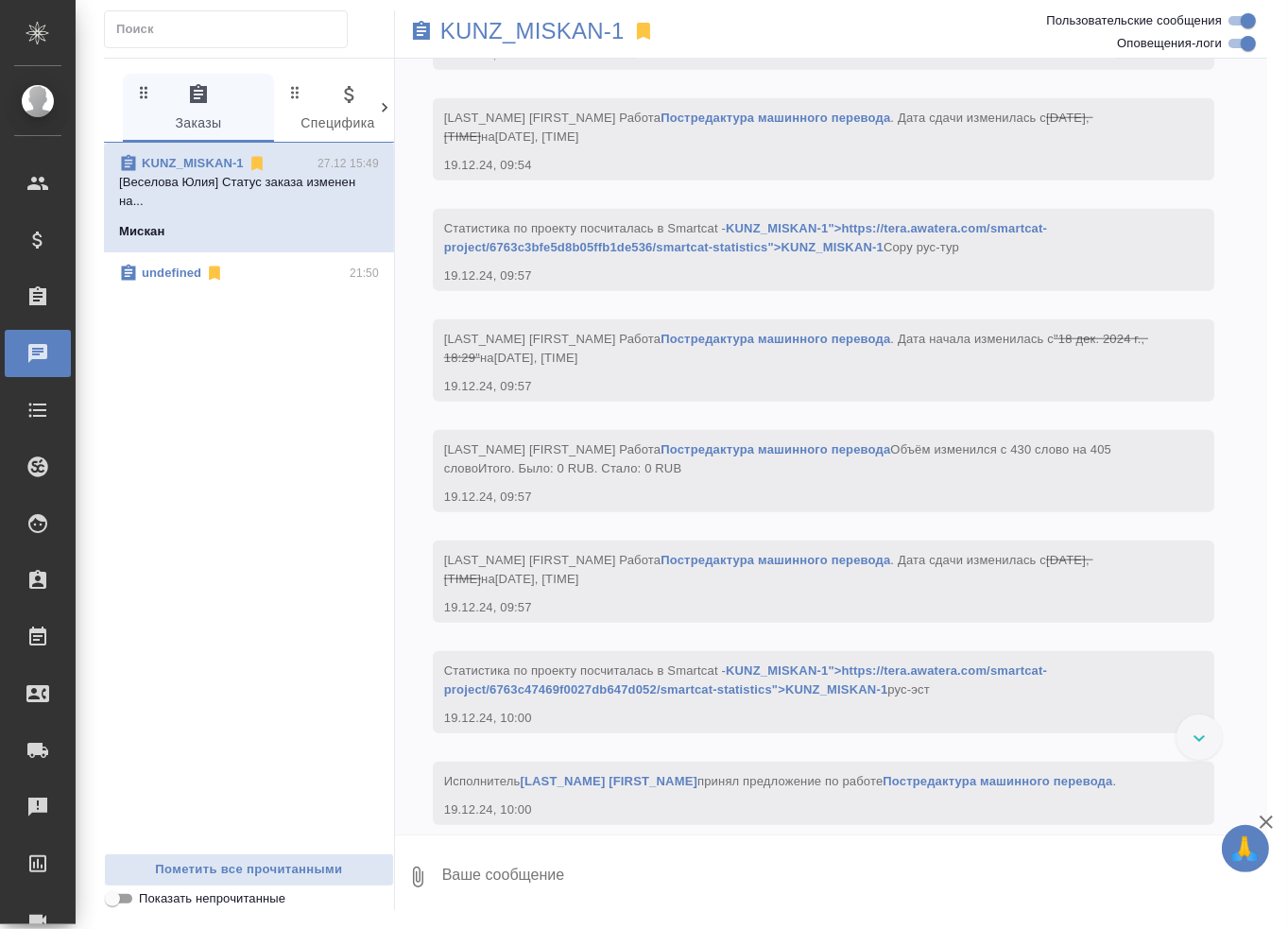 click on "undefined 21:50" at bounding box center (249, 279) 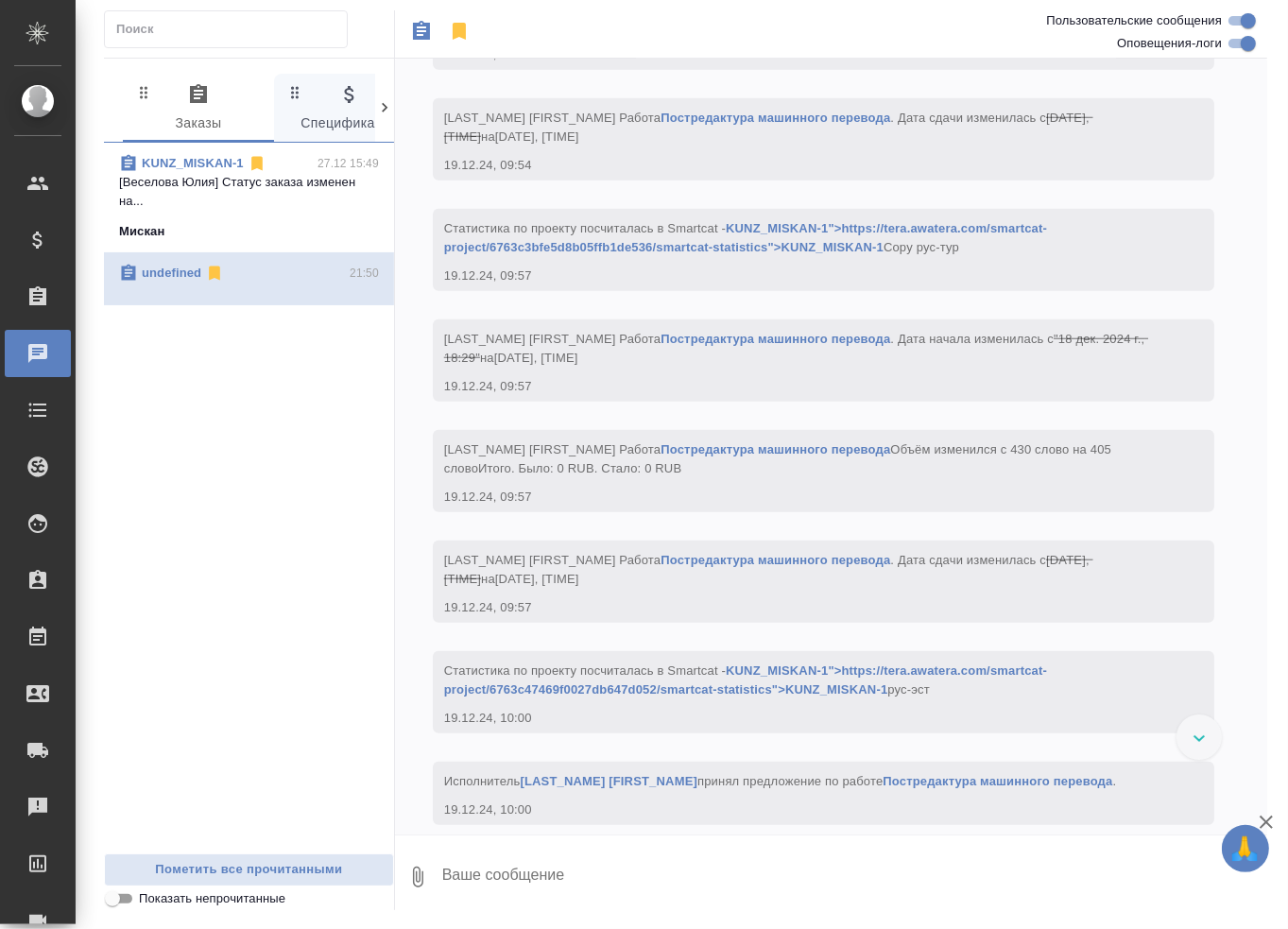click on "0 Заказы 0 Спецификации 0 Клиенты 0 Входящие 0 Тендеры 0 Исполнители 0 Подбор исполнителей 0 Конференции 0 Мессенджеры KUNZ_MISKAN-1 27.12 15:49 [Веселова Юлия] Статус заказа изменен на... Мискан undefined 21:50 Пометить все прочитанными Показать непрочитанные" at bounding box center (249, 484) 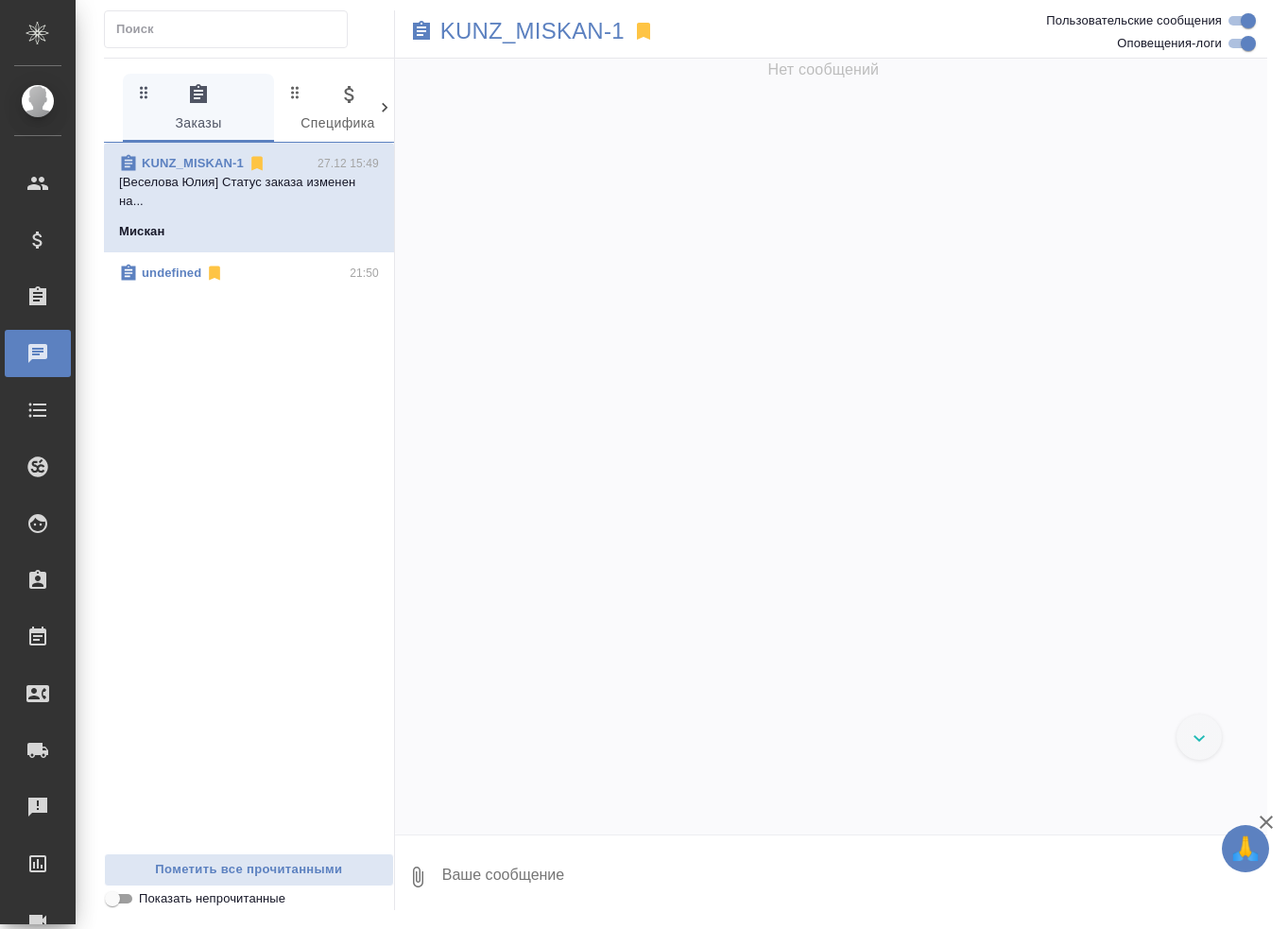 scroll, scrollTop: 0, scrollLeft: 0, axis: both 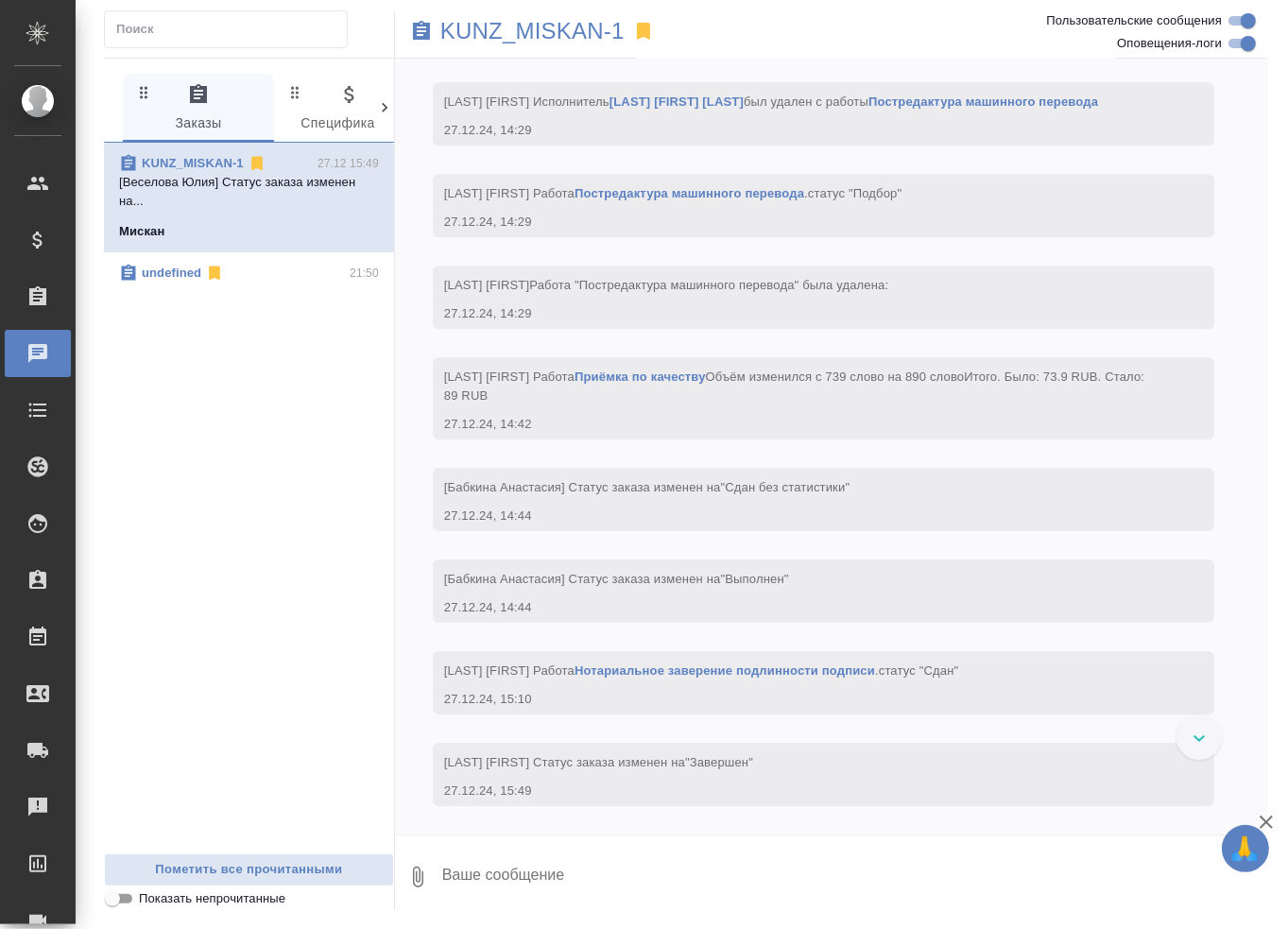 click on "[Бабкина Анастасия] Работа  Приёмка по качеству .   Комментарий "Проверить оформление под нот, все ли на месте, делали доперевод апо + нот копийник + штампы и печати
Эстонский уже есть -  https://drive.awatera.com/s/ikkCSprqEJnxgdE,  второй документ добавил км исключительно на яп трус-эст
Еще будет ит и тур, кит делает Миклина, англ - ОПШД
Турецкий -  https://drive.awatera.com/s/Lror2q4cgizMYrd
Итал -  ">https://drive.awatera.com/s/TbjfeRzkXNXLw9C"" at bounding box center [796, -242] 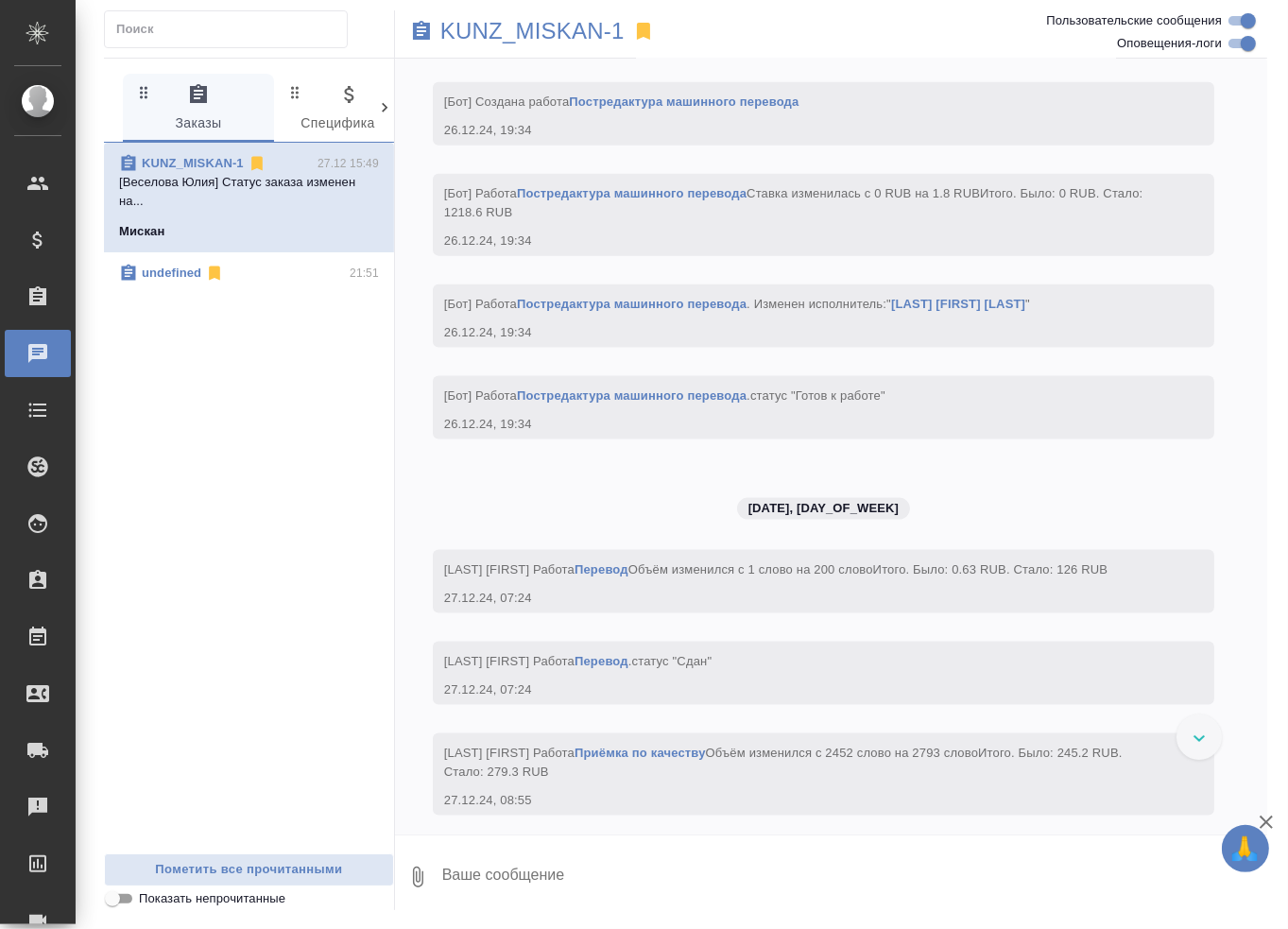 scroll, scrollTop: 33171, scrollLeft: 0, axis: vertical 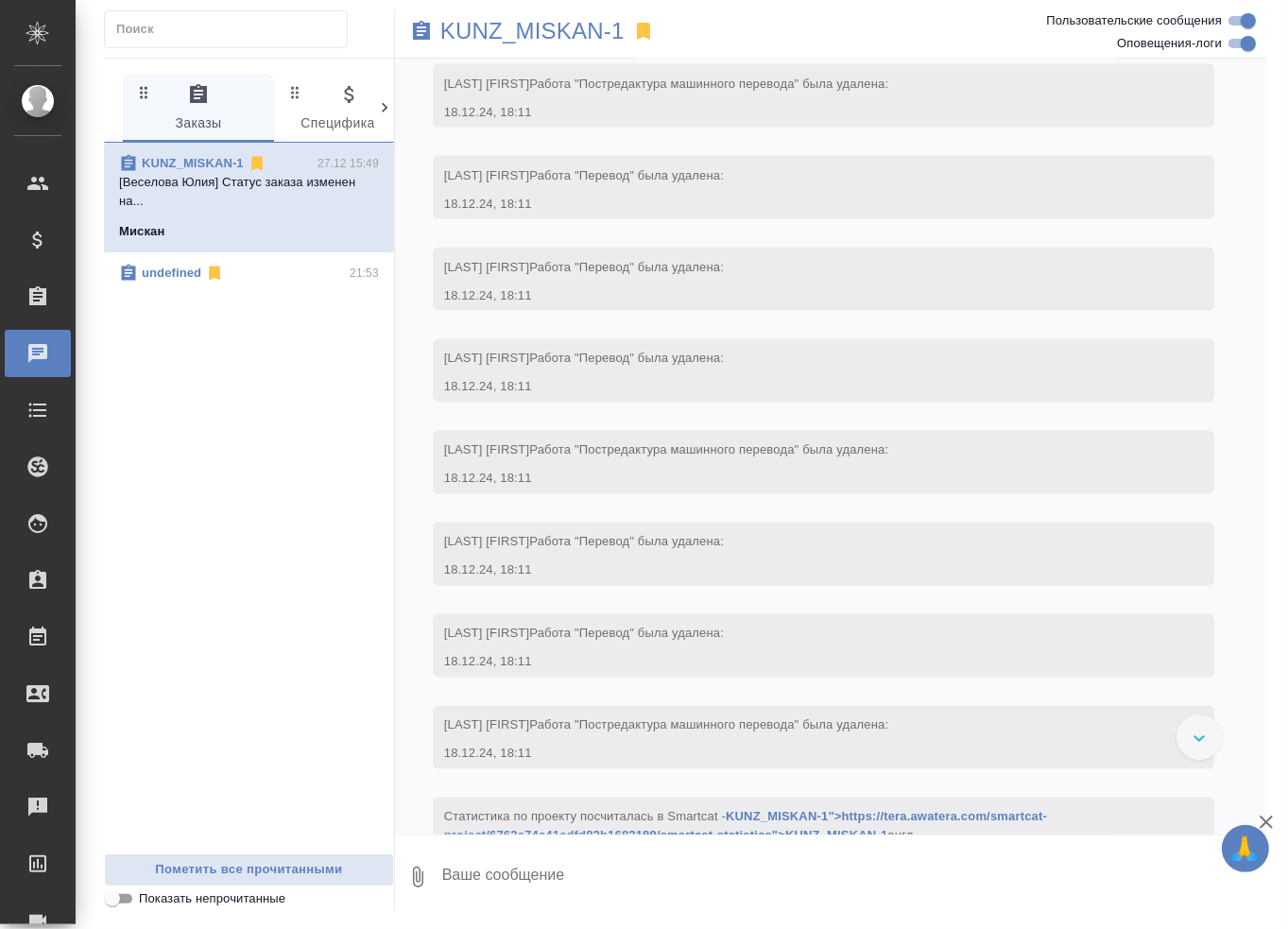 click on "KUNZ_MISKAN-1 27.12 15:49 [Веселова Юлия] Статус заказа изменен на... Мискан undefined 21:53" at bounding box center [249, 498] 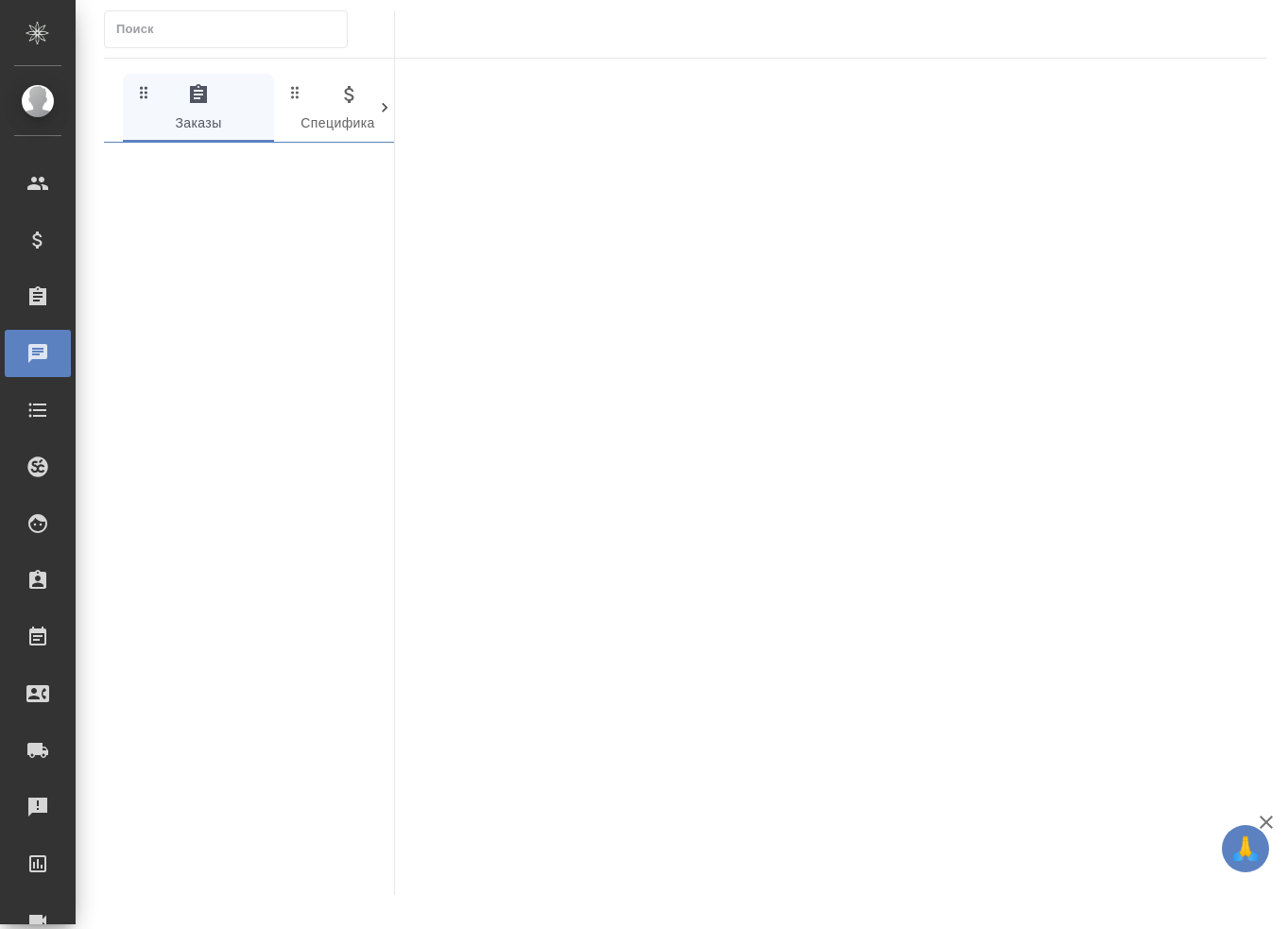 scroll, scrollTop: 0, scrollLeft: 0, axis: both 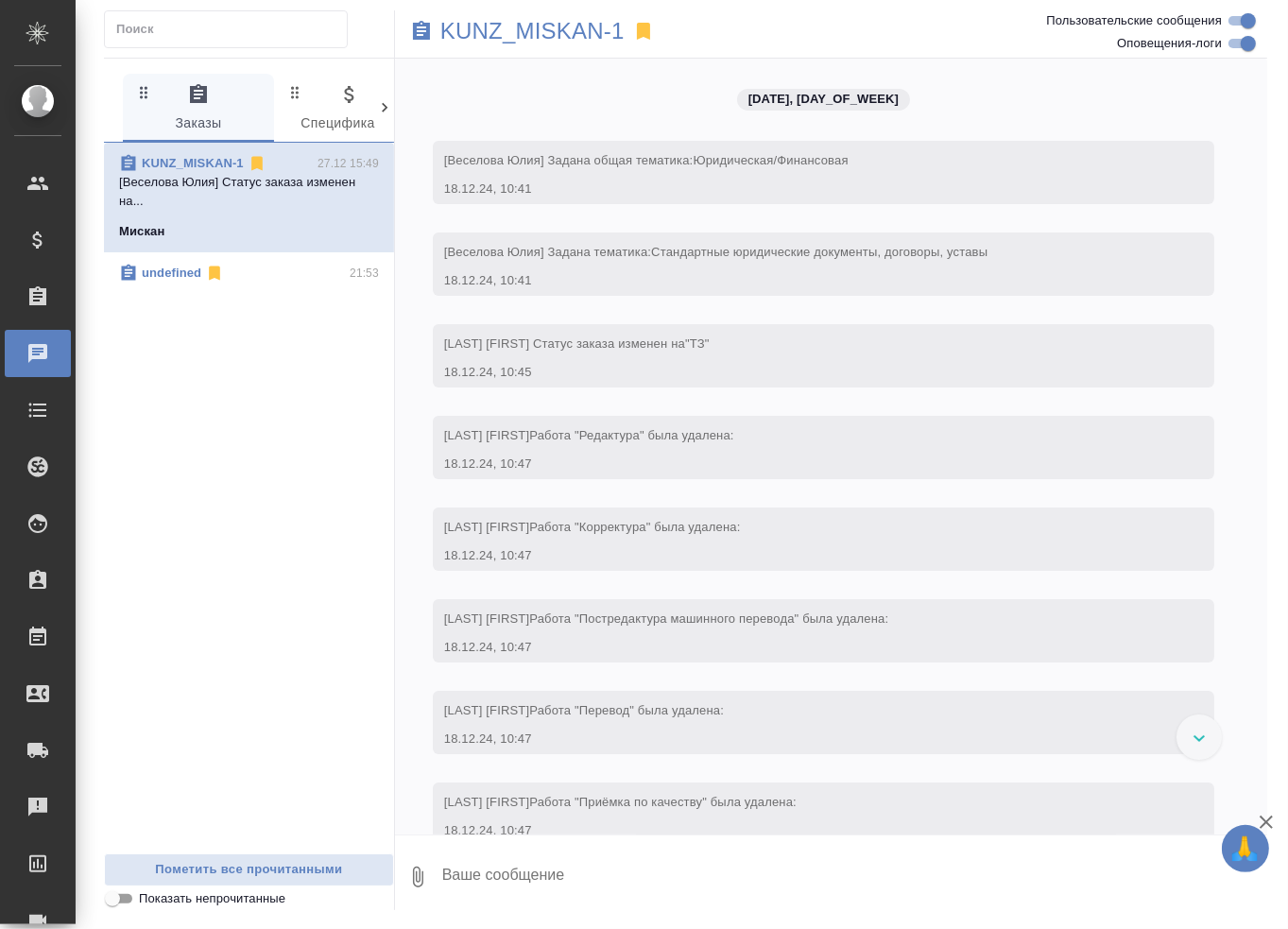 click on "KUNZ_MISKAN-1 [DATE] [TIME] [LAST] [FIRST] Статус заказа изменен на... Мискан undefined [TIME]" at bounding box center [249, 498] 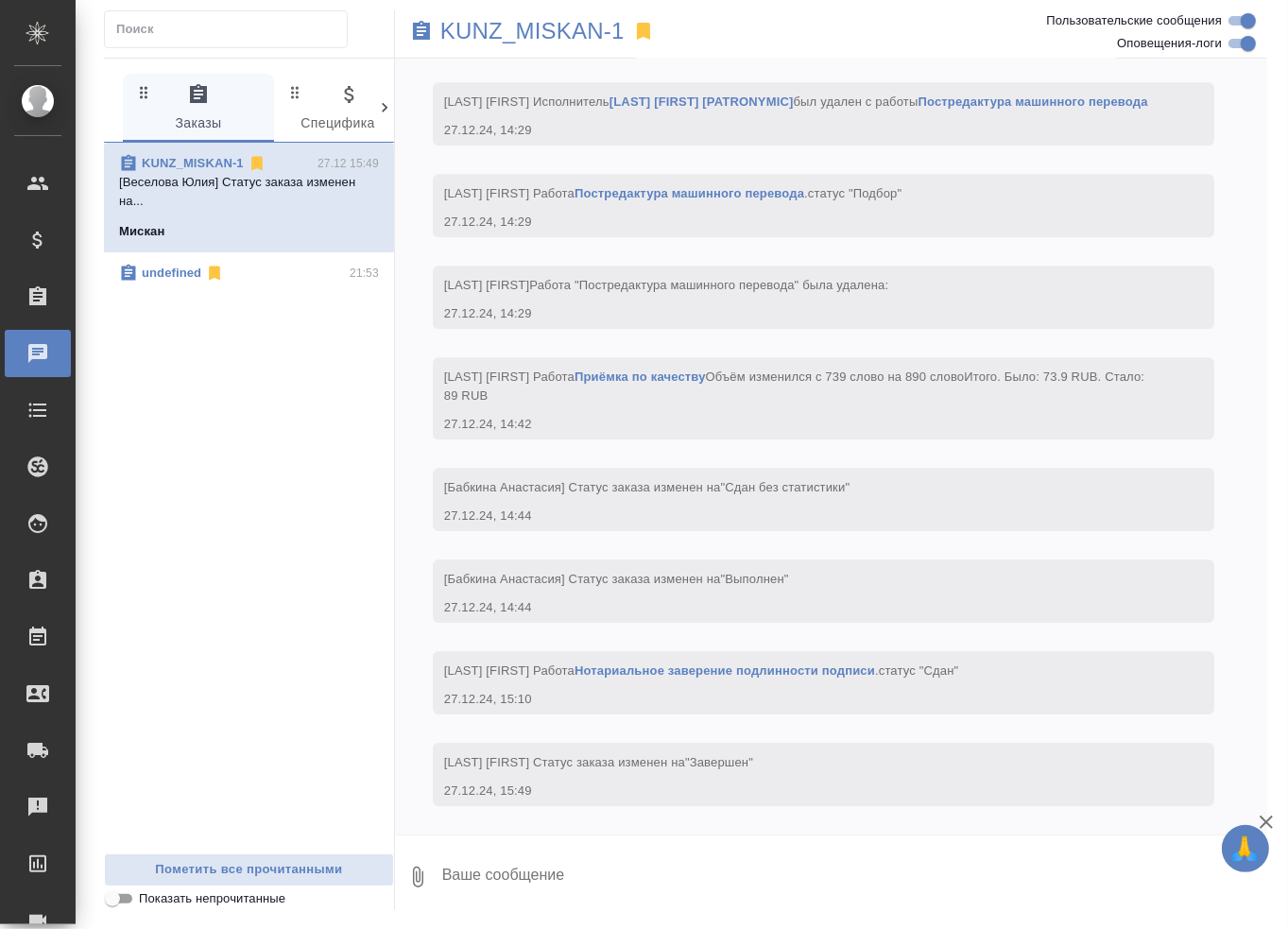 scroll, scrollTop: 38321, scrollLeft: 0, axis: vertical 